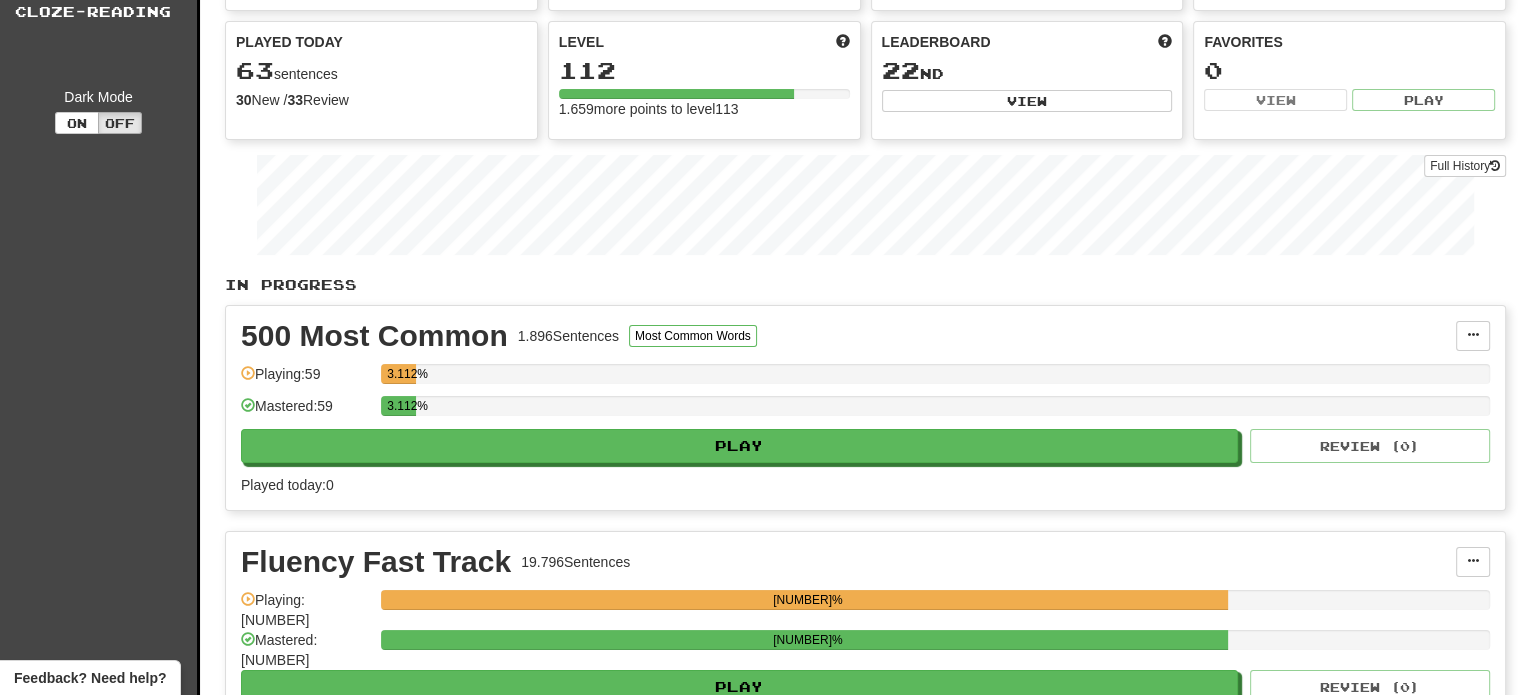 scroll, scrollTop: 0, scrollLeft: 0, axis: both 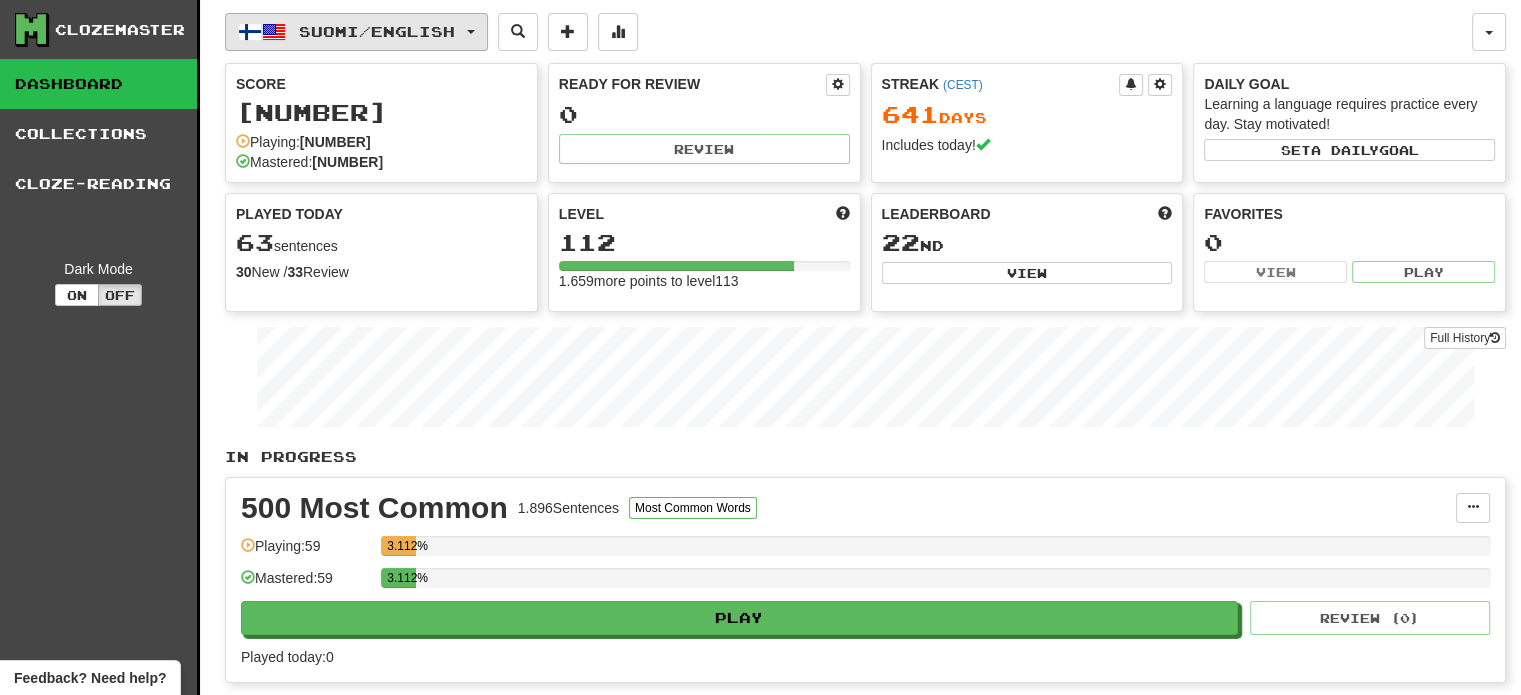 click on "Suomi  /  English" at bounding box center (377, 31) 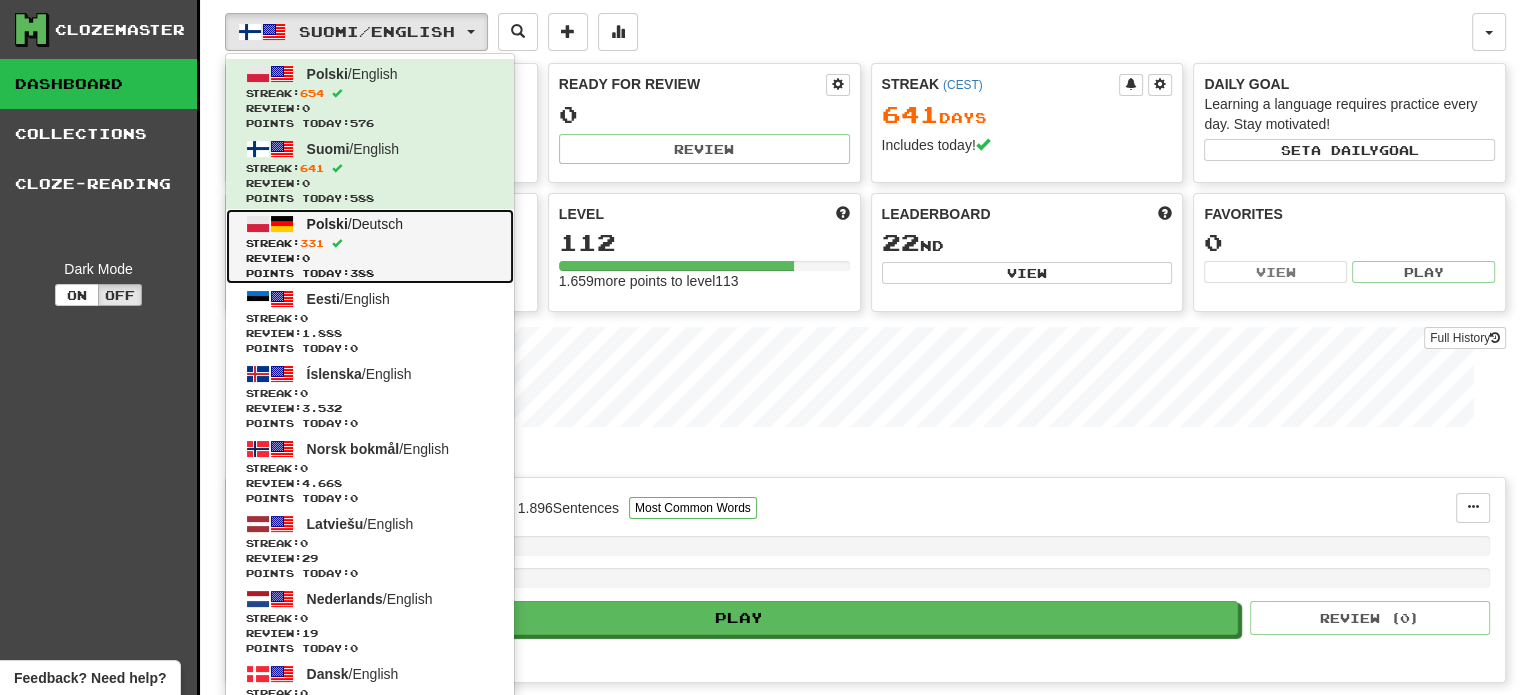 click on "[NUMBER]  /  [LANGUAGE] Streak:  [NUMBER]   Review:  0 Points today:  [NUMBER]" at bounding box center (370, 246) 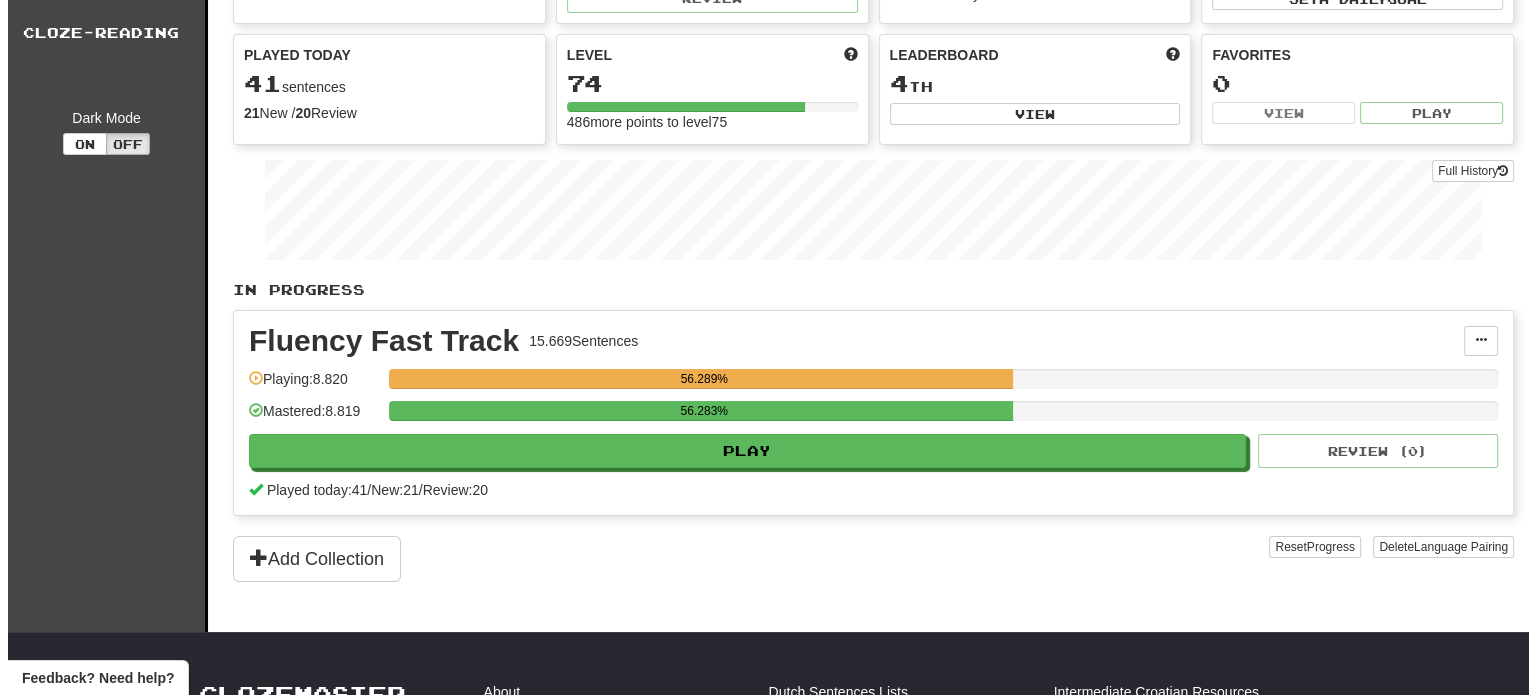 scroll, scrollTop: 0, scrollLeft: 0, axis: both 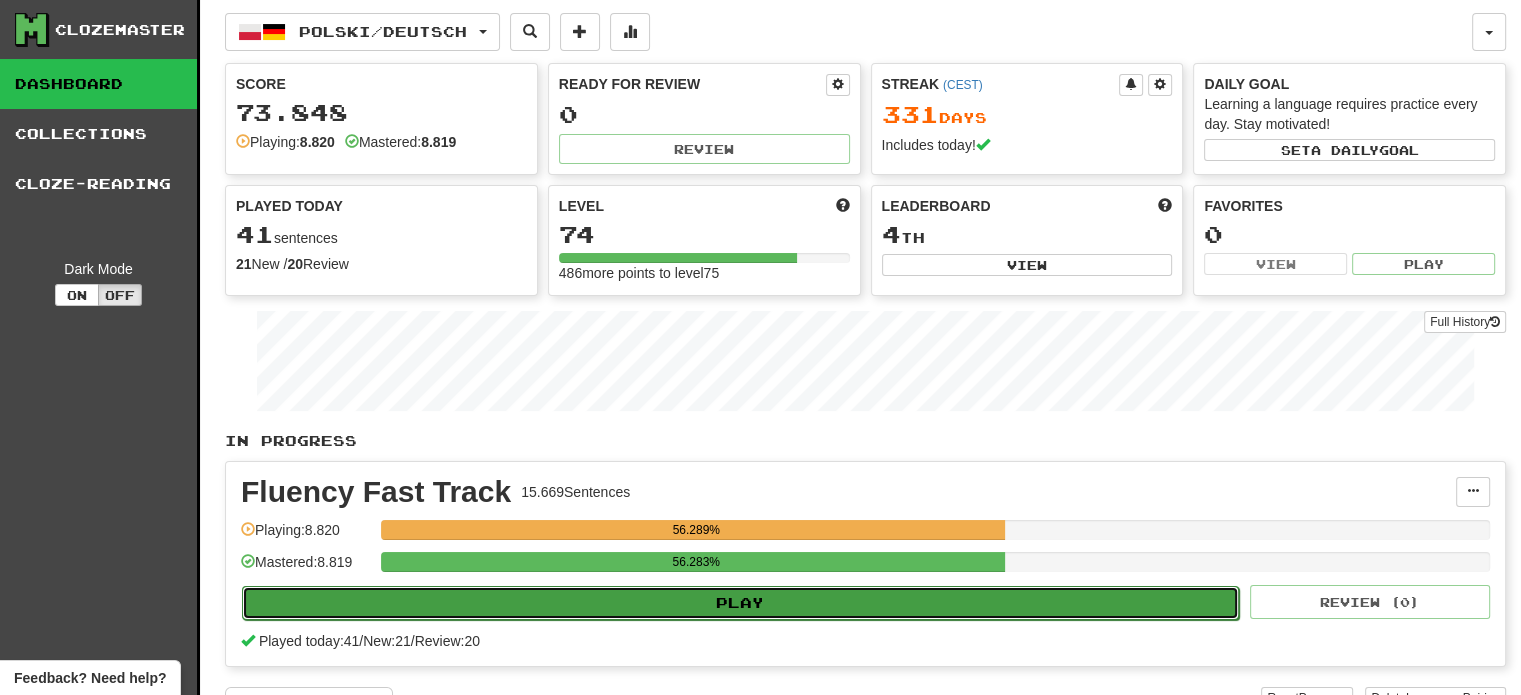 click on "Play" at bounding box center (740, 603) 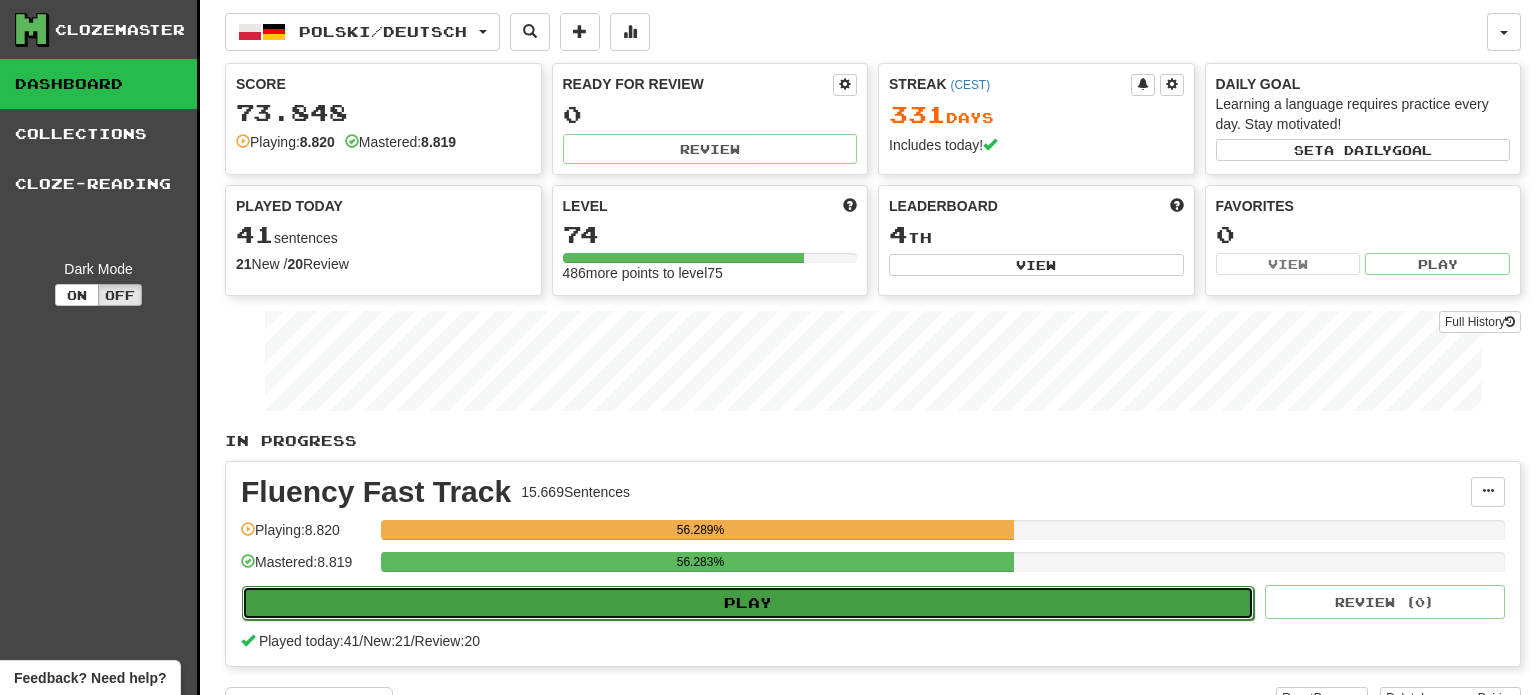 select on "**" 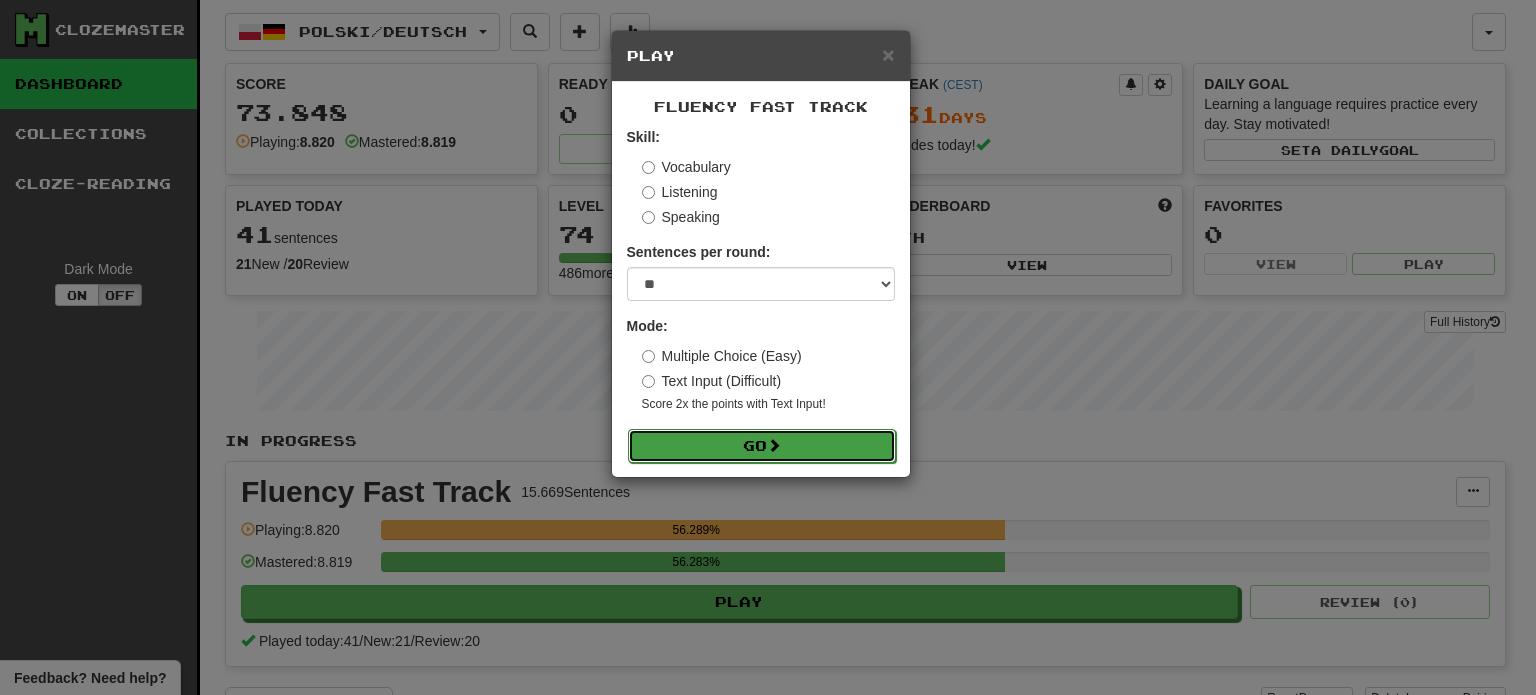 click on "Go" at bounding box center [762, 446] 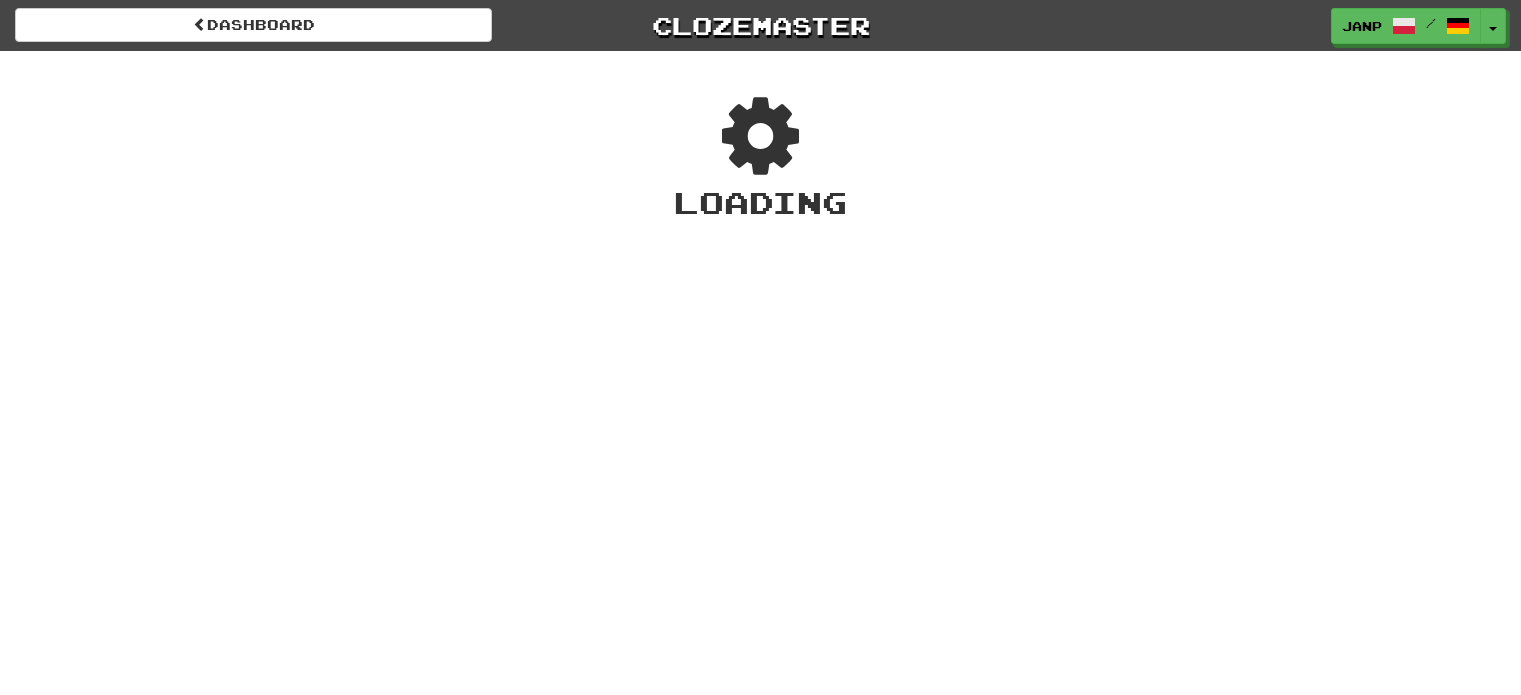 scroll, scrollTop: 0, scrollLeft: 0, axis: both 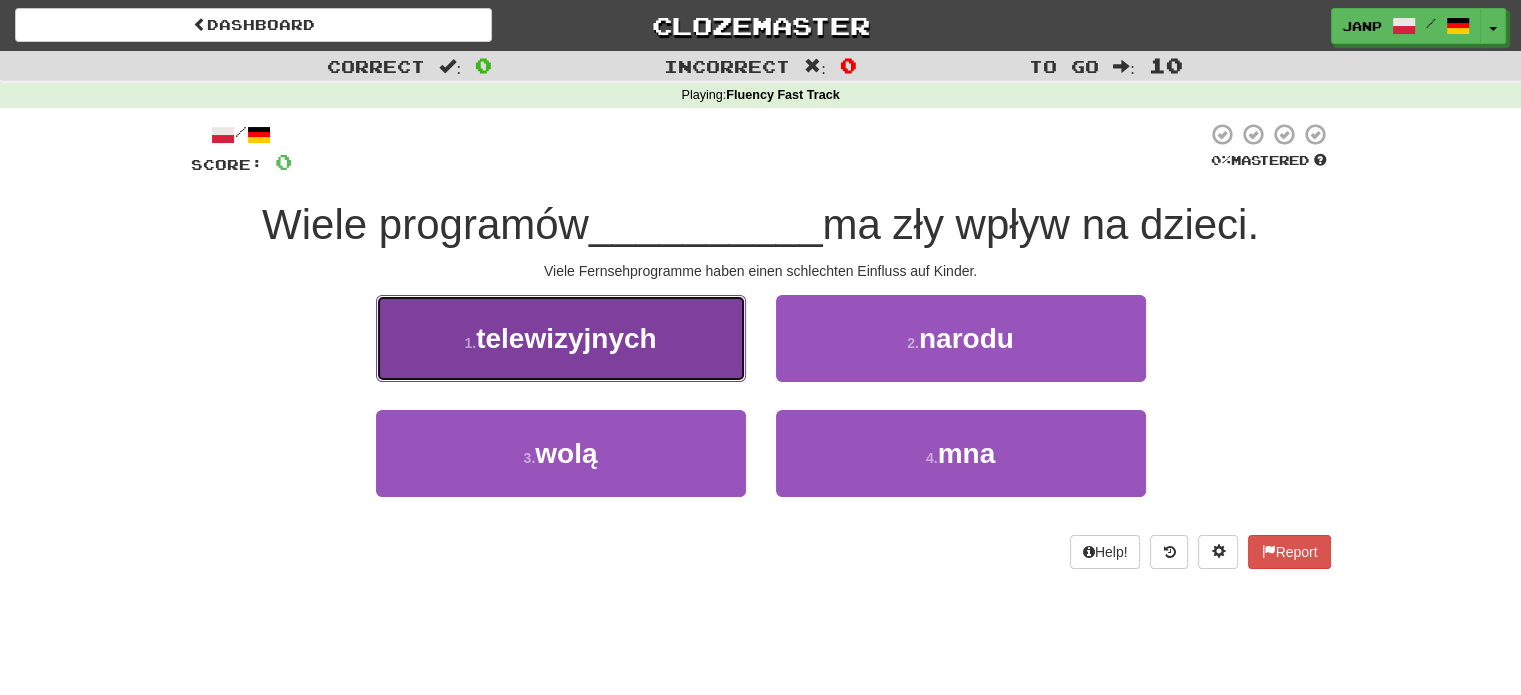 click on "telewizyjnych" at bounding box center (566, 338) 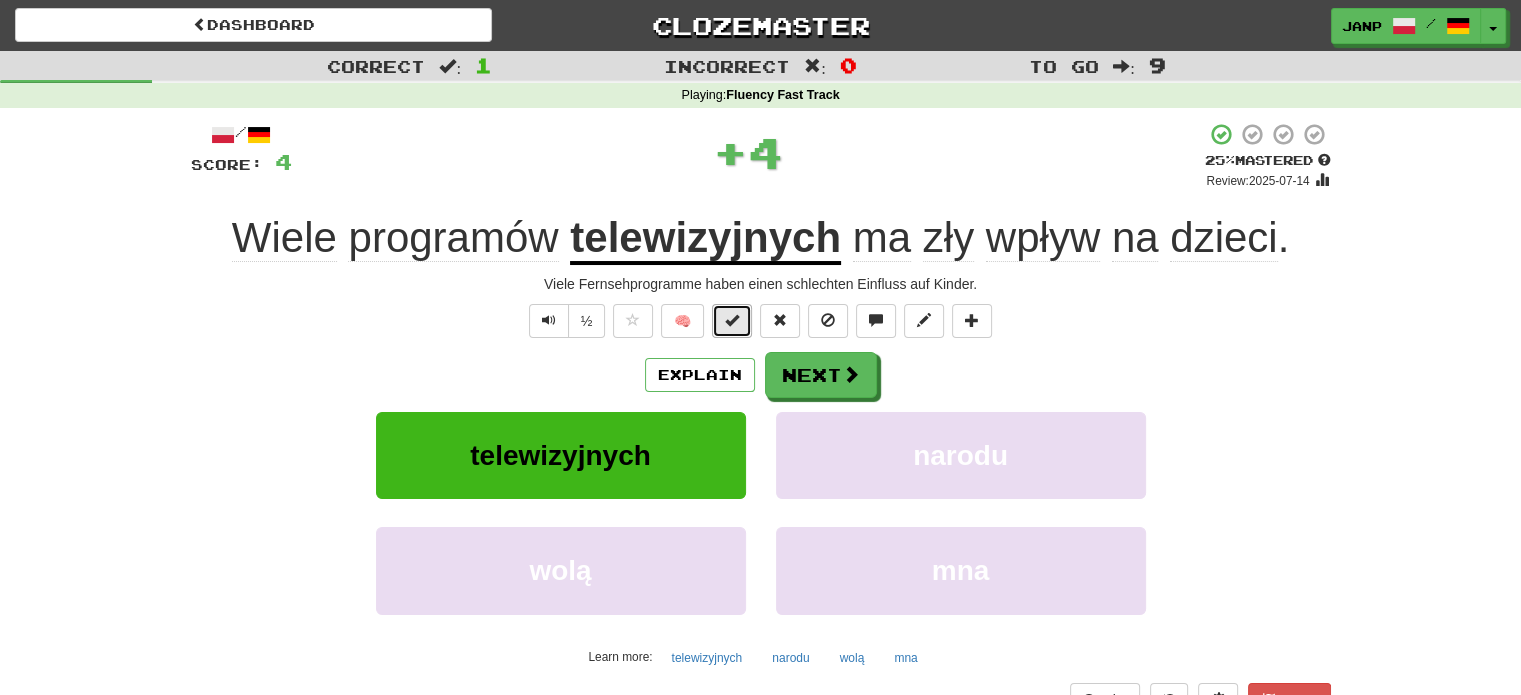 click at bounding box center [732, 320] 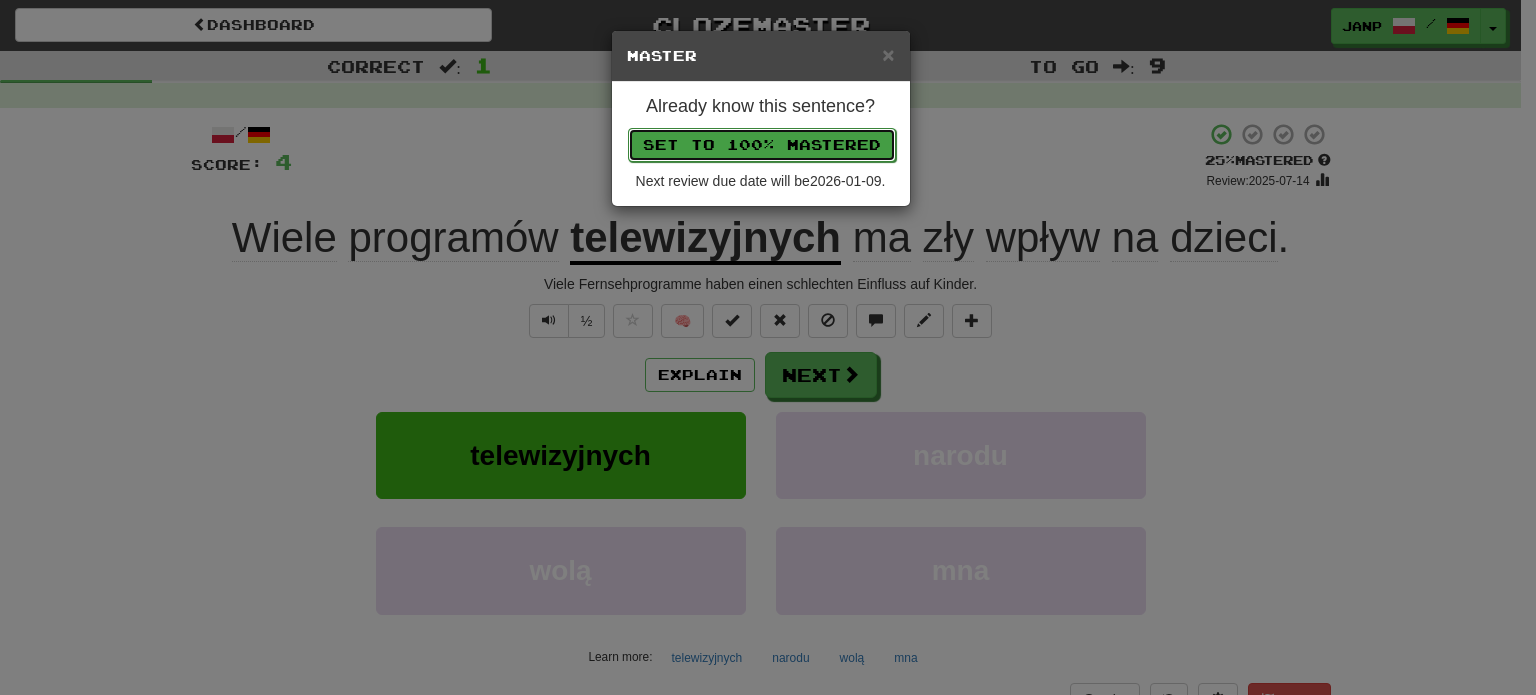 click on "Set to 100% Mastered" at bounding box center (762, 145) 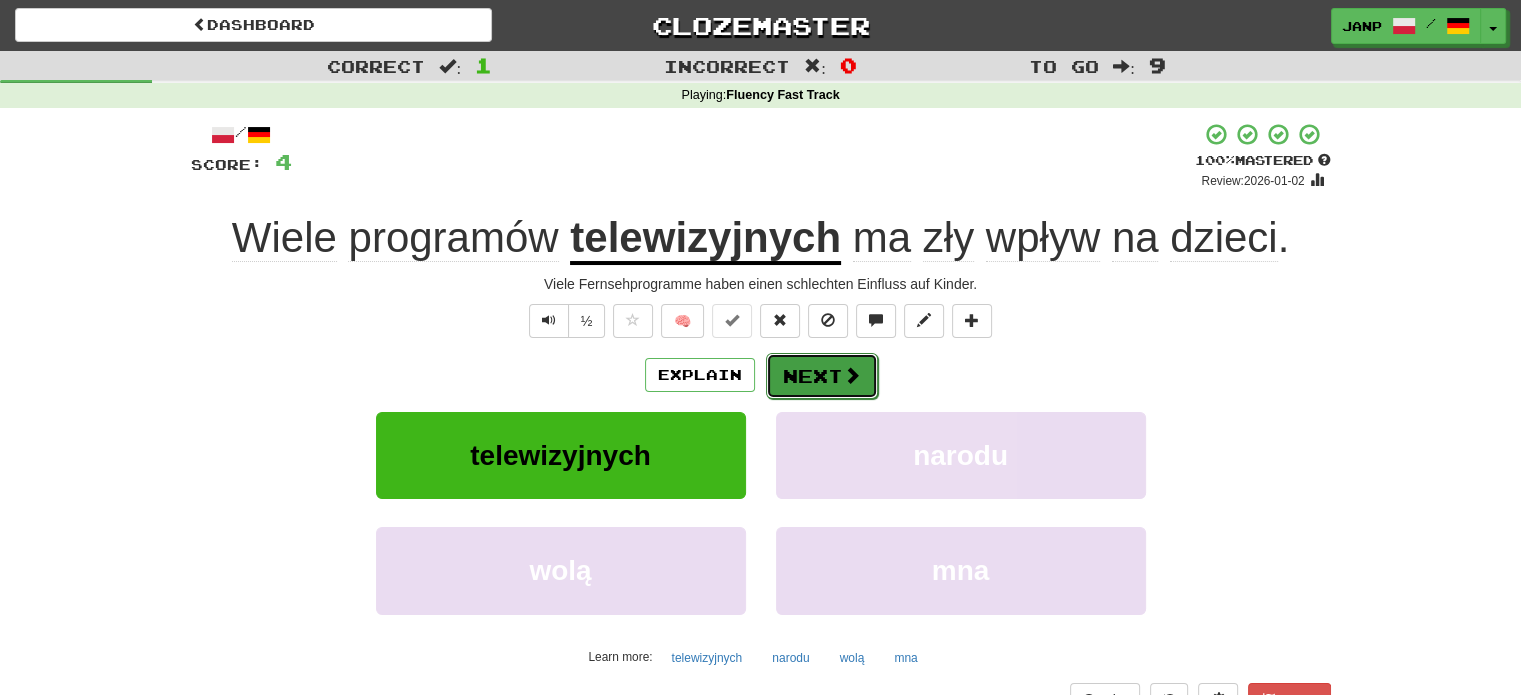 click on "Next" at bounding box center (822, 376) 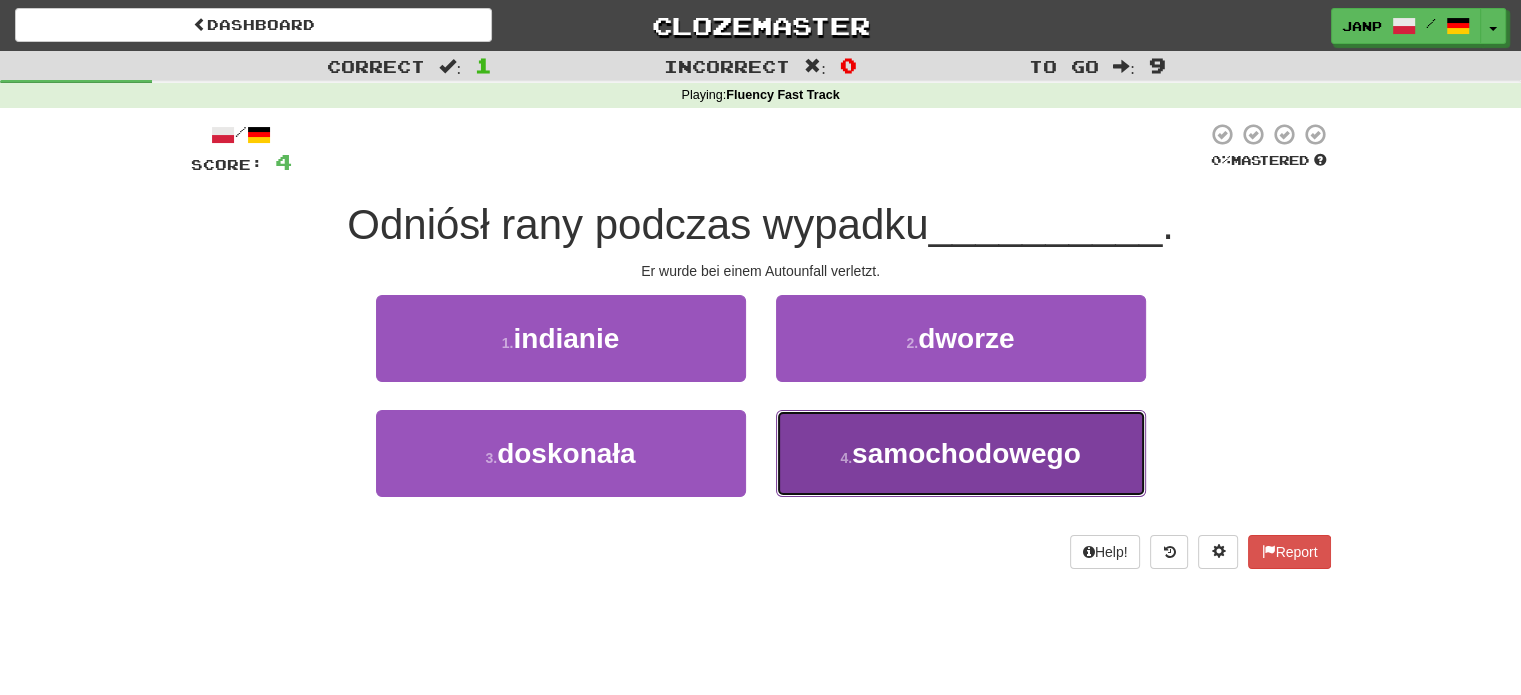 click on "4 ." at bounding box center [846, 458] 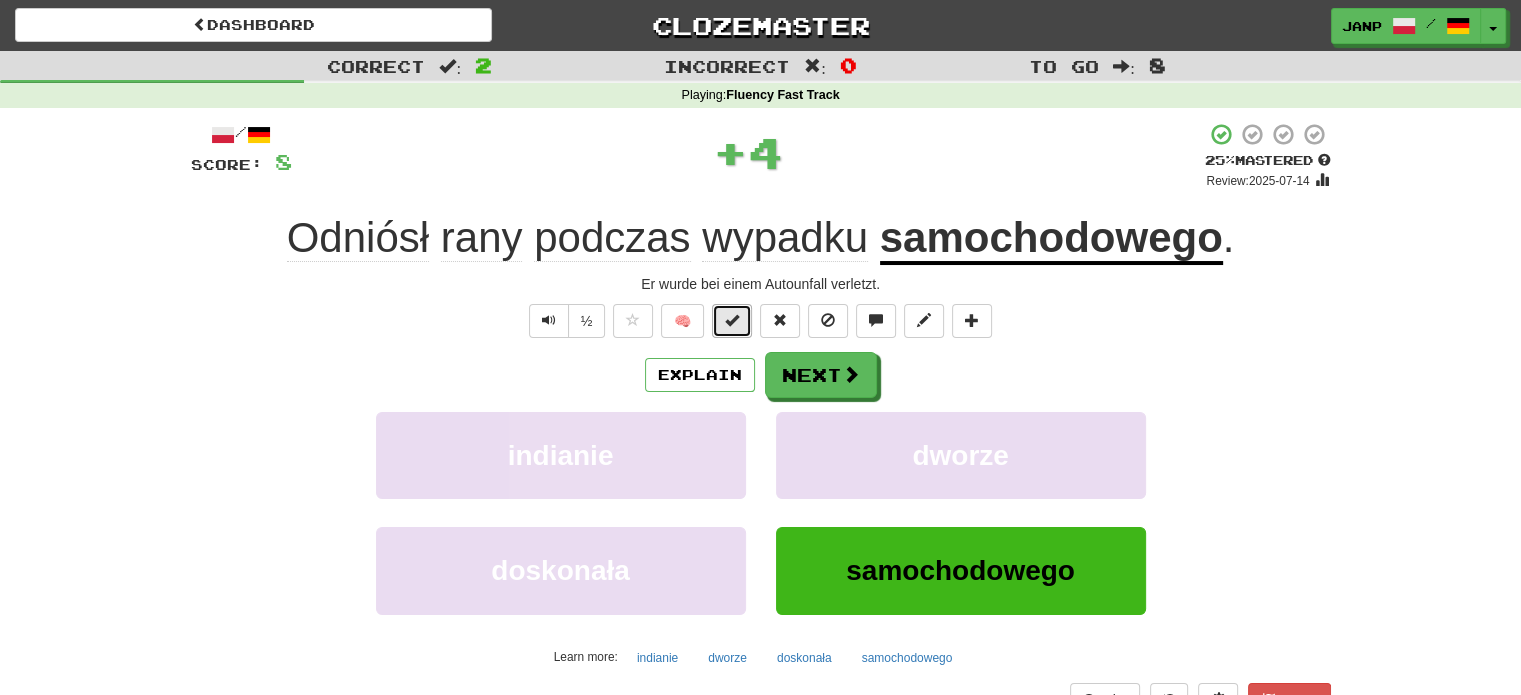 click at bounding box center (732, 320) 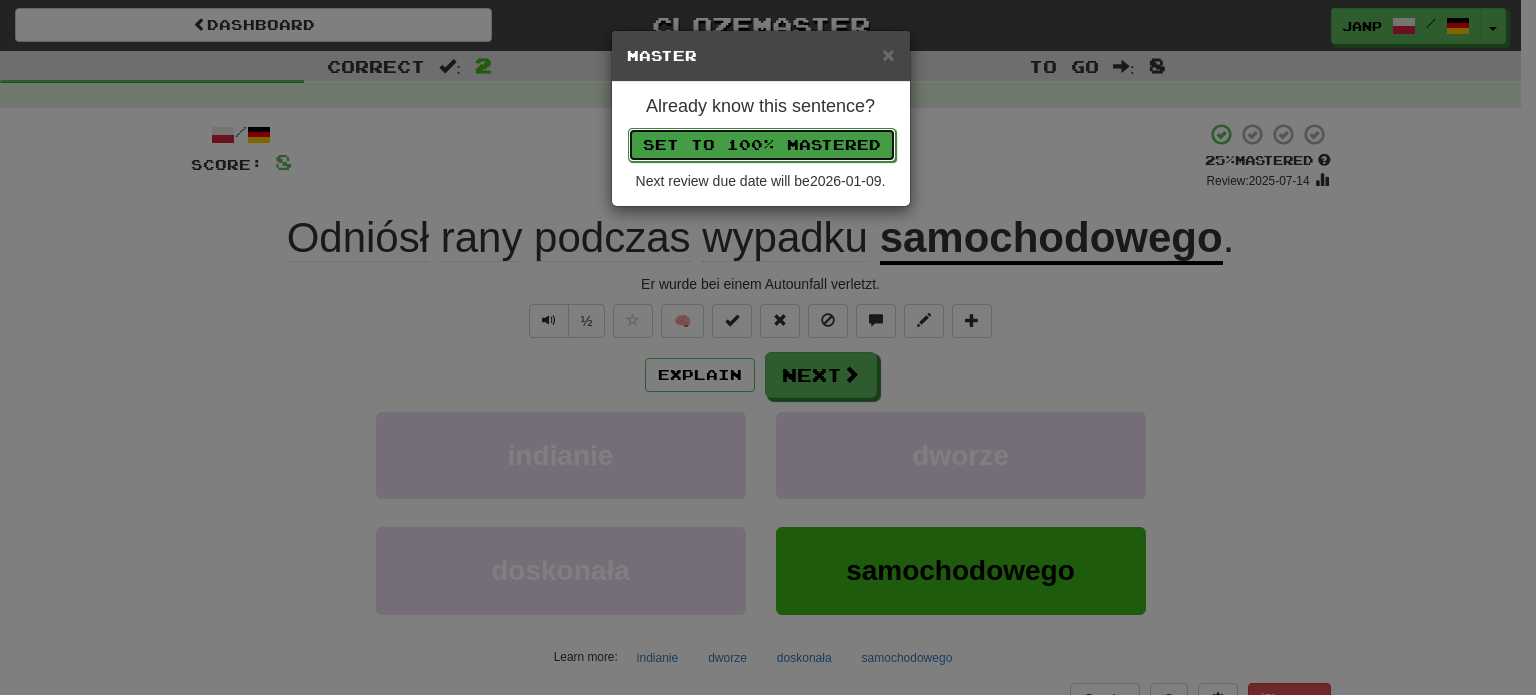 click on "Set to 100% Mastered" at bounding box center [762, 145] 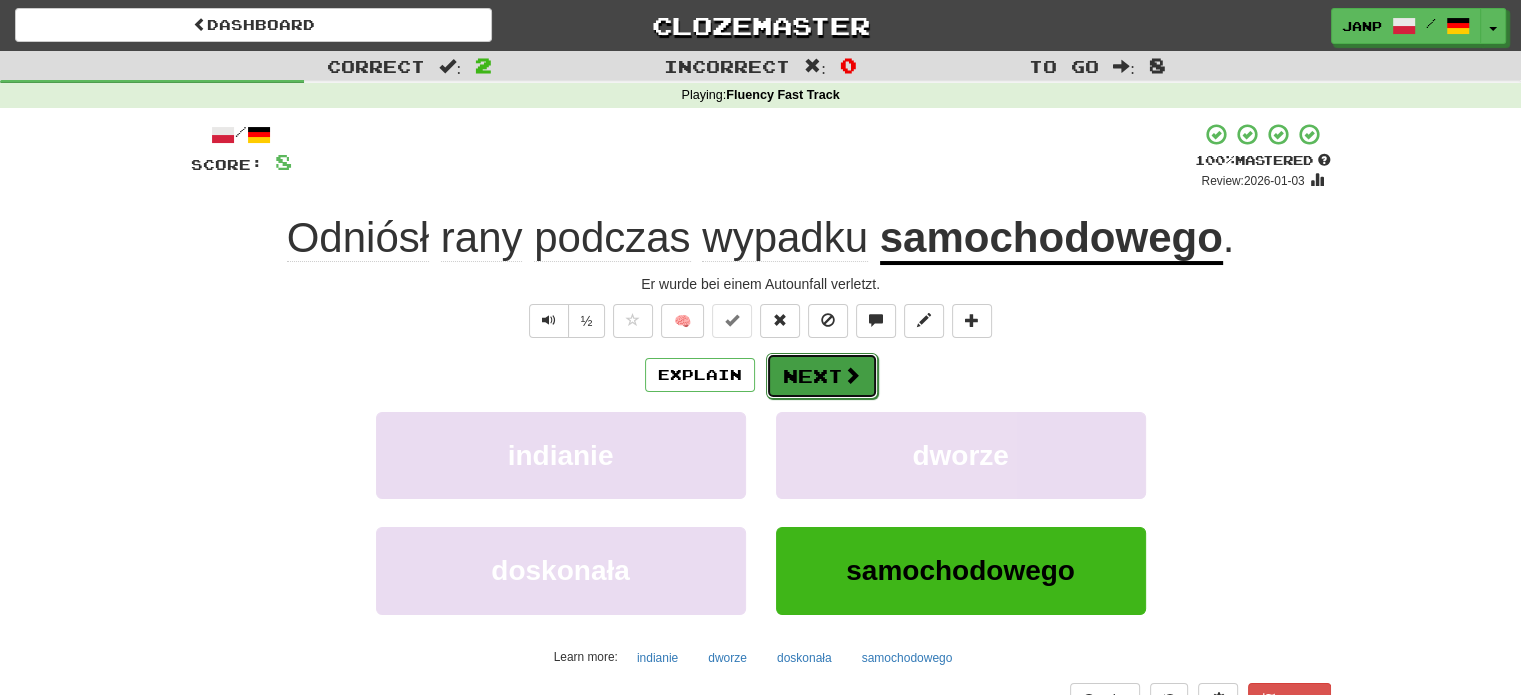 click on "Next" at bounding box center (822, 376) 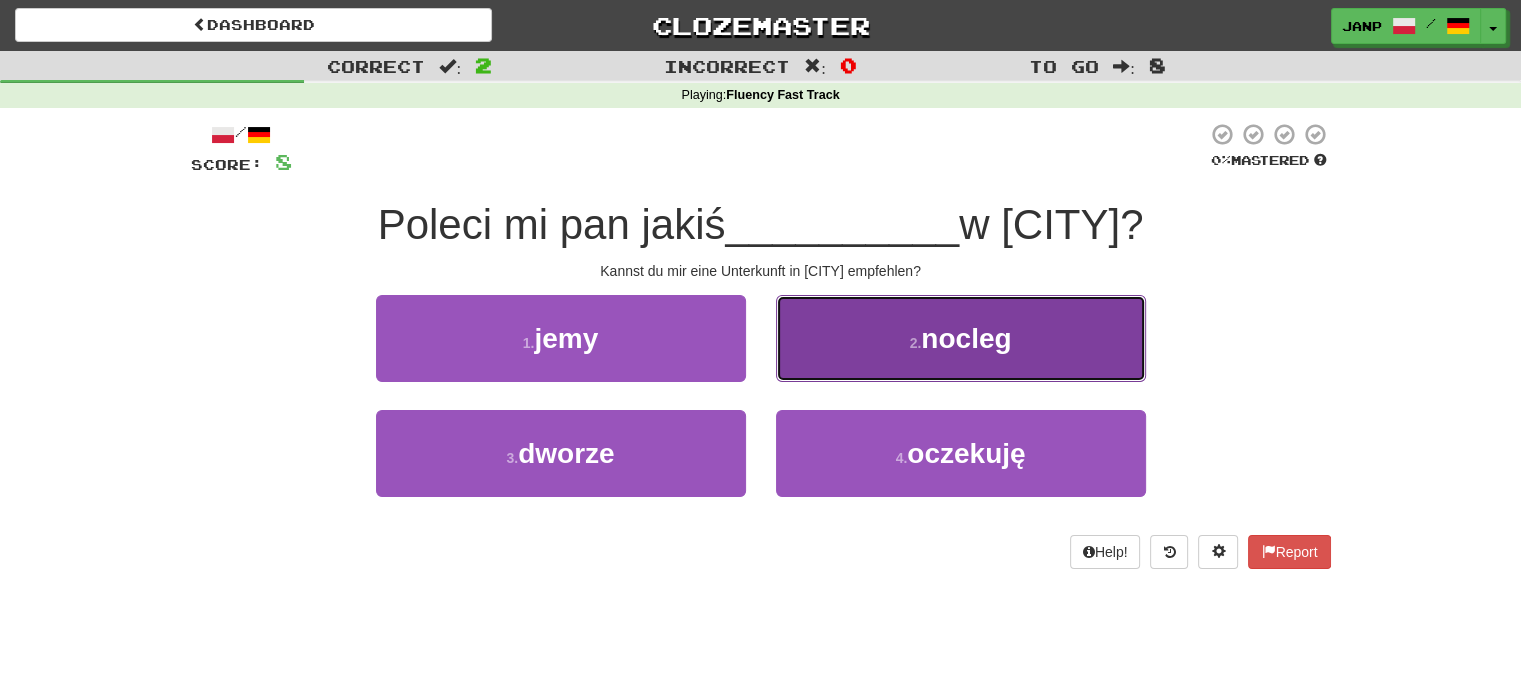 click on "2 .  nocleg" at bounding box center [961, 338] 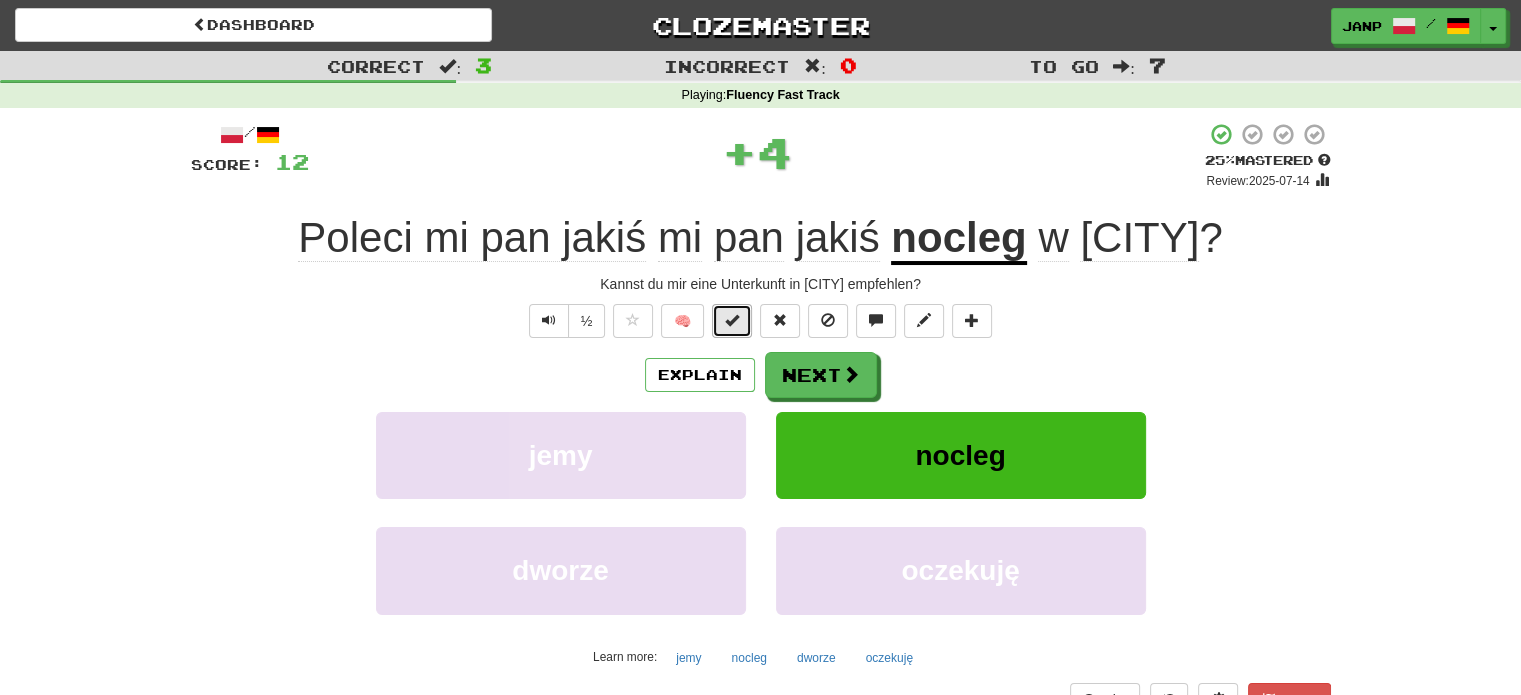 click at bounding box center (732, 320) 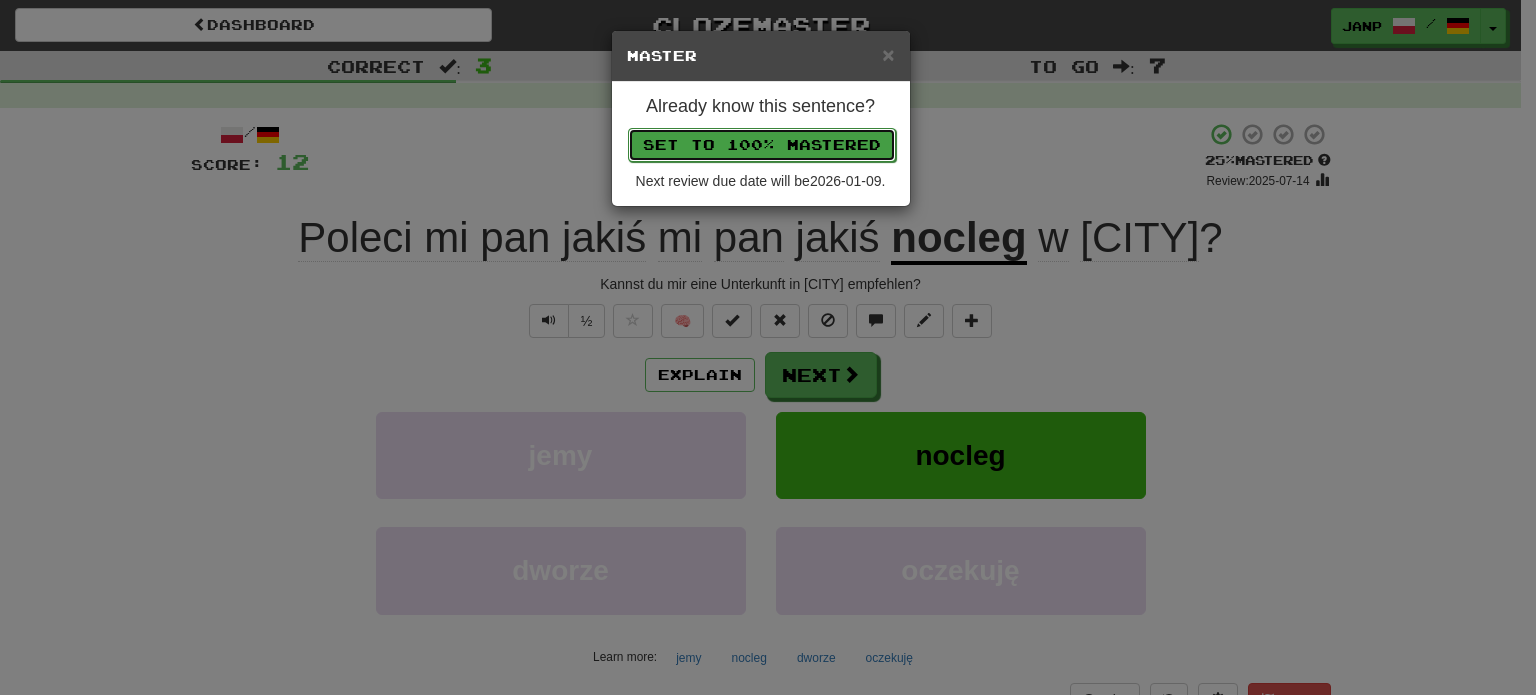 click on "Set to 100% Mastered" at bounding box center (762, 145) 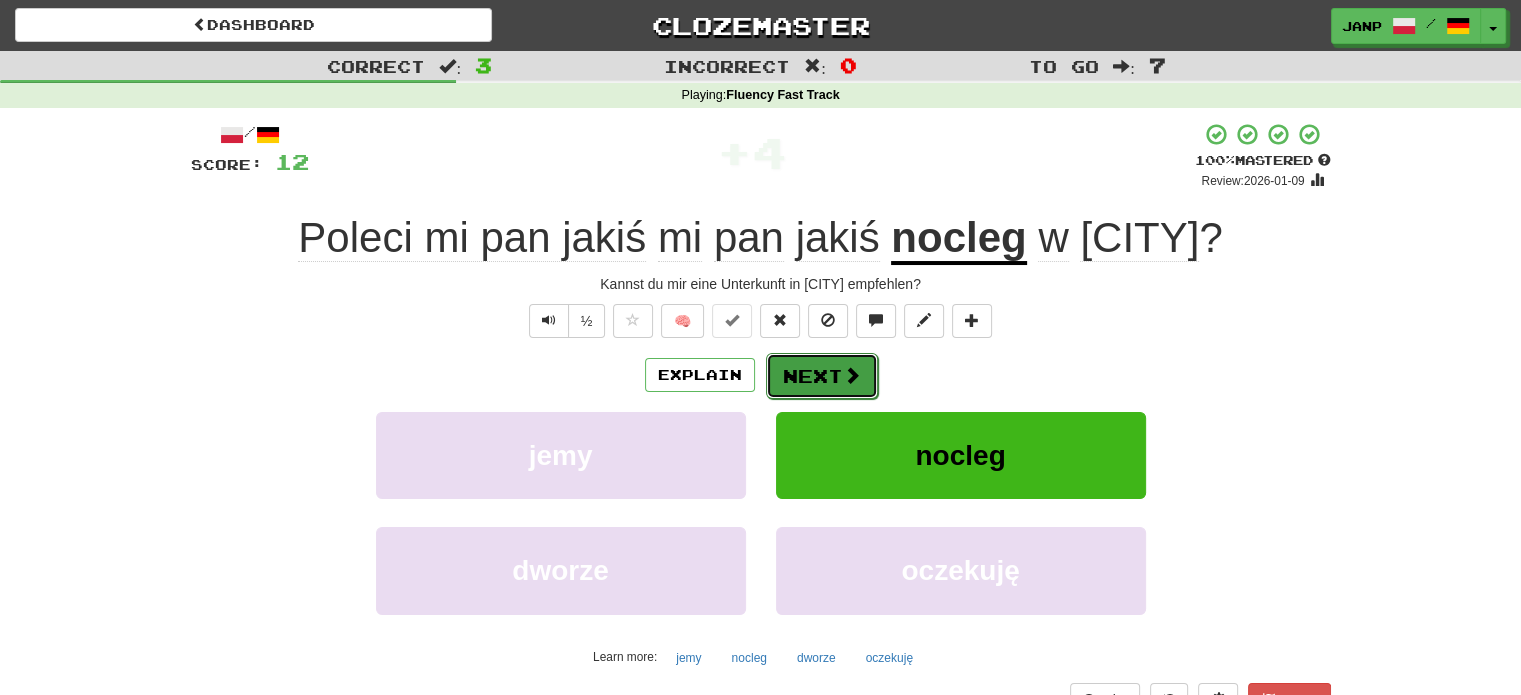 click on "Next" at bounding box center (822, 376) 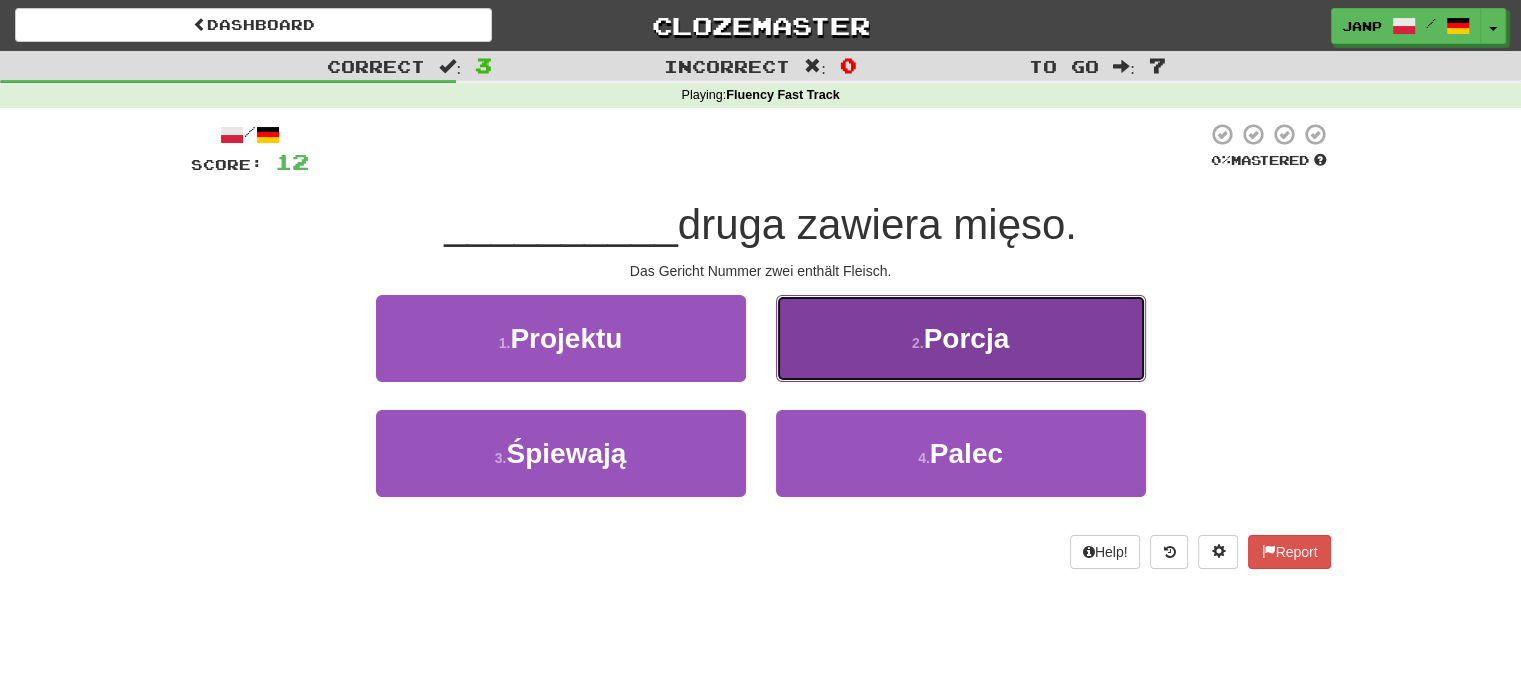 click on "2 .  Porcja" at bounding box center (961, 338) 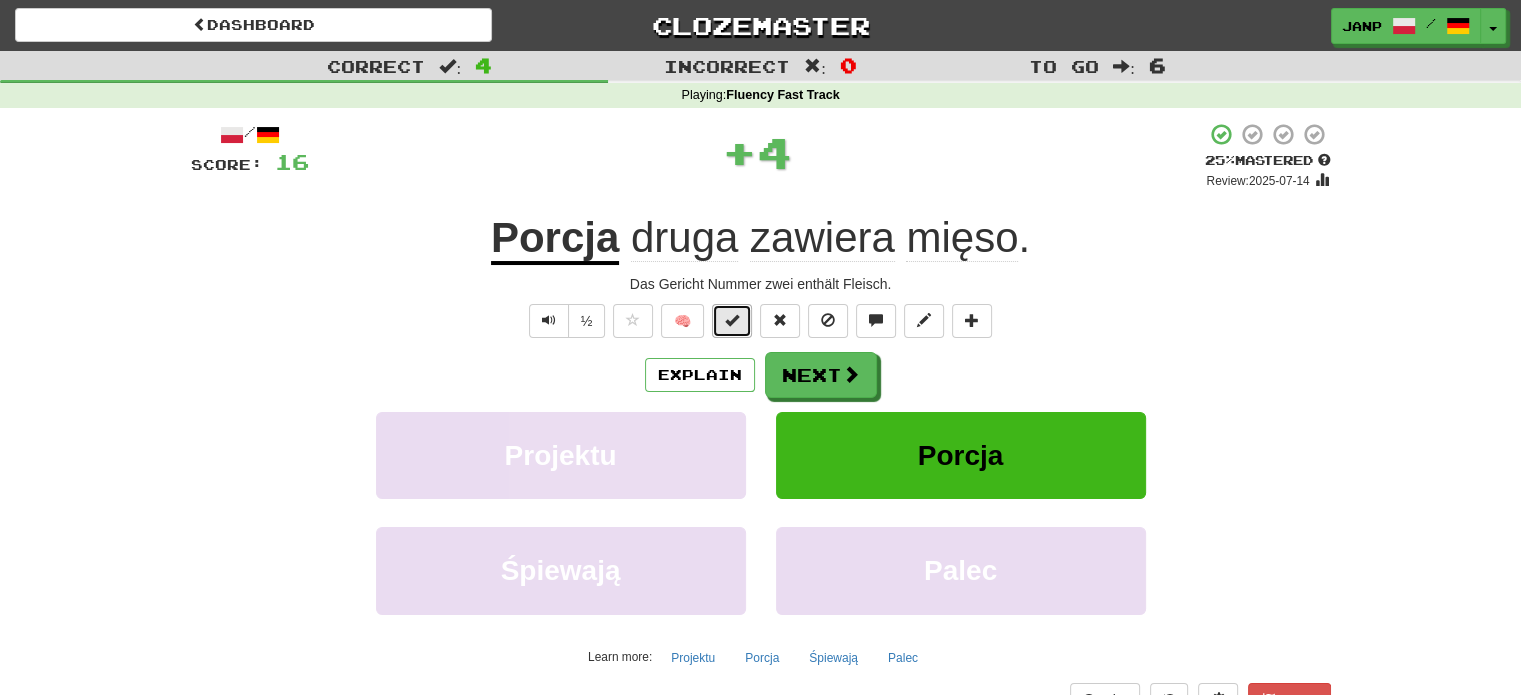 click at bounding box center [732, 320] 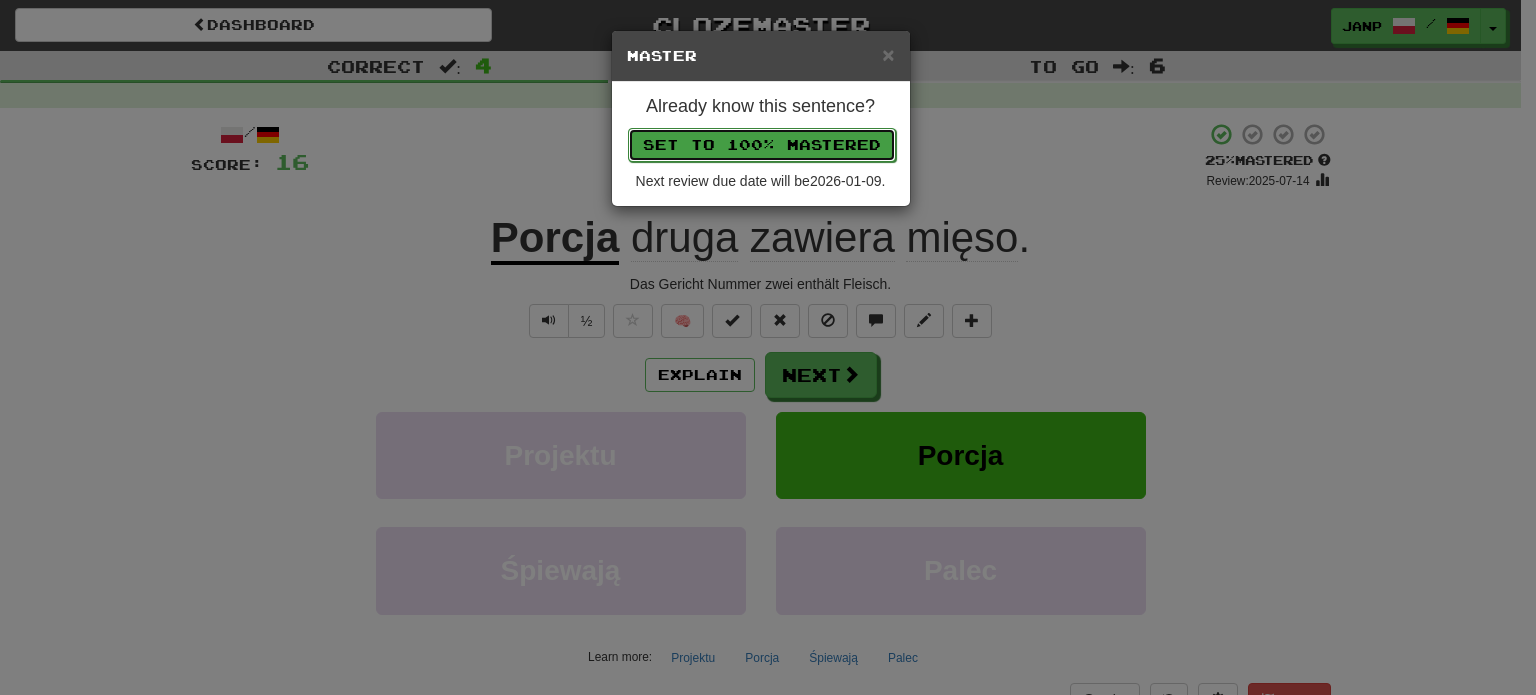 click on "Set to 100% Mastered" at bounding box center [762, 145] 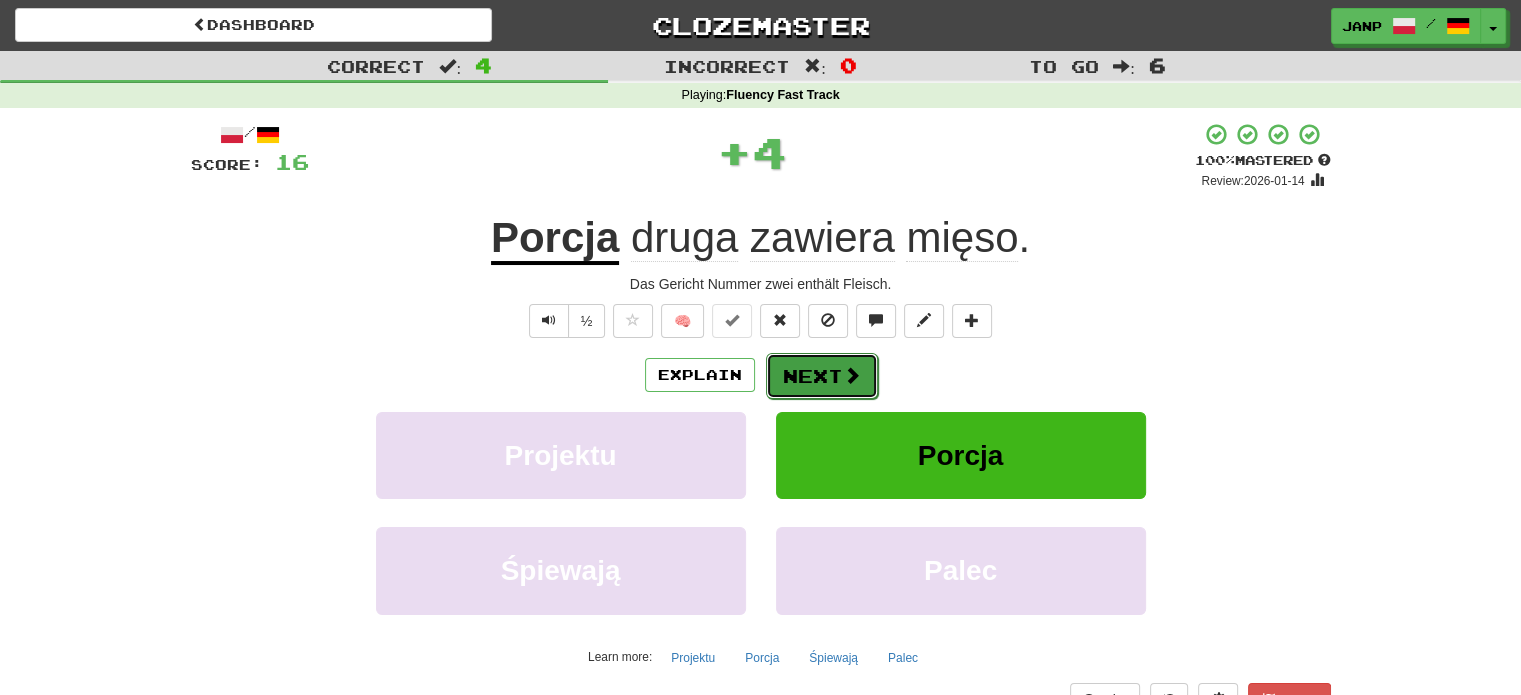 click on "Next" at bounding box center [822, 376] 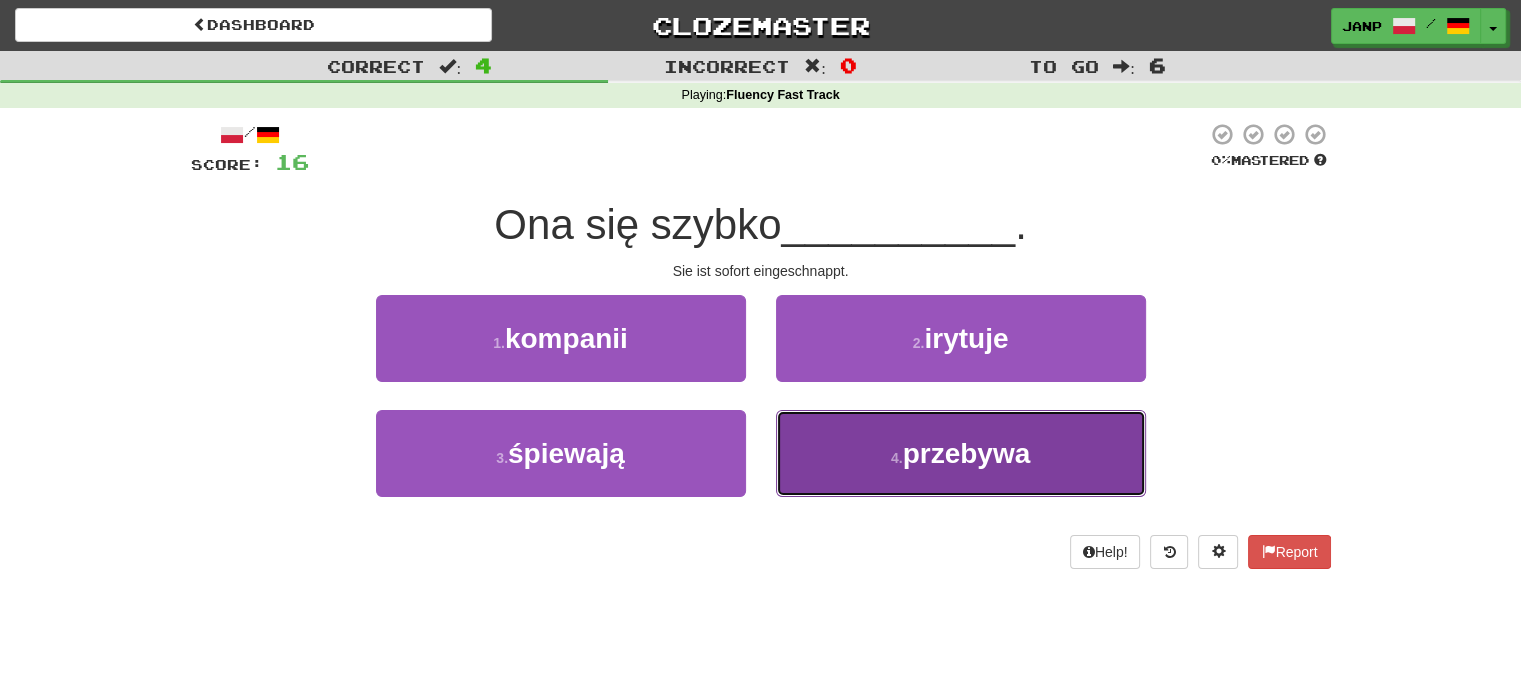 click on "4 .  przebywa" at bounding box center [961, 453] 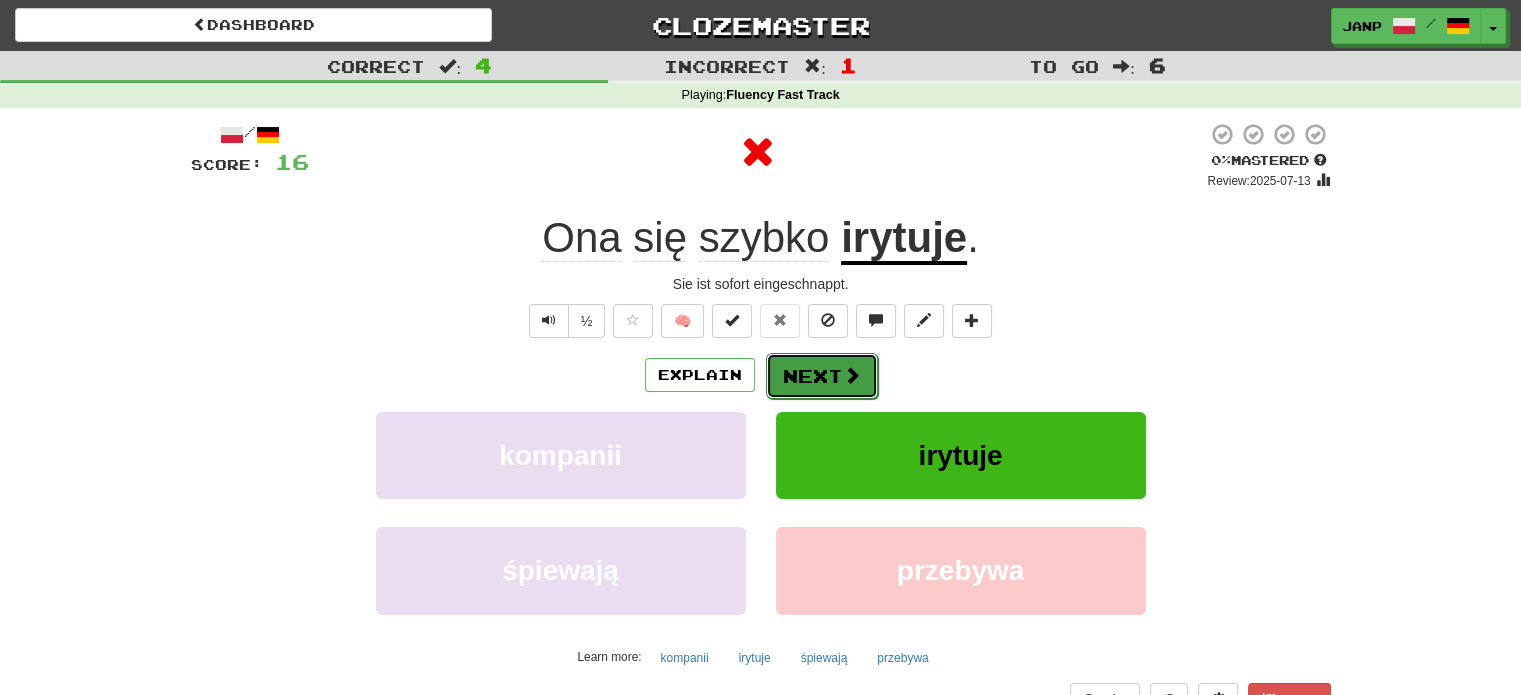 click on "Next" at bounding box center (822, 376) 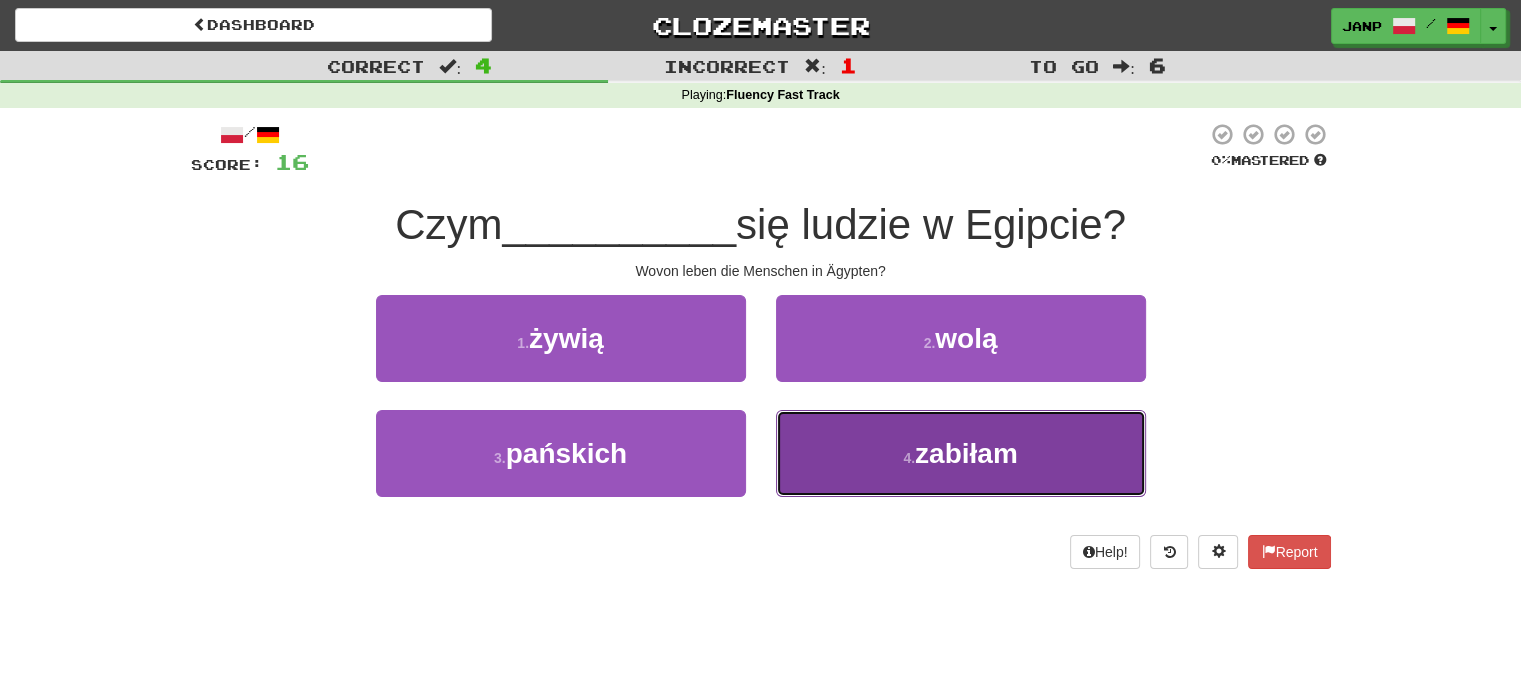 click on "4 .  zabiłam" at bounding box center (961, 453) 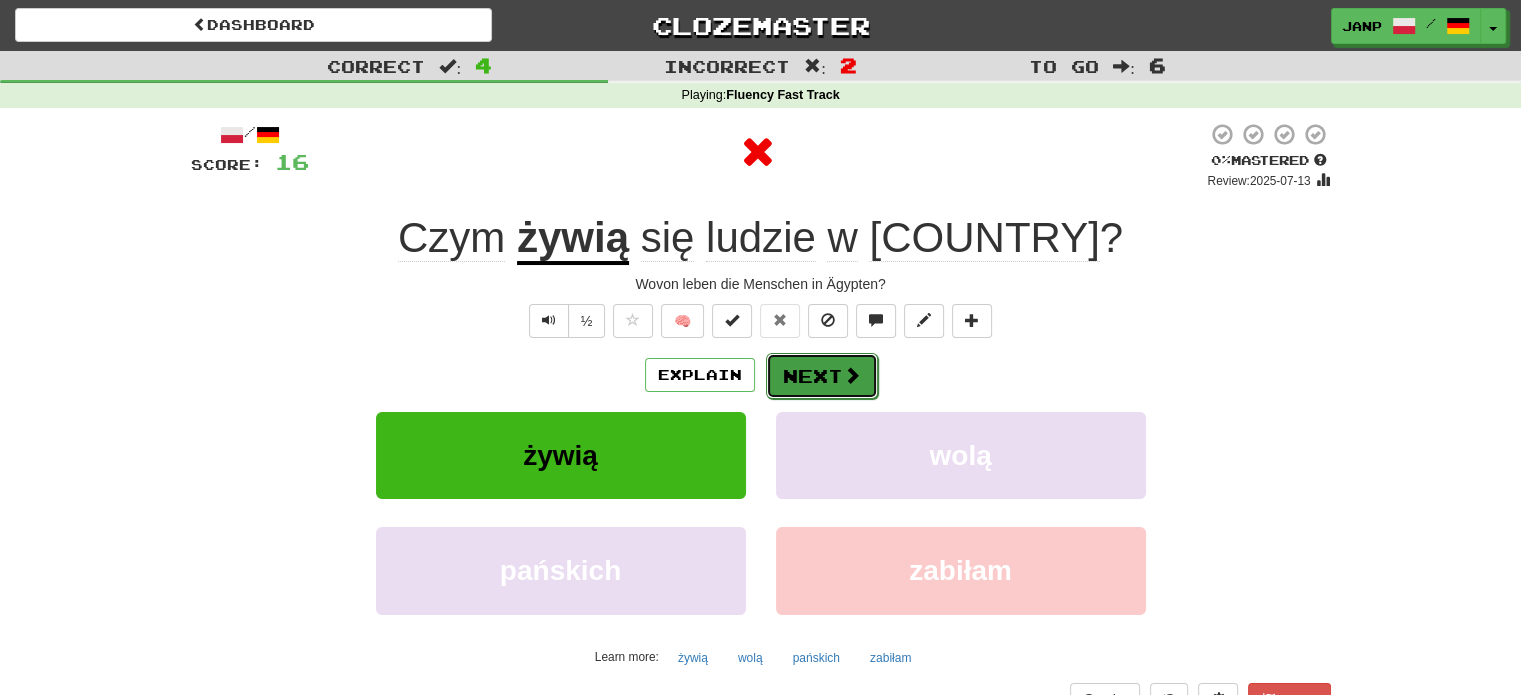 click at bounding box center (852, 375) 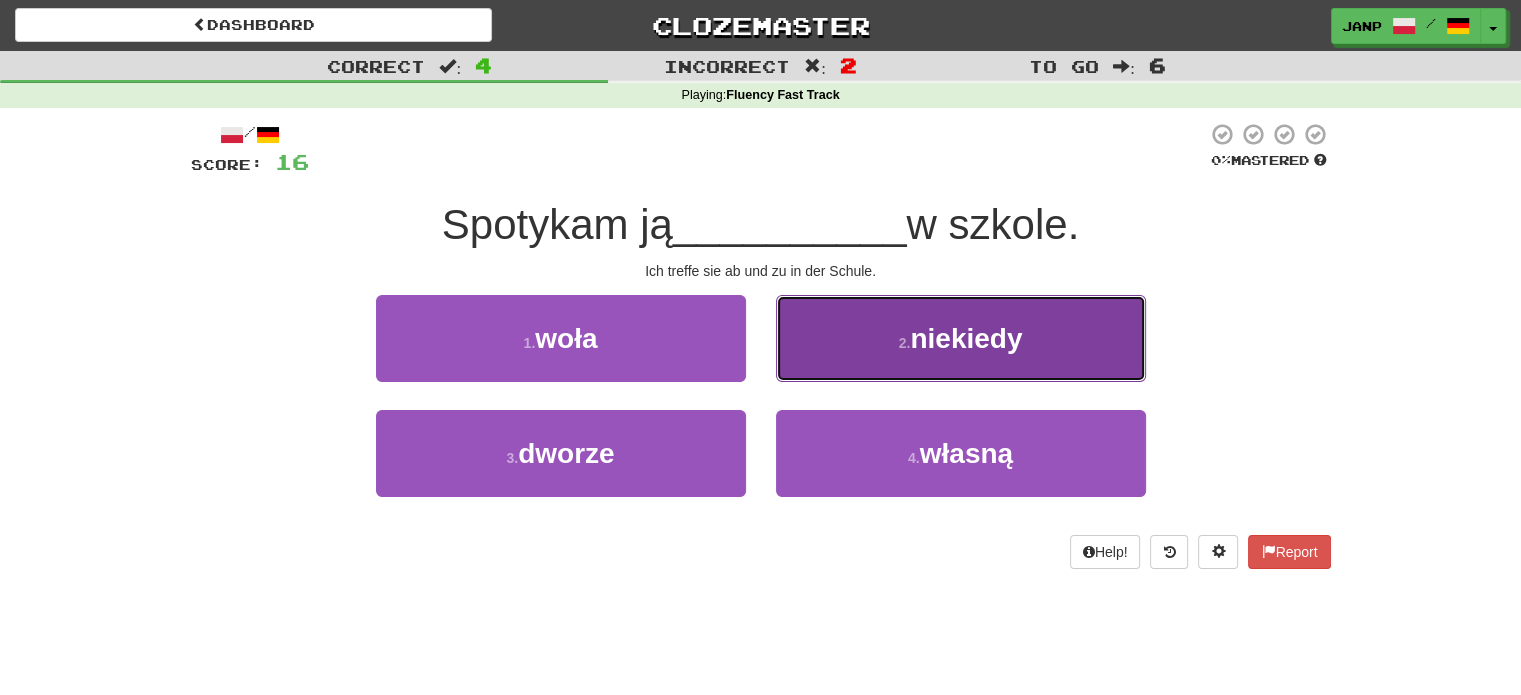 click on "2 .  niekiedy" at bounding box center (961, 338) 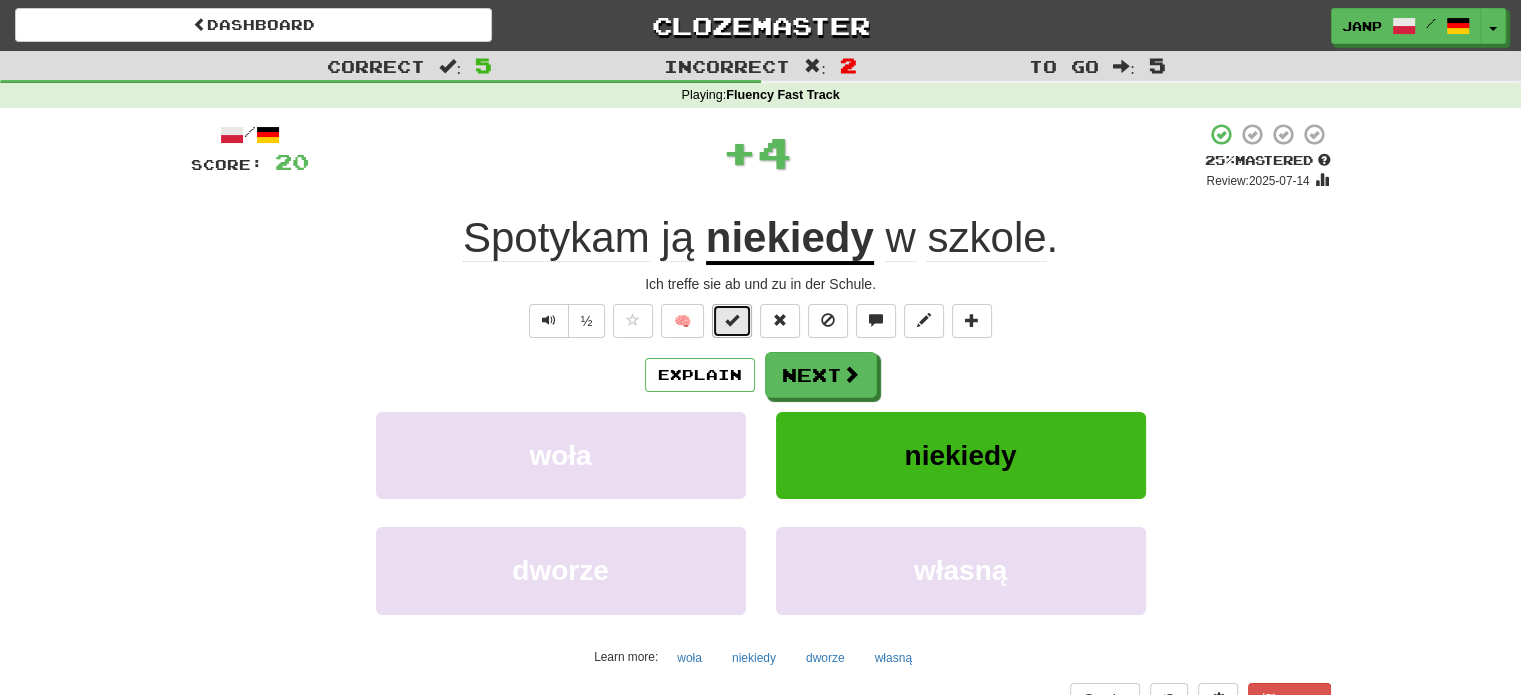 click at bounding box center (732, 320) 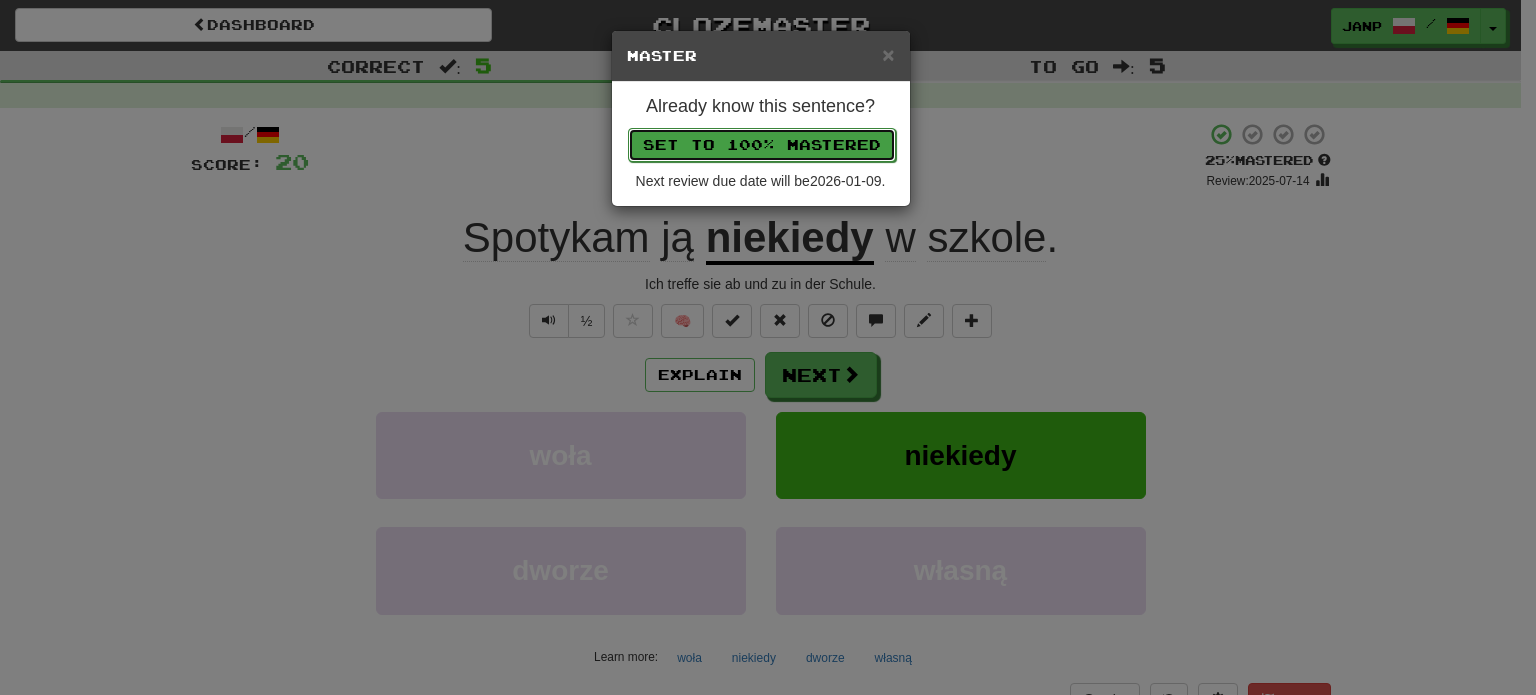 click on "Set to 100% Mastered" at bounding box center [762, 145] 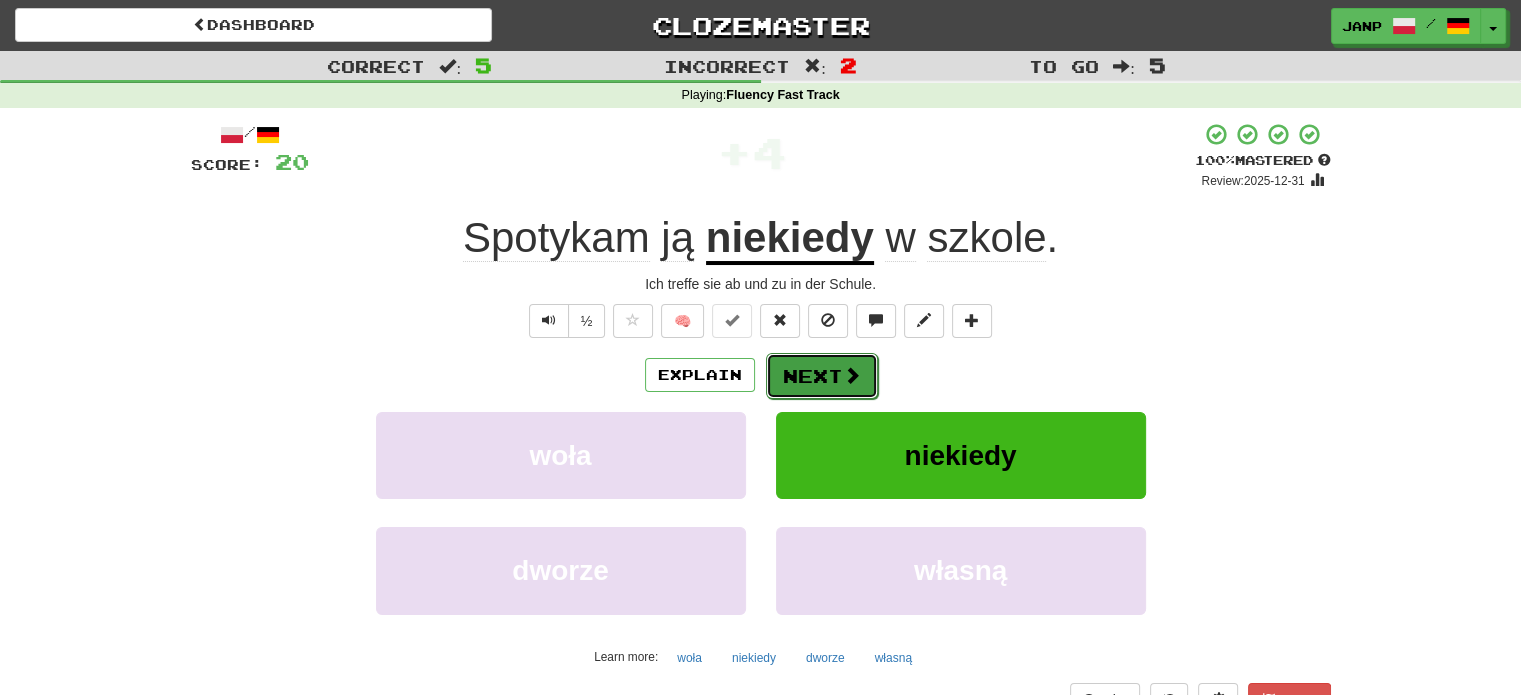 click on "Next" at bounding box center [822, 376] 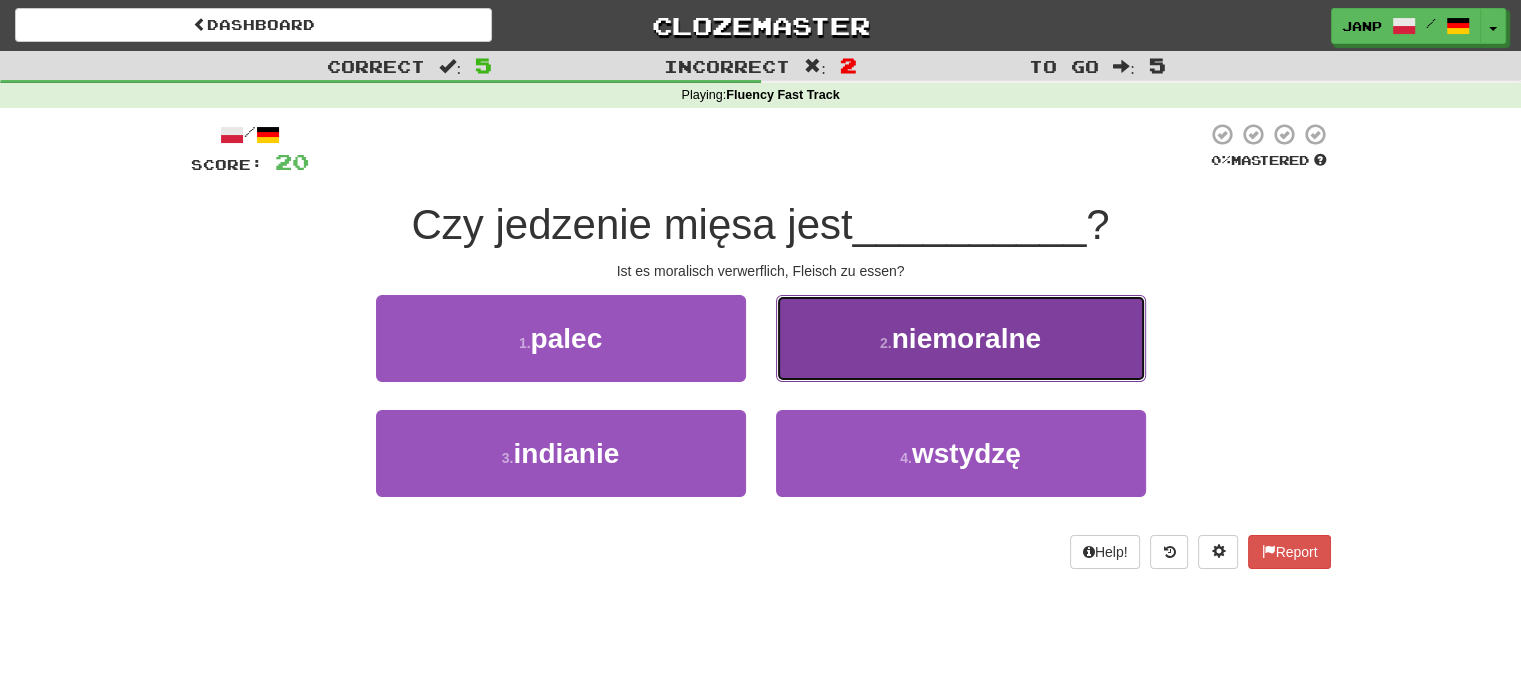 click on "niemoralne" at bounding box center [966, 338] 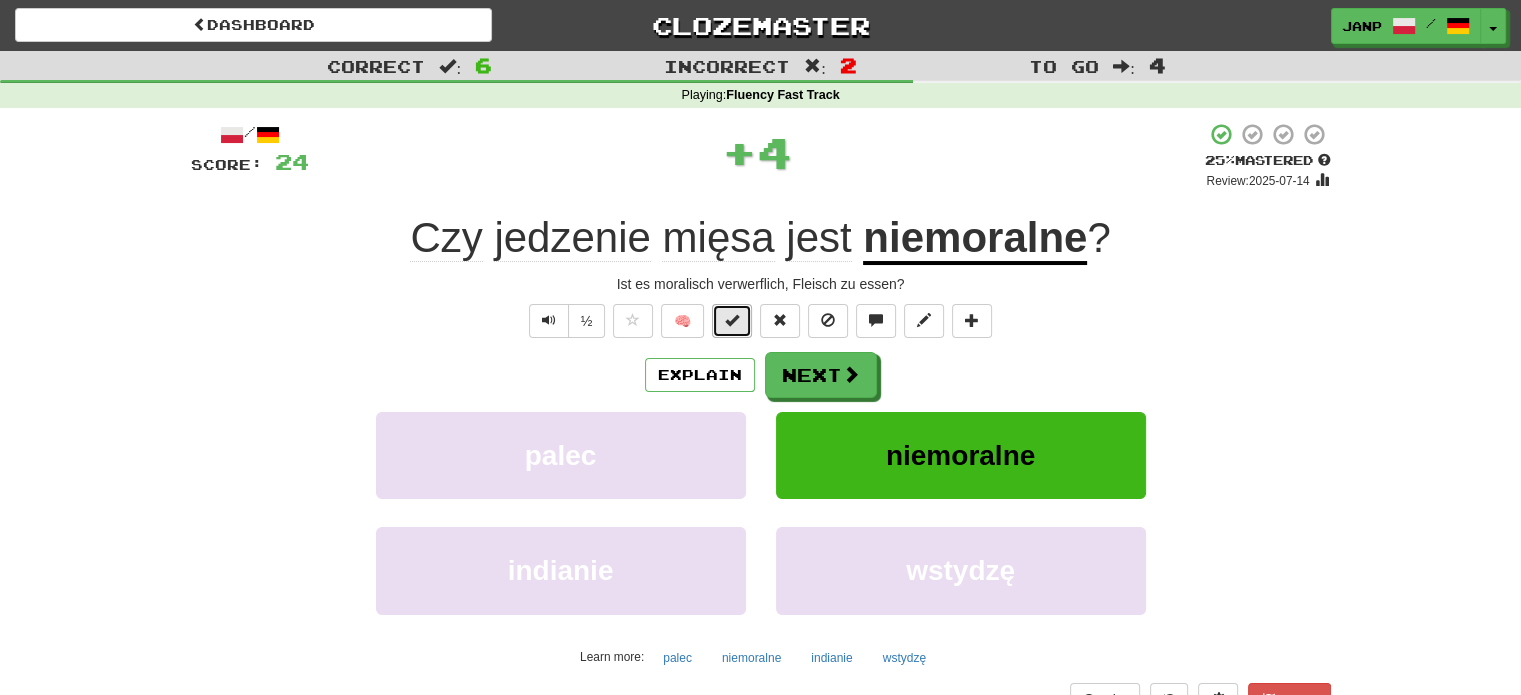 click at bounding box center [732, 320] 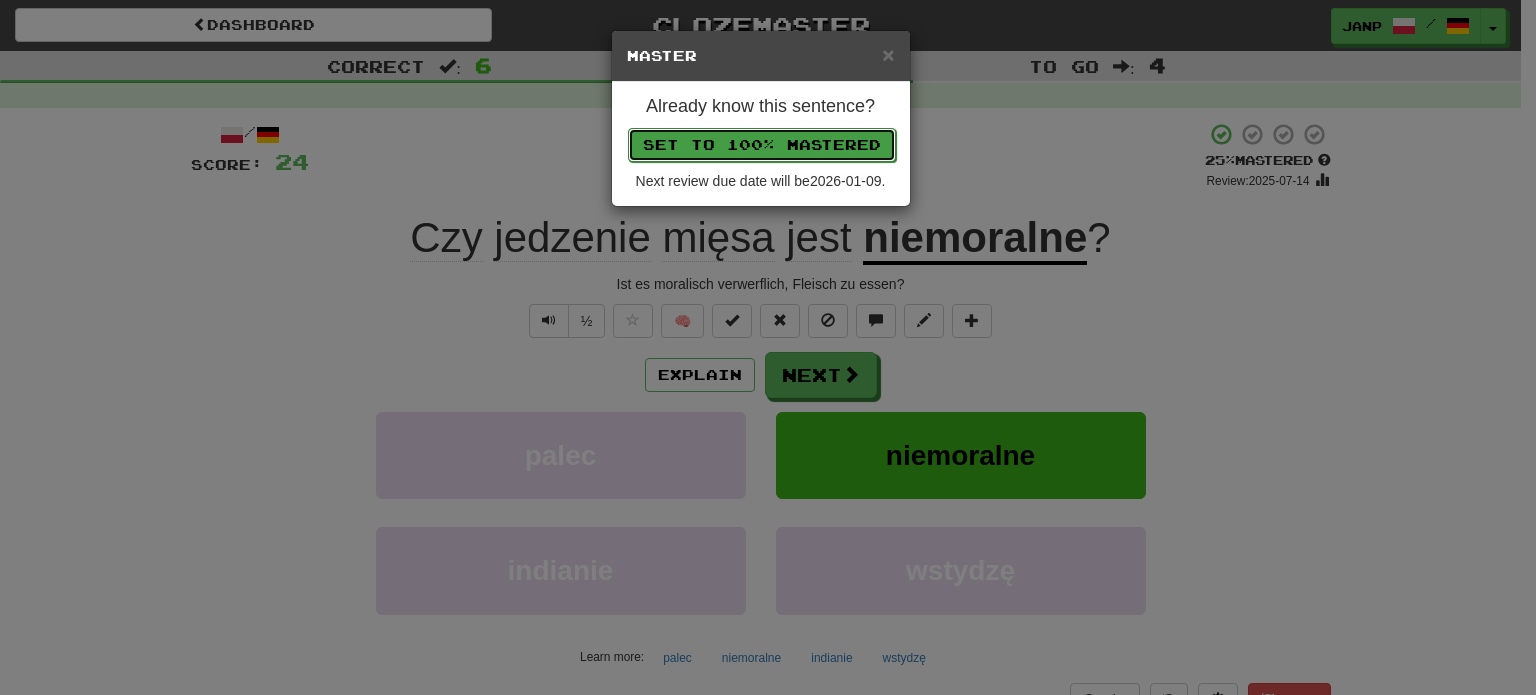 click on "Set to 100% Mastered" at bounding box center (762, 145) 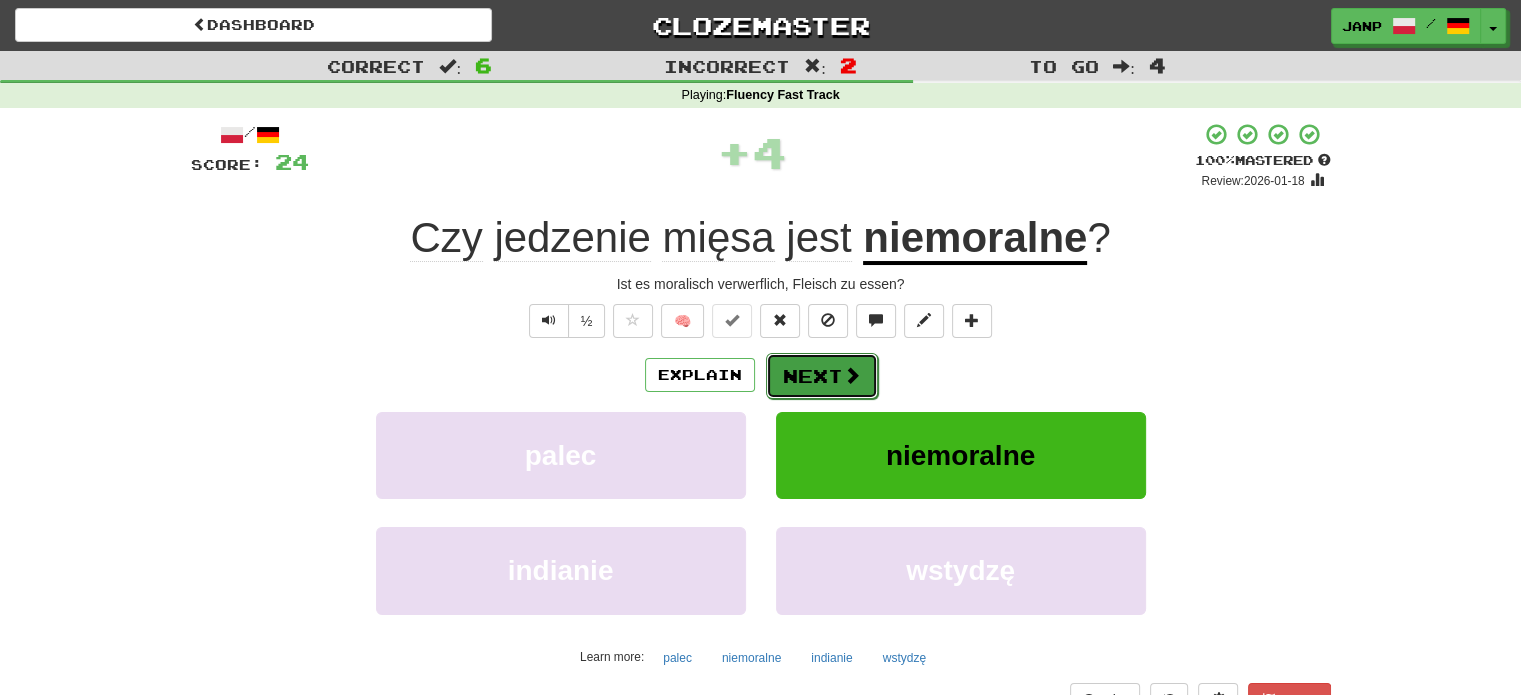 click on "Next" at bounding box center [822, 376] 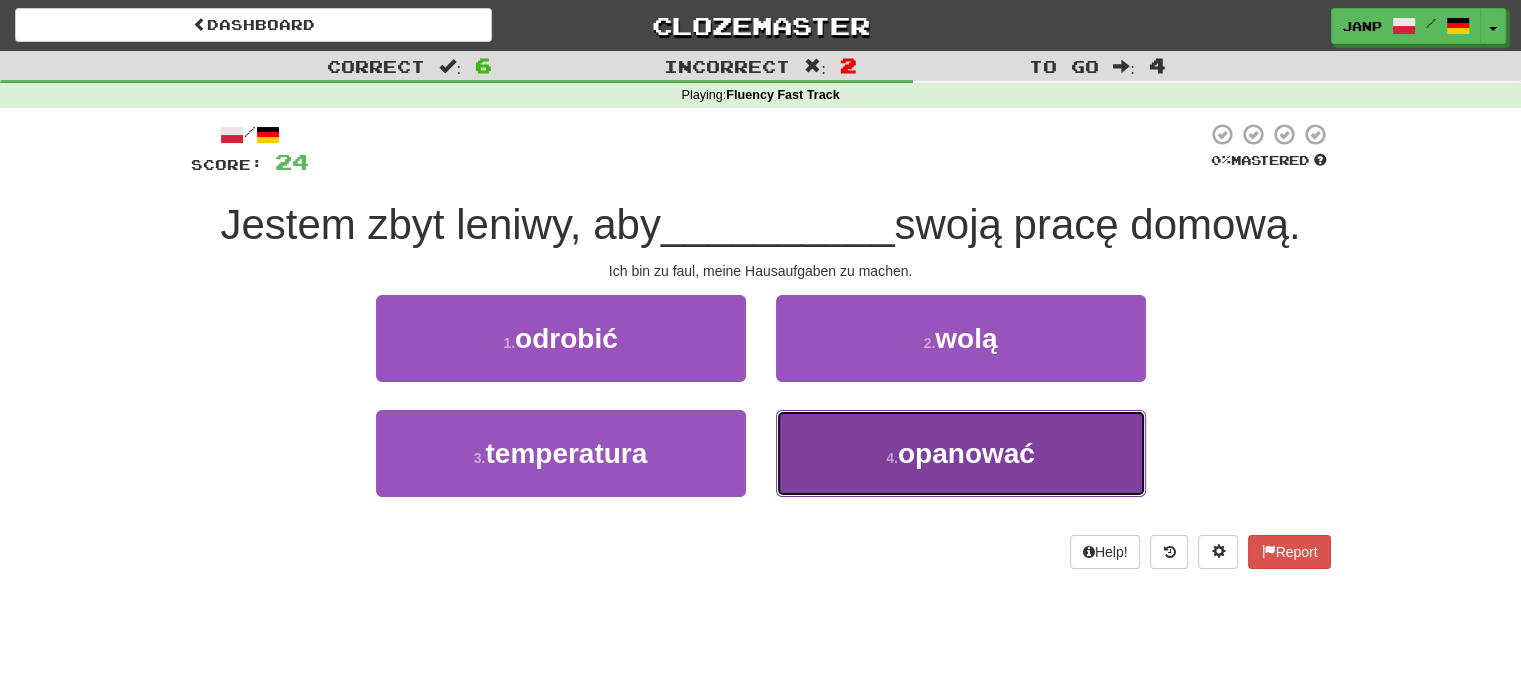 click on "4 .  opanować" at bounding box center (961, 453) 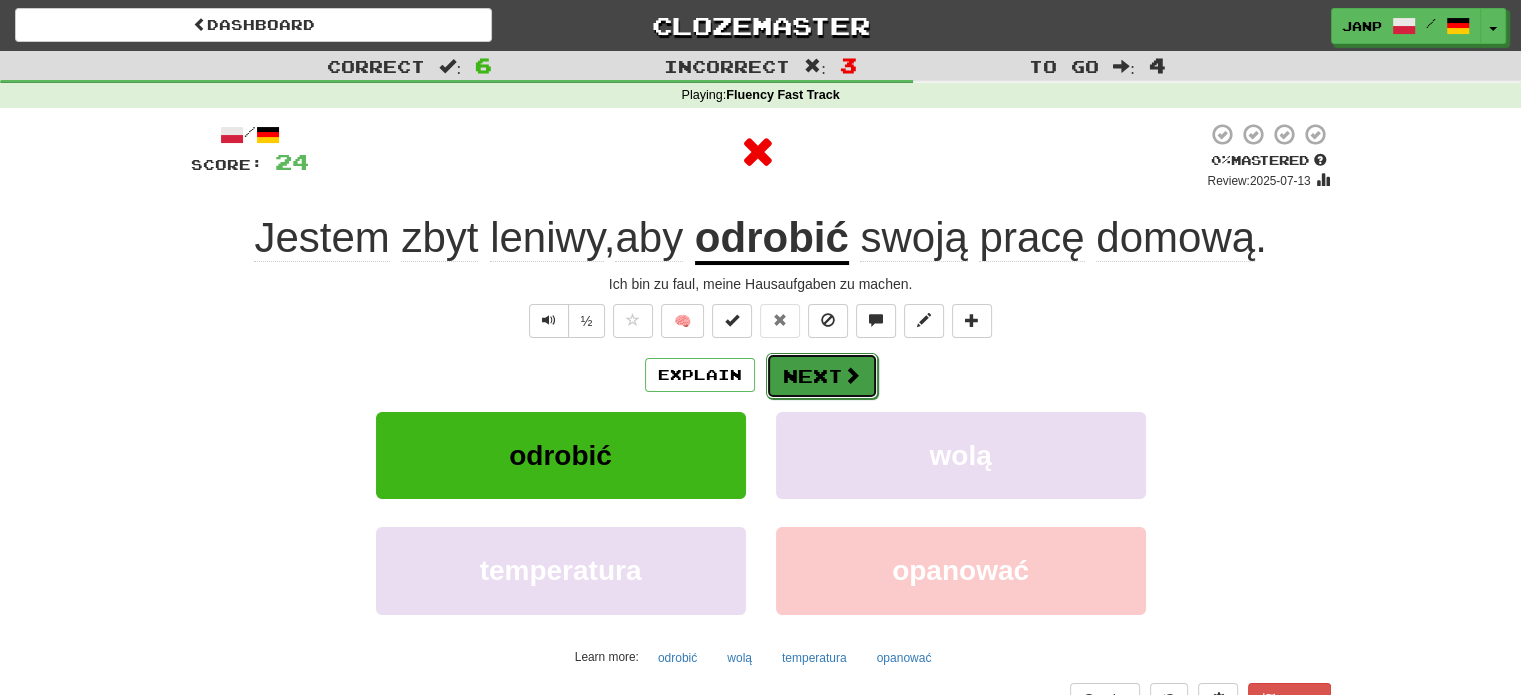 click on "Next" at bounding box center (822, 376) 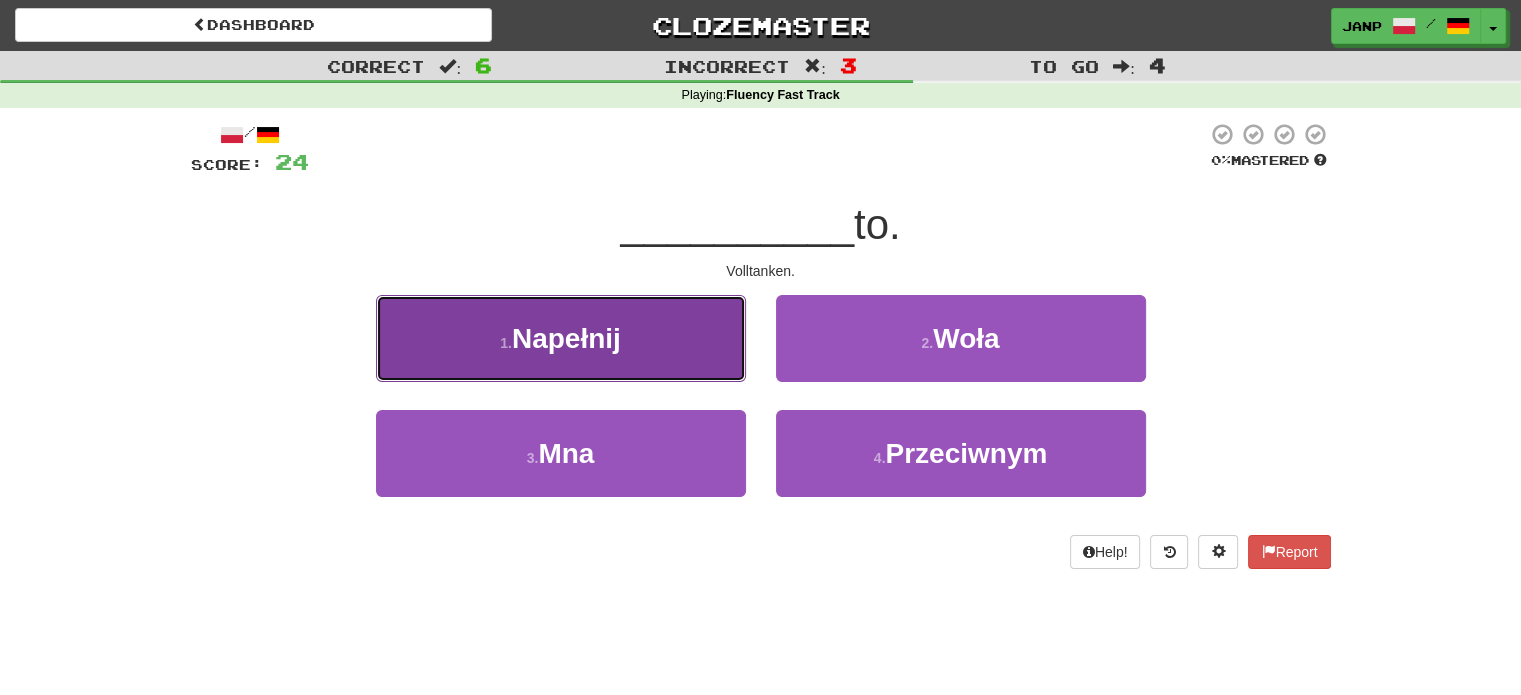 click on "1 .  Napełnij" at bounding box center (561, 338) 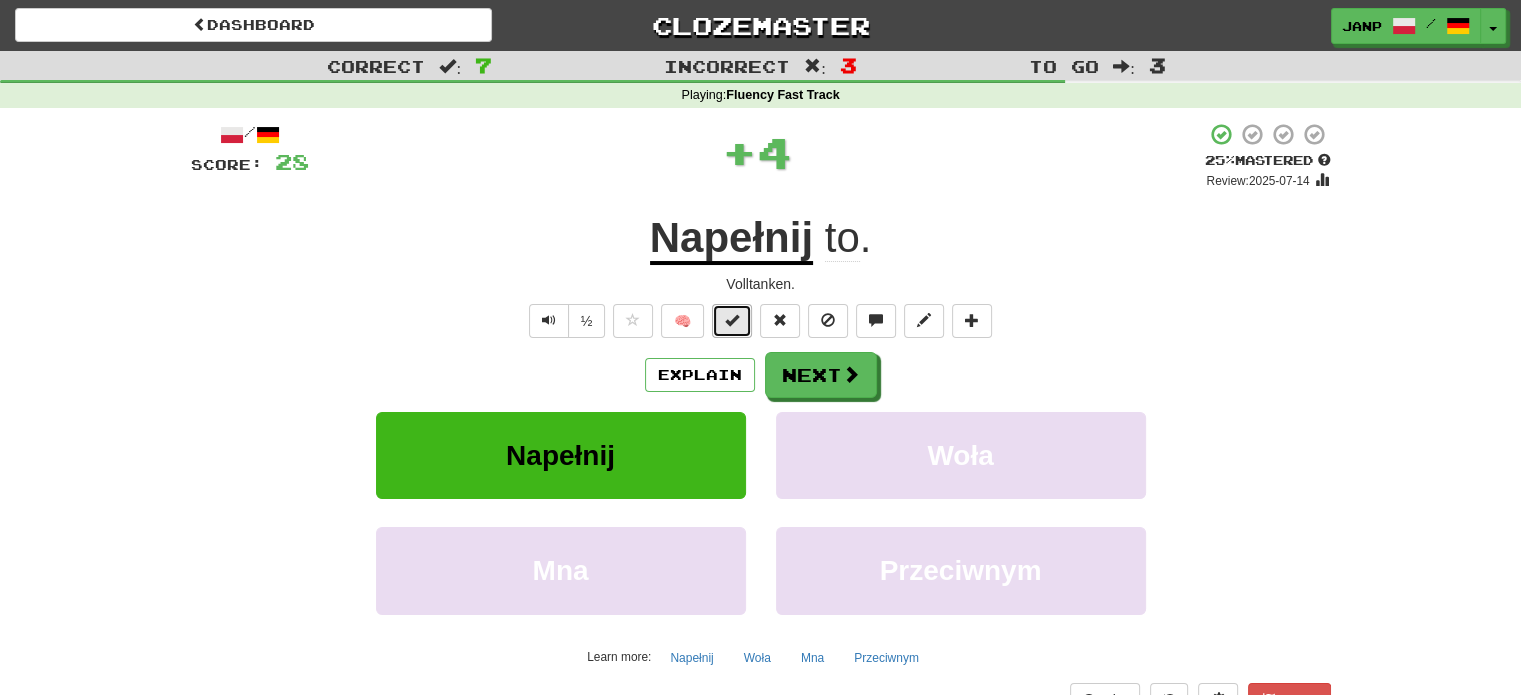 click at bounding box center (732, 321) 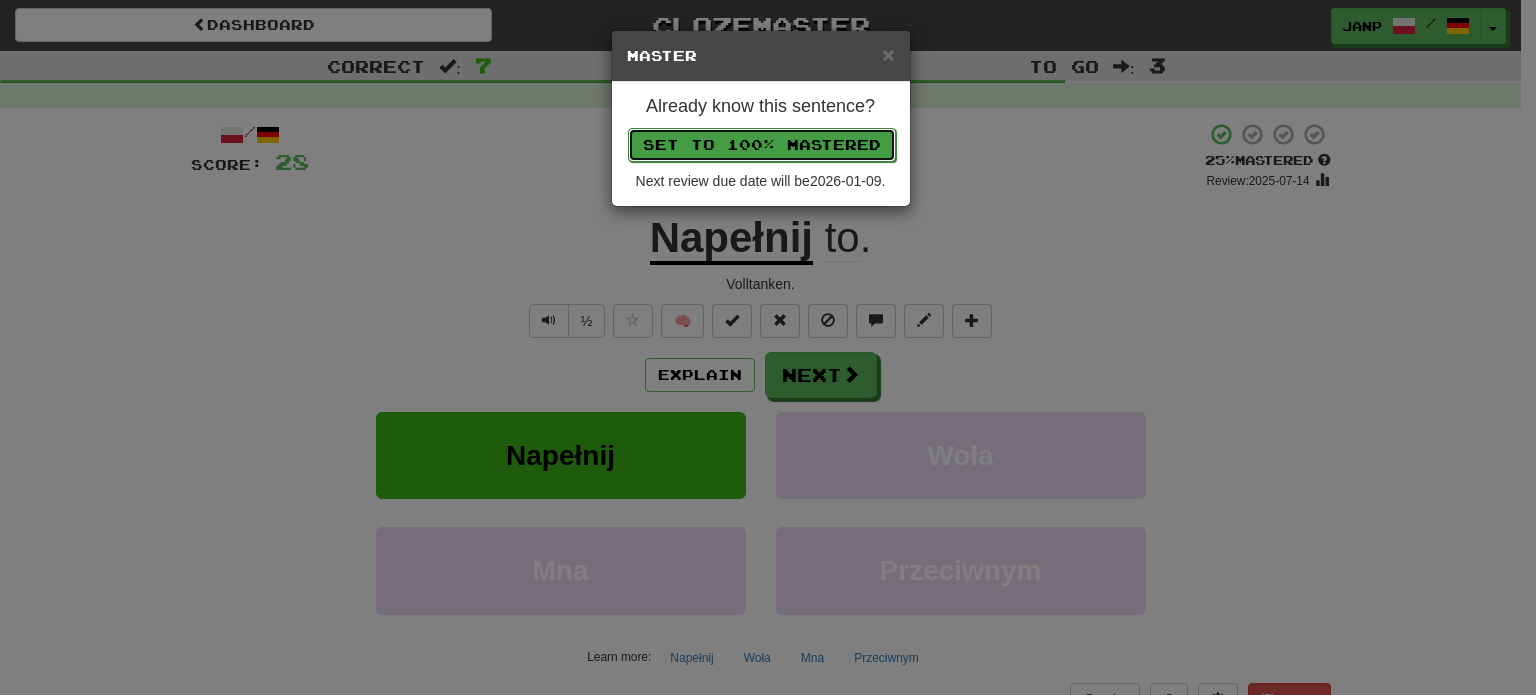 click on "Set to 100% Mastered" at bounding box center (762, 145) 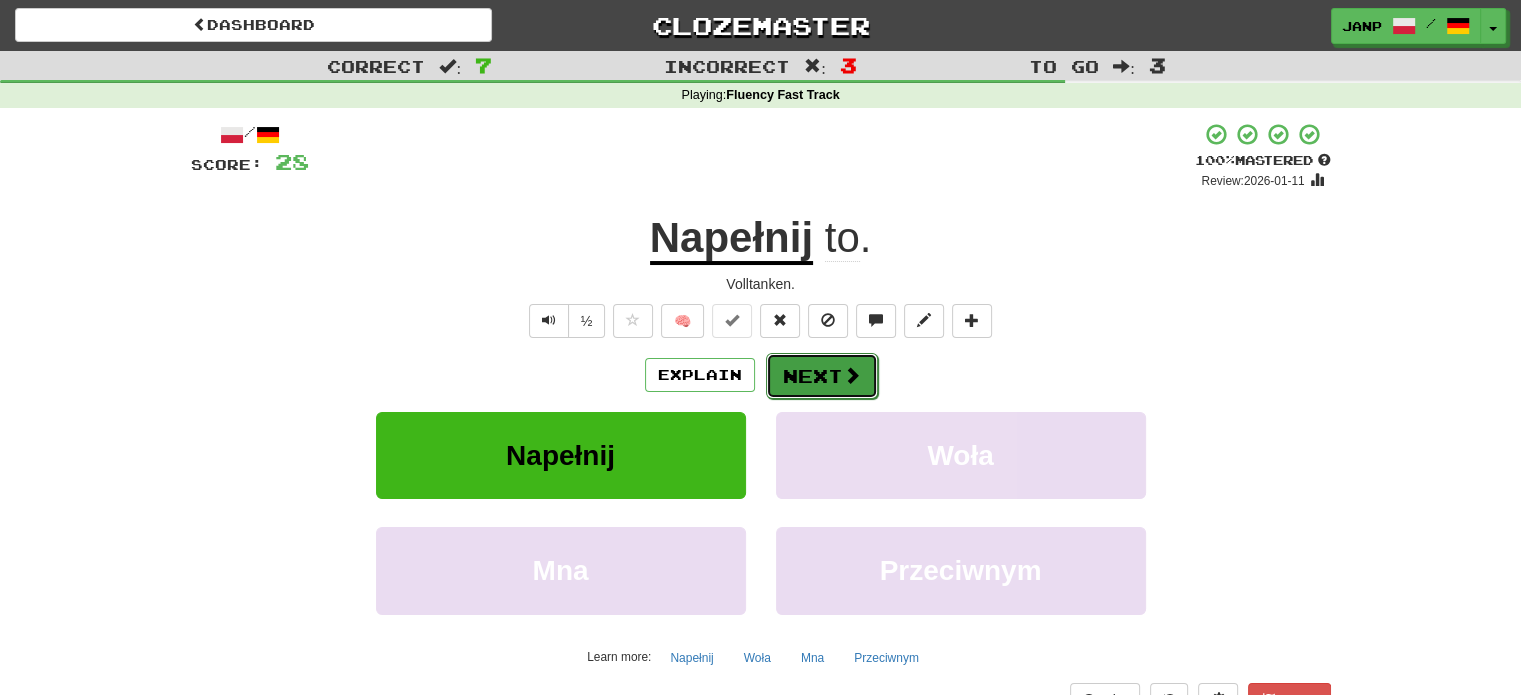 click on "Next" at bounding box center (822, 376) 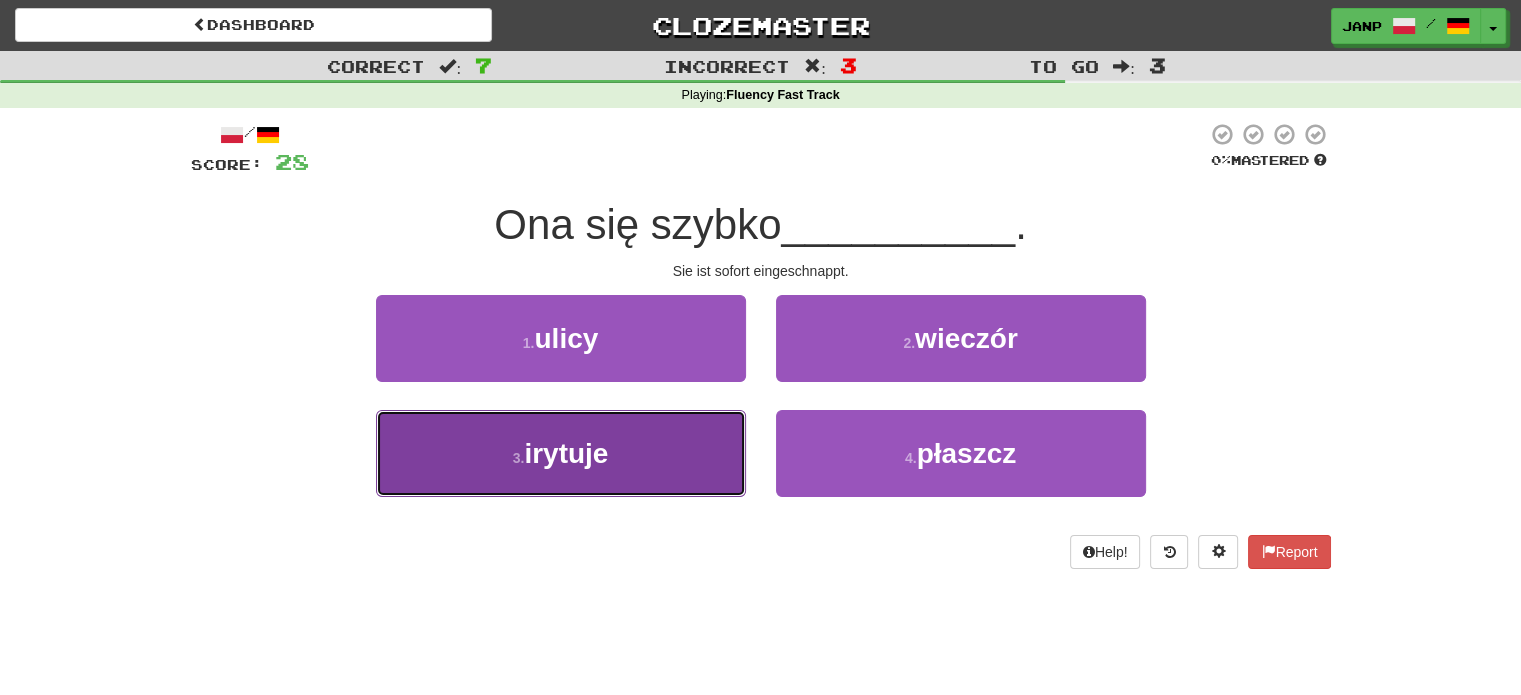 click on "3 .  irytuje" at bounding box center (561, 453) 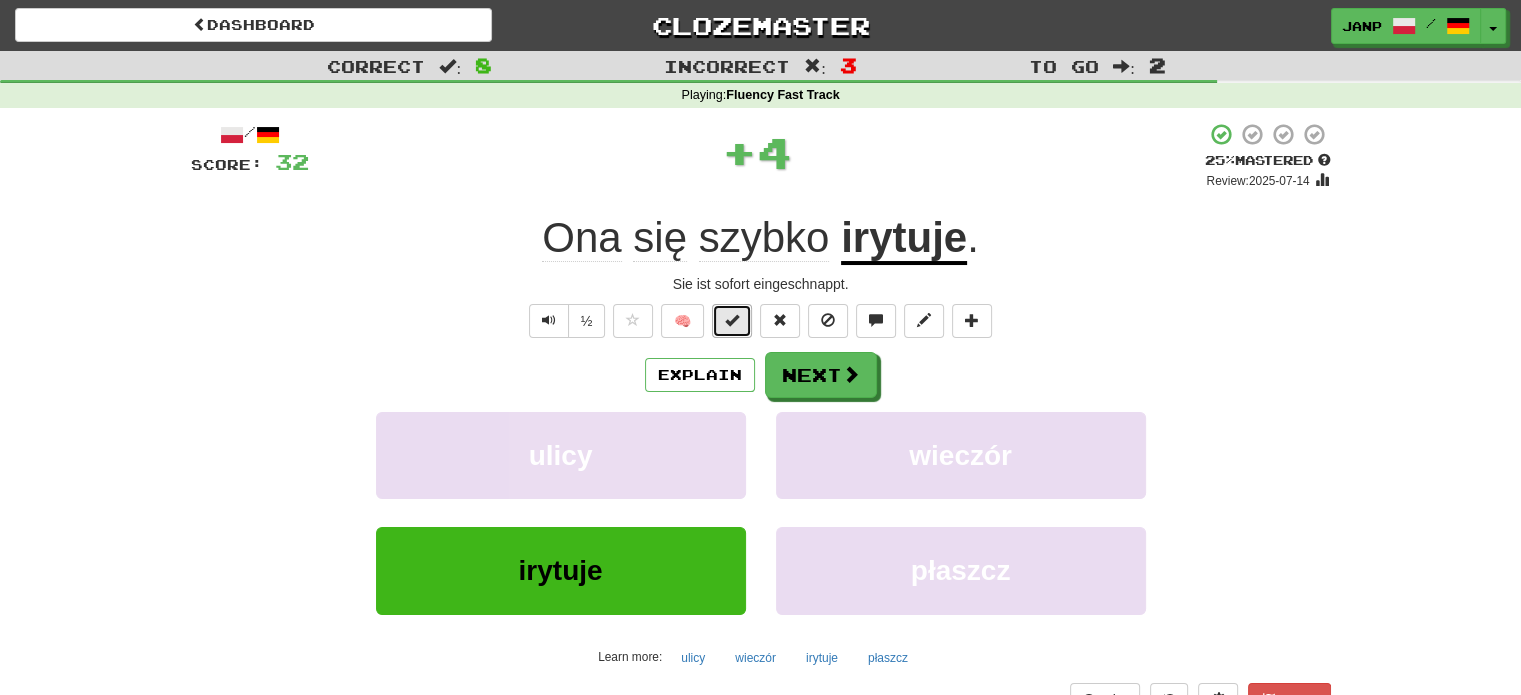 click at bounding box center [732, 321] 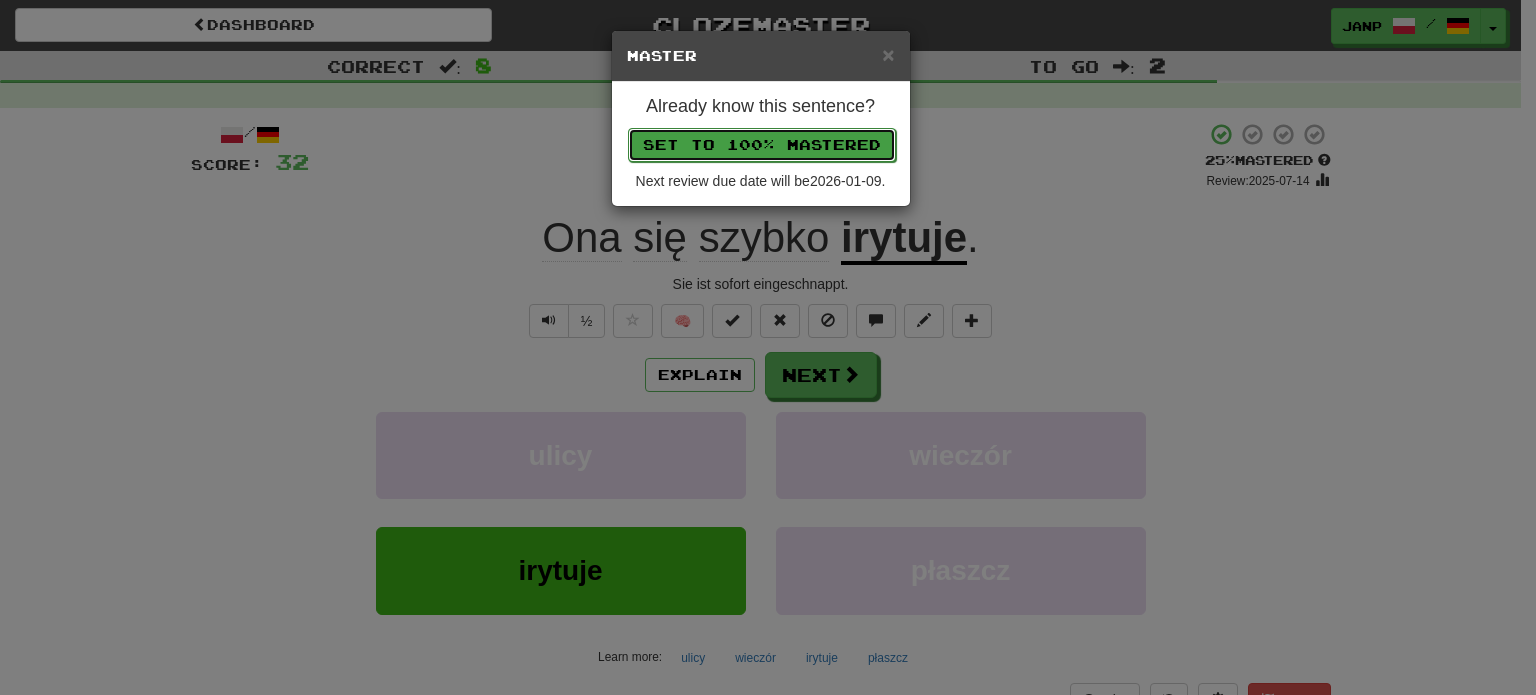 click on "Set to 100% Mastered" at bounding box center (762, 145) 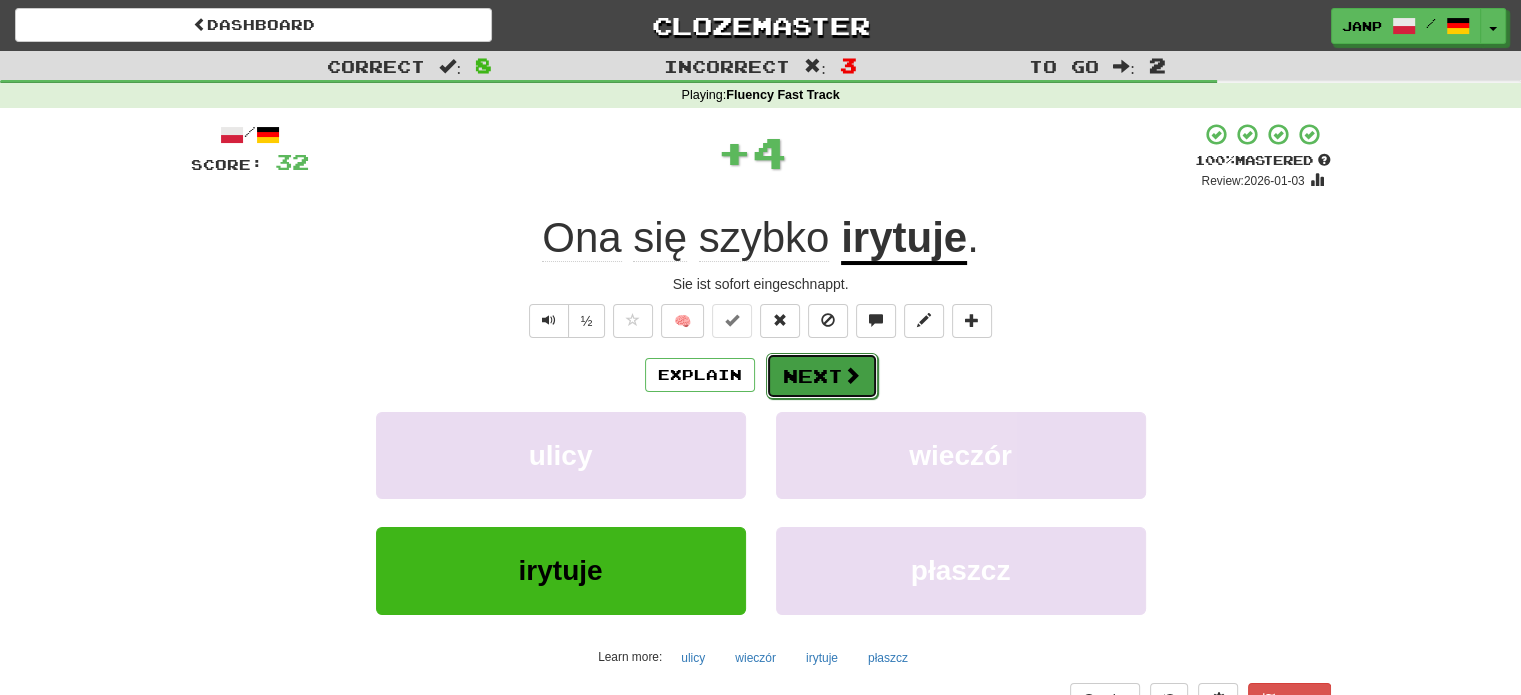 click on "Next" at bounding box center [822, 376] 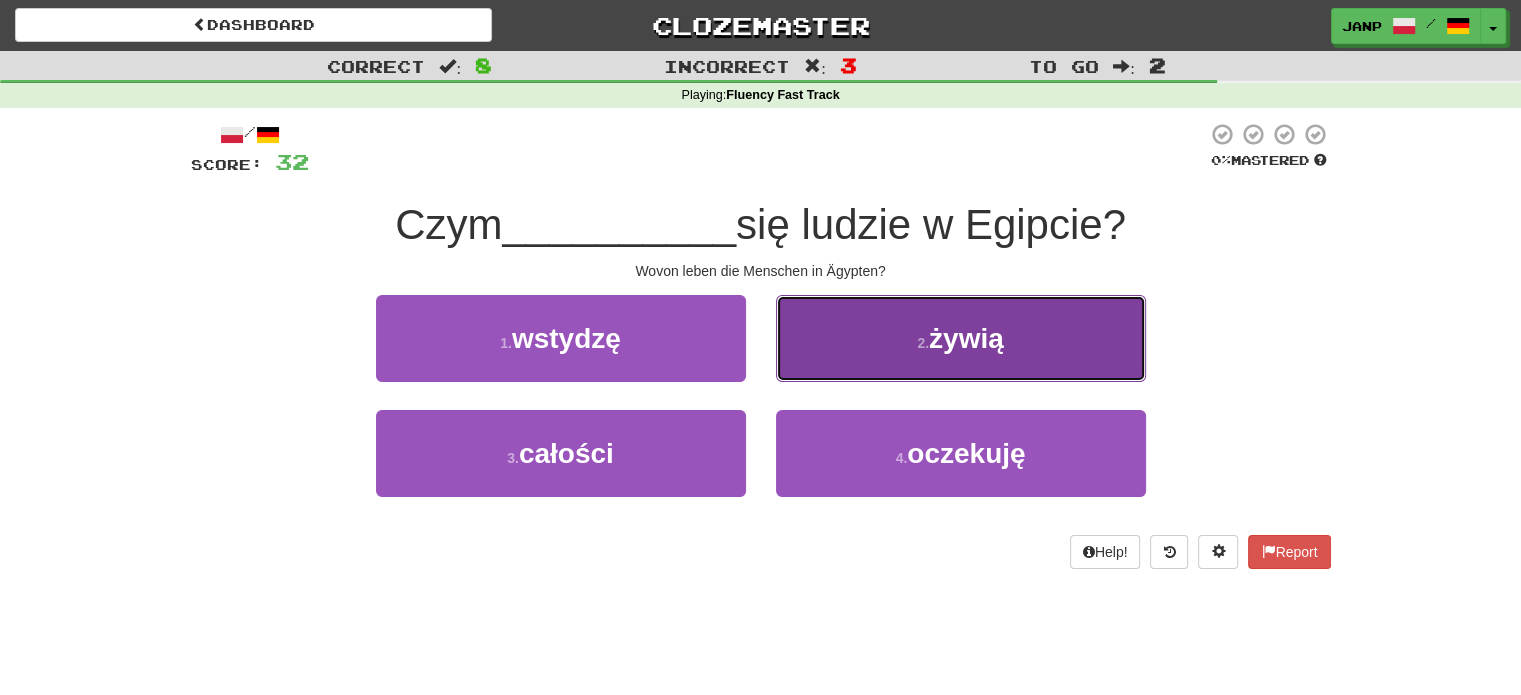click on "2 .  żywią" at bounding box center [961, 338] 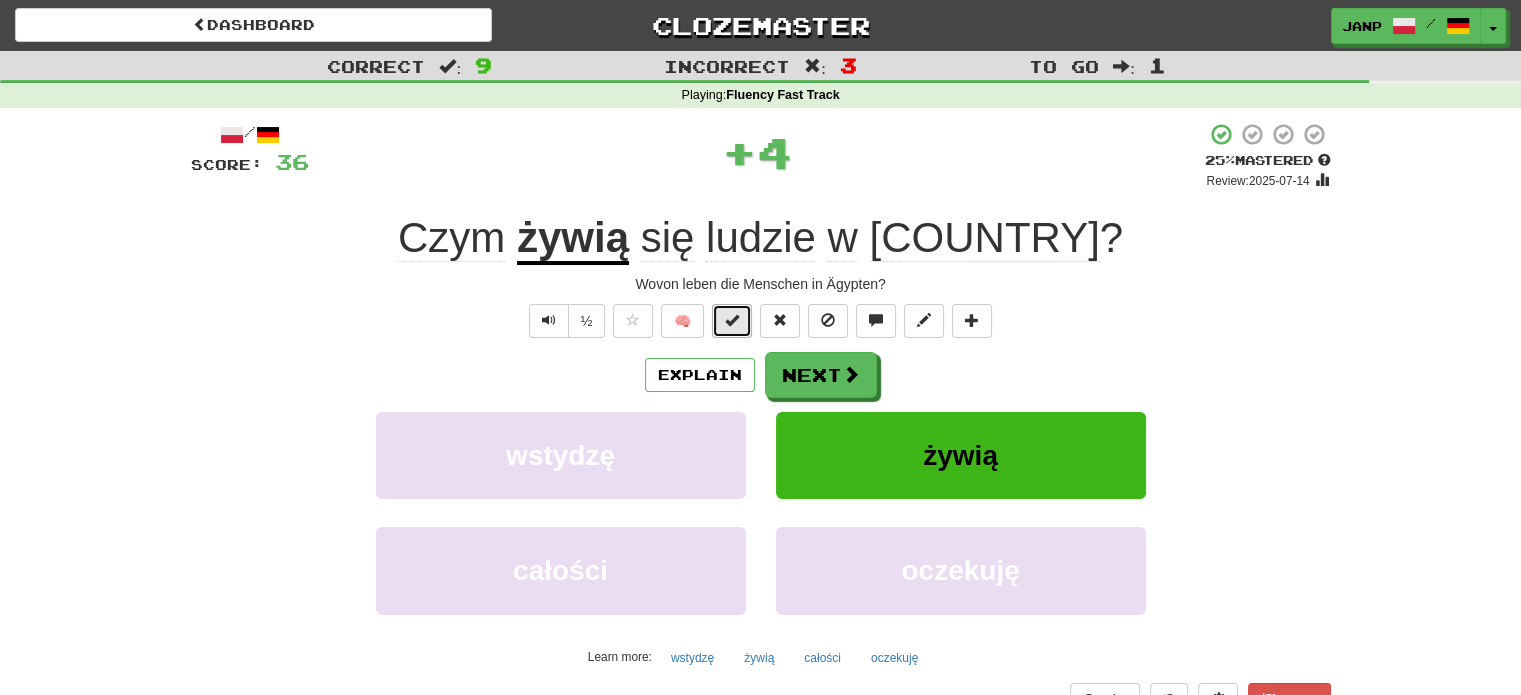 click at bounding box center [732, 321] 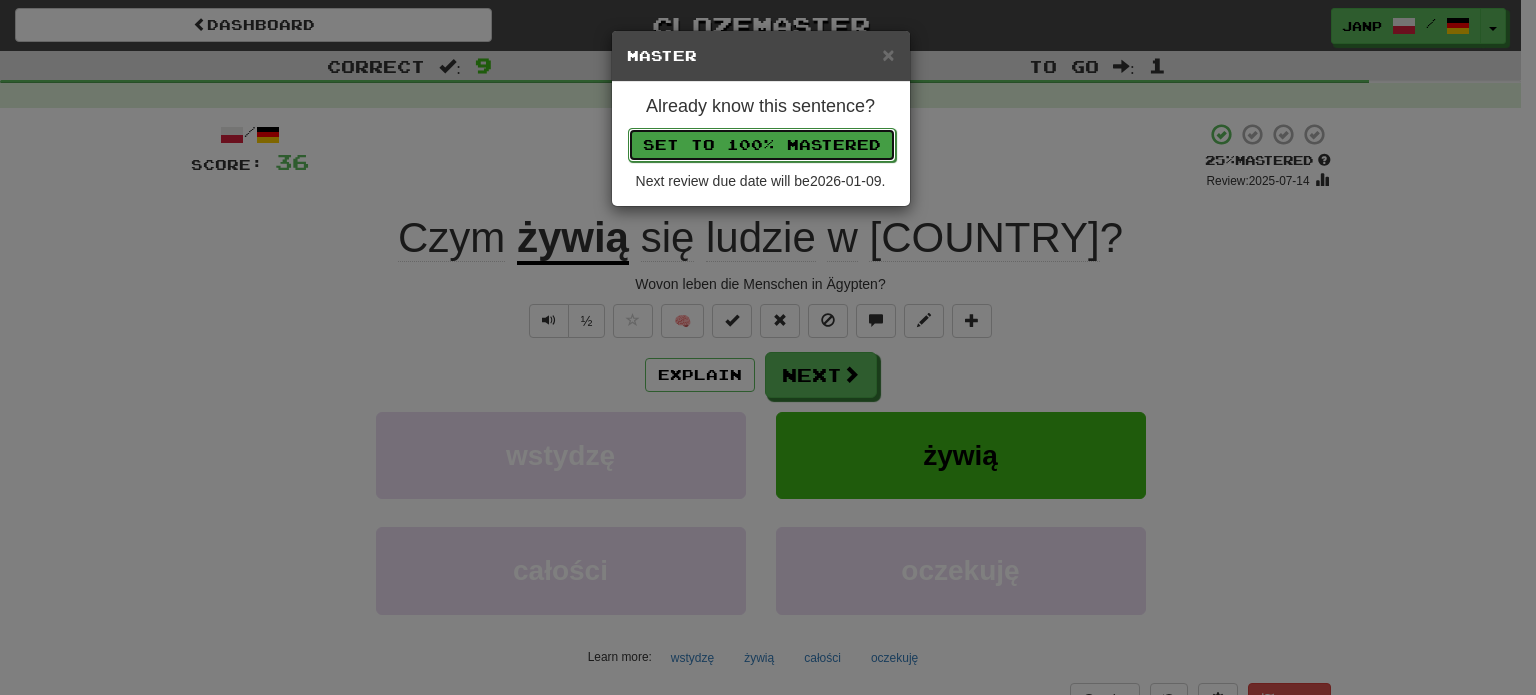 click on "Set to 100% Mastered" at bounding box center (762, 145) 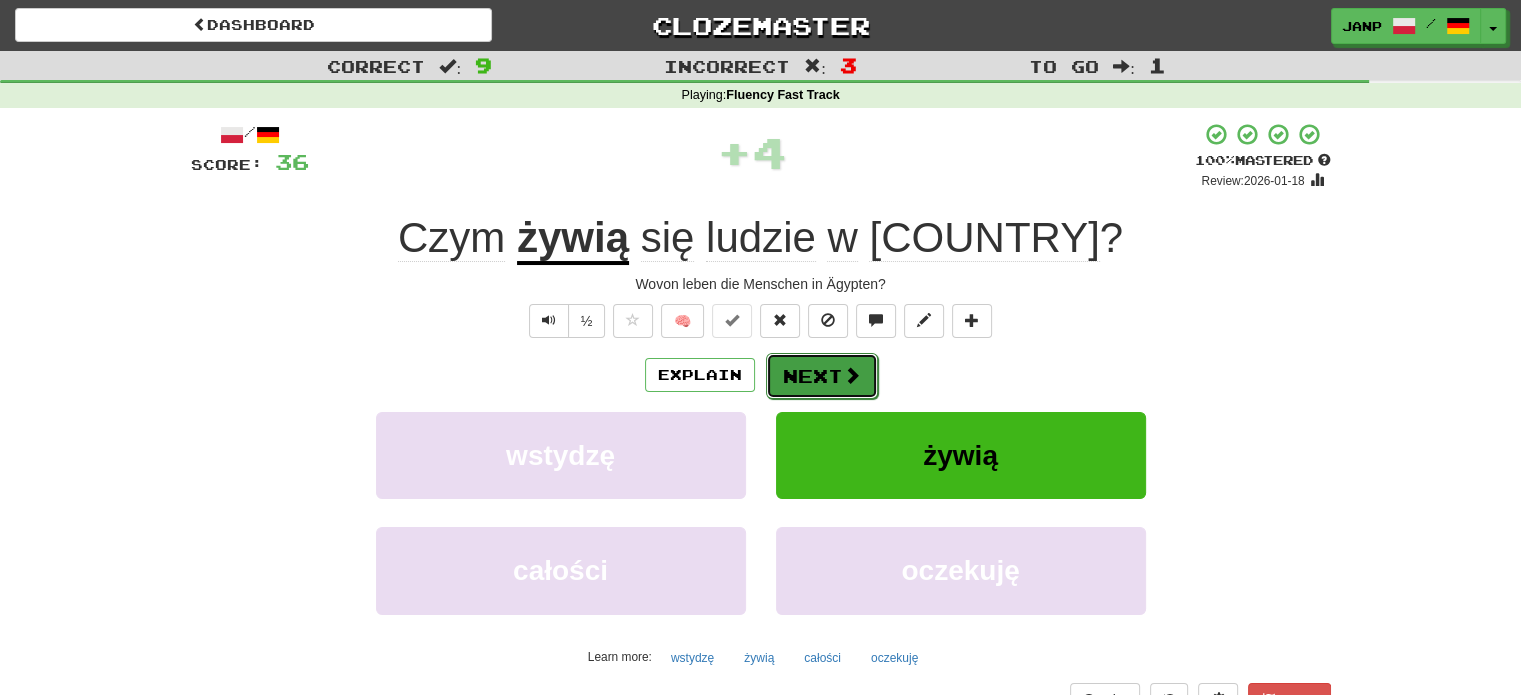click on "Next" at bounding box center [822, 376] 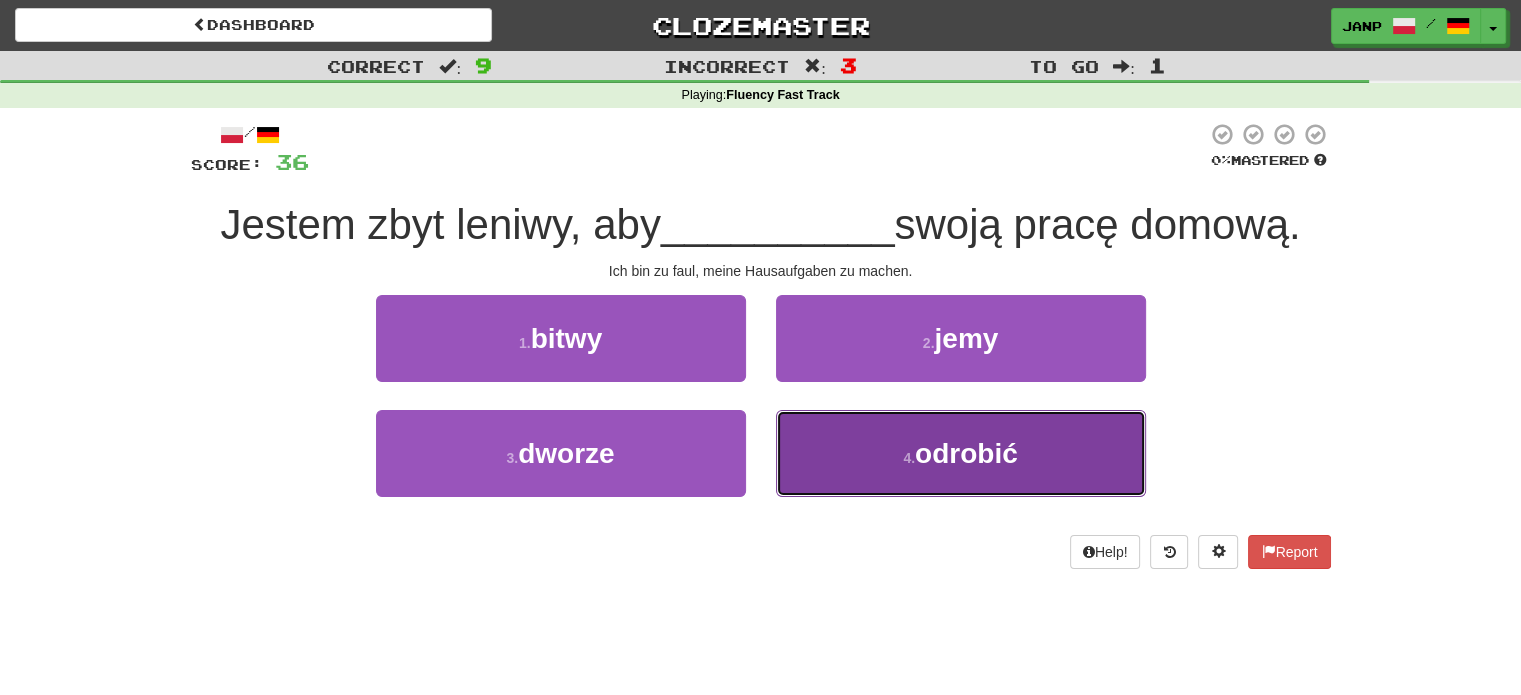 click on "4 .  odrobić" at bounding box center (961, 453) 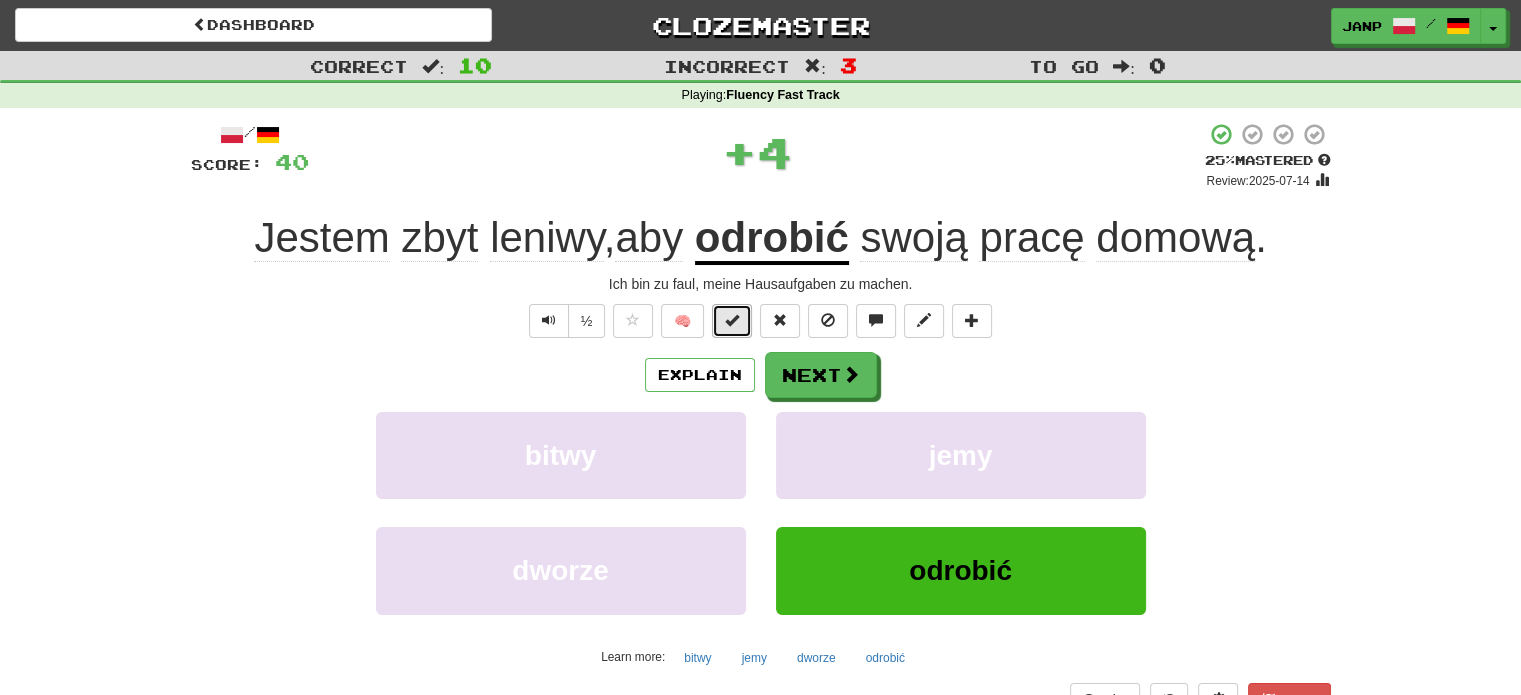 click at bounding box center [732, 320] 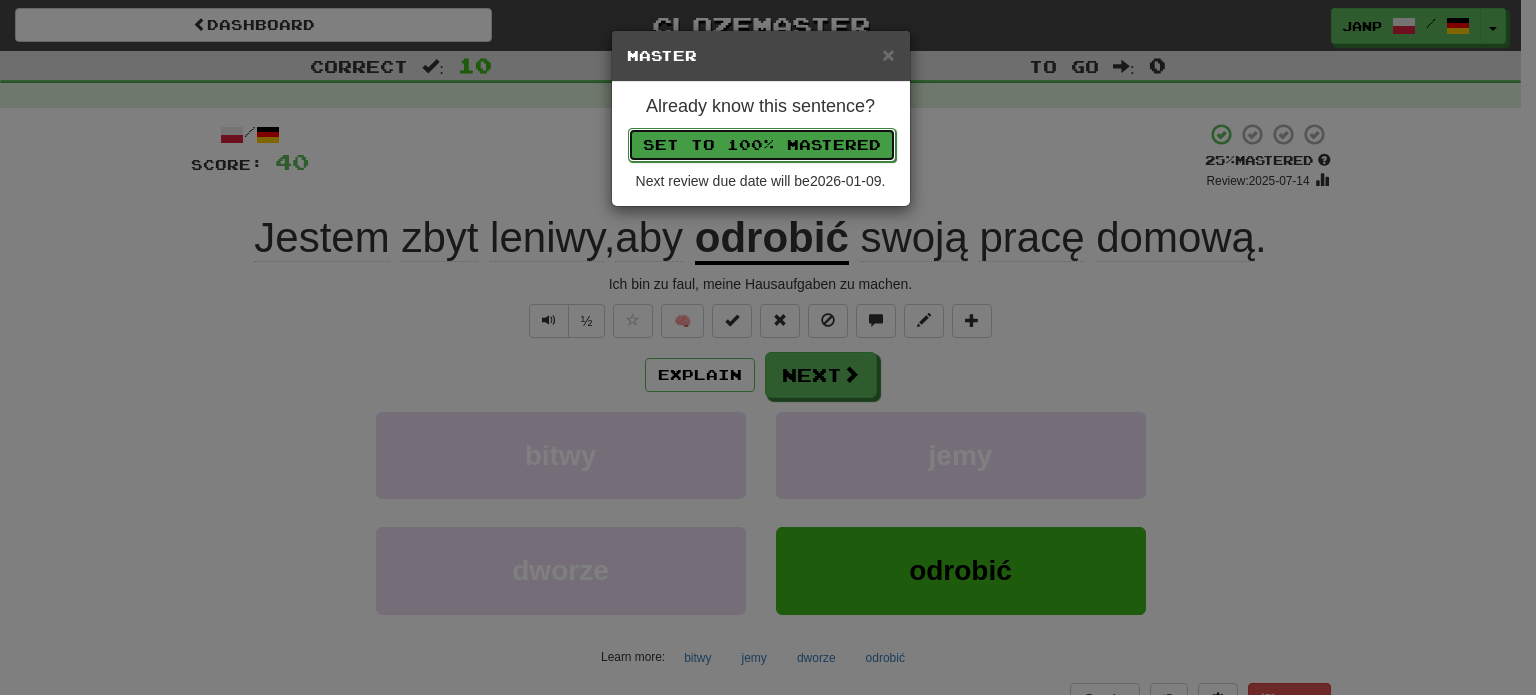 click on "Set to 100% Mastered" at bounding box center (762, 145) 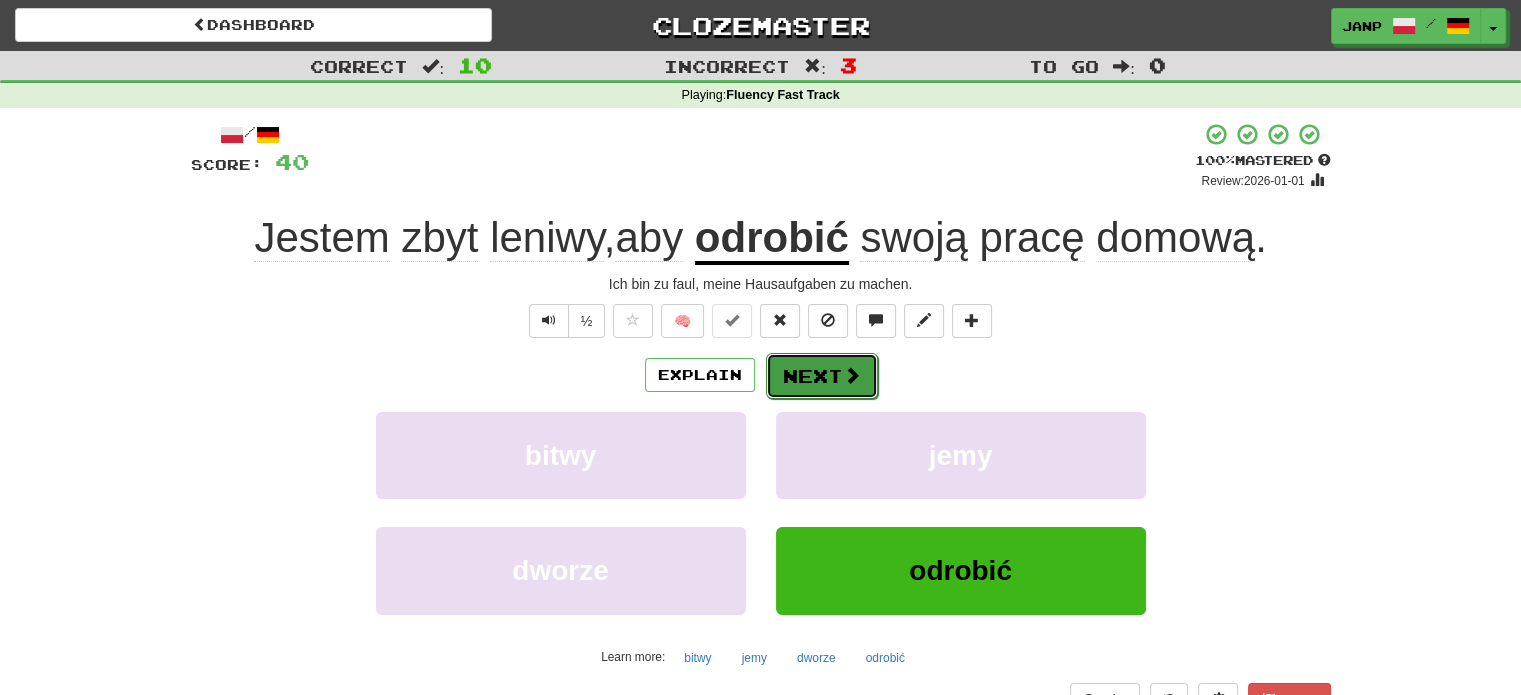 click on "Next" at bounding box center (822, 376) 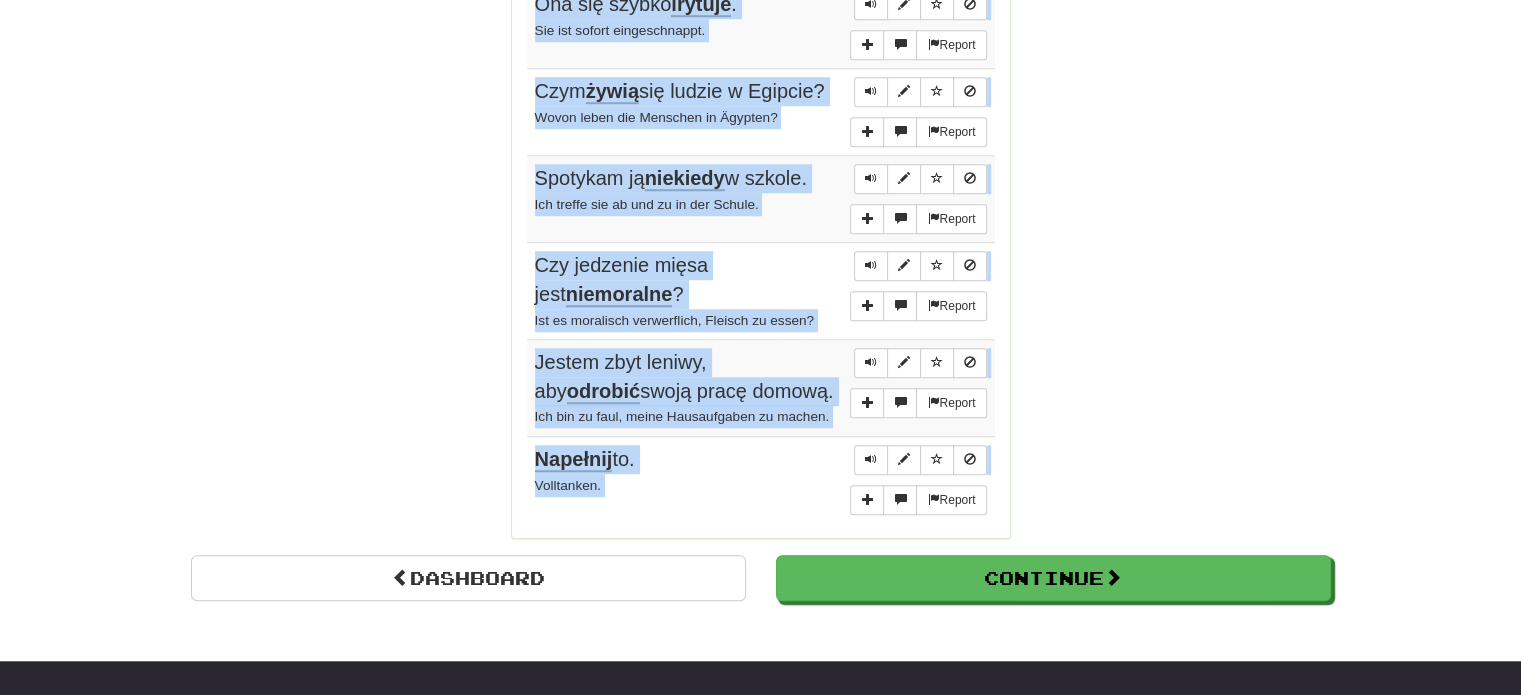 scroll, scrollTop: 1571, scrollLeft: 0, axis: vertical 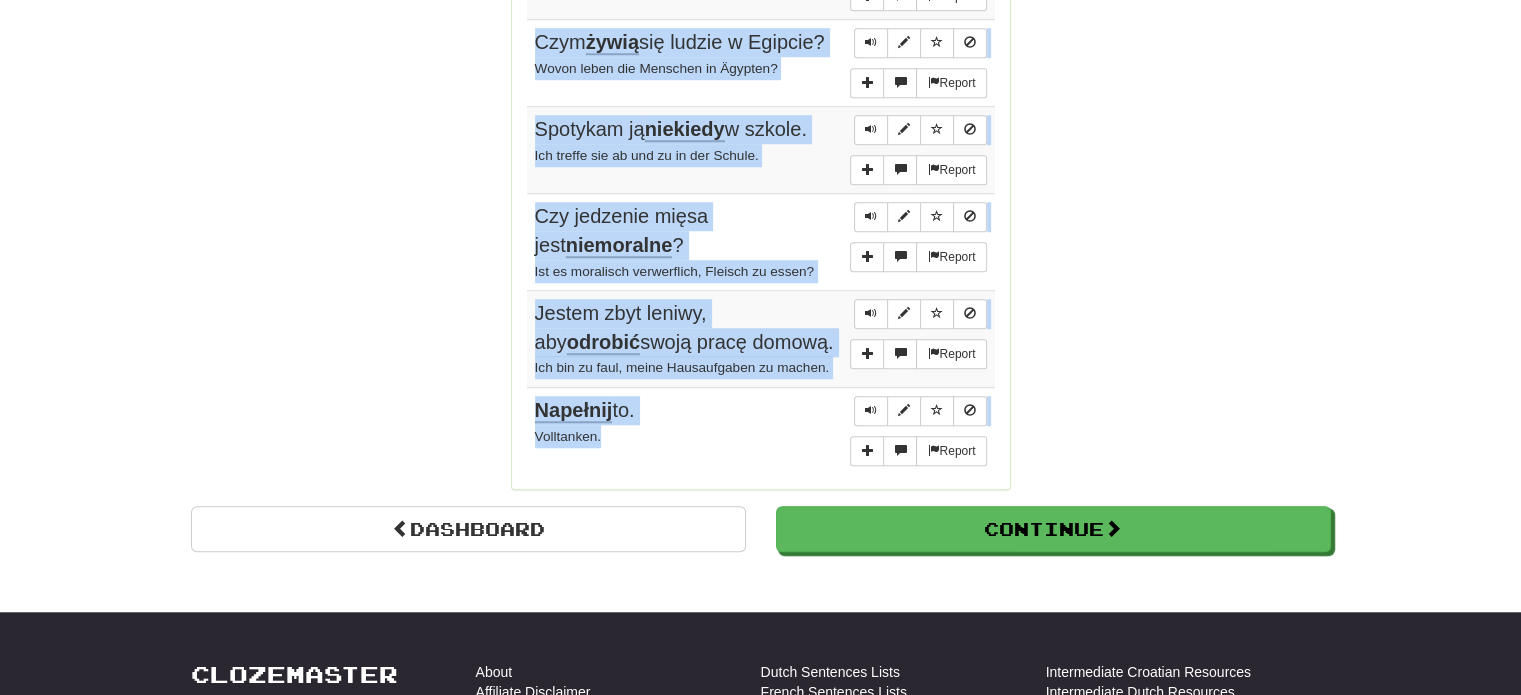 drag, startPoint x: 516, startPoint y: 291, endPoint x: 702, endPoint y: 416, distance: 224.10042 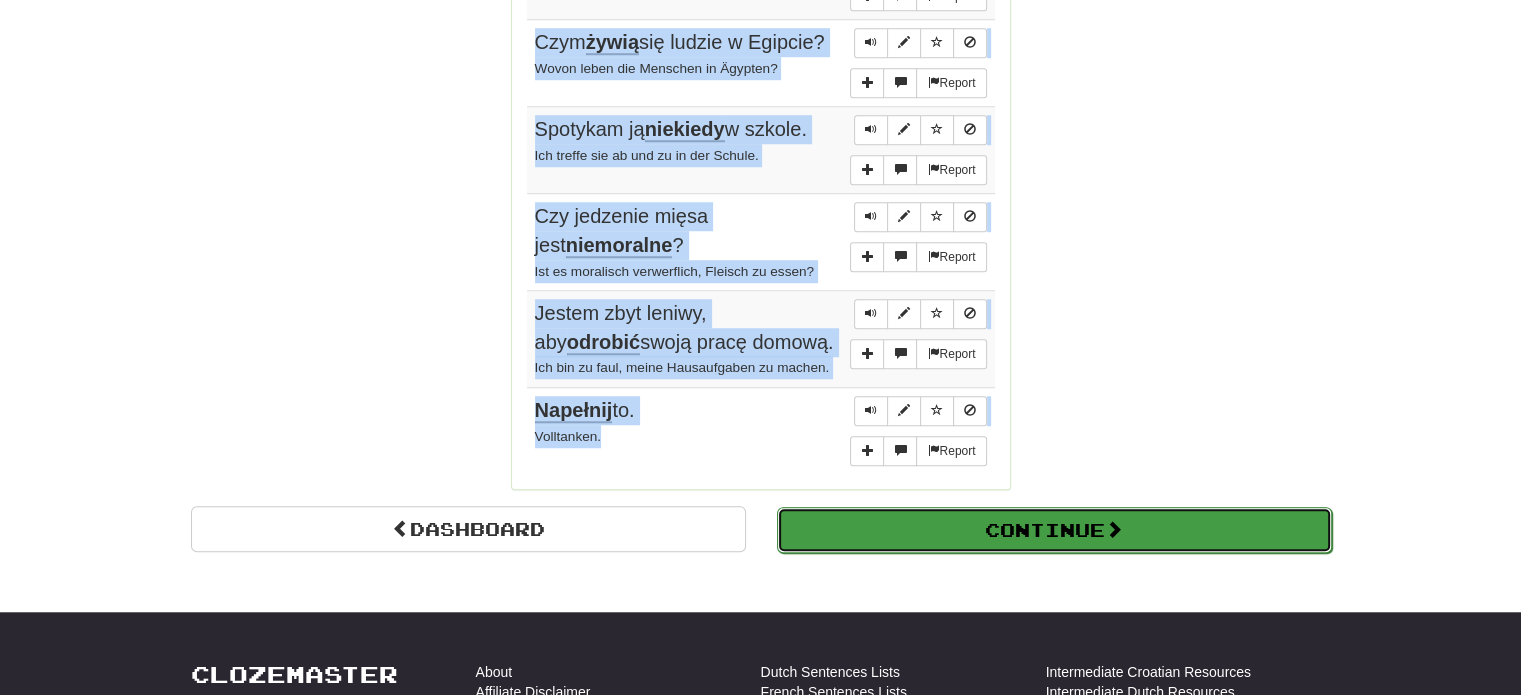 click on "Continue" at bounding box center [1054, 530] 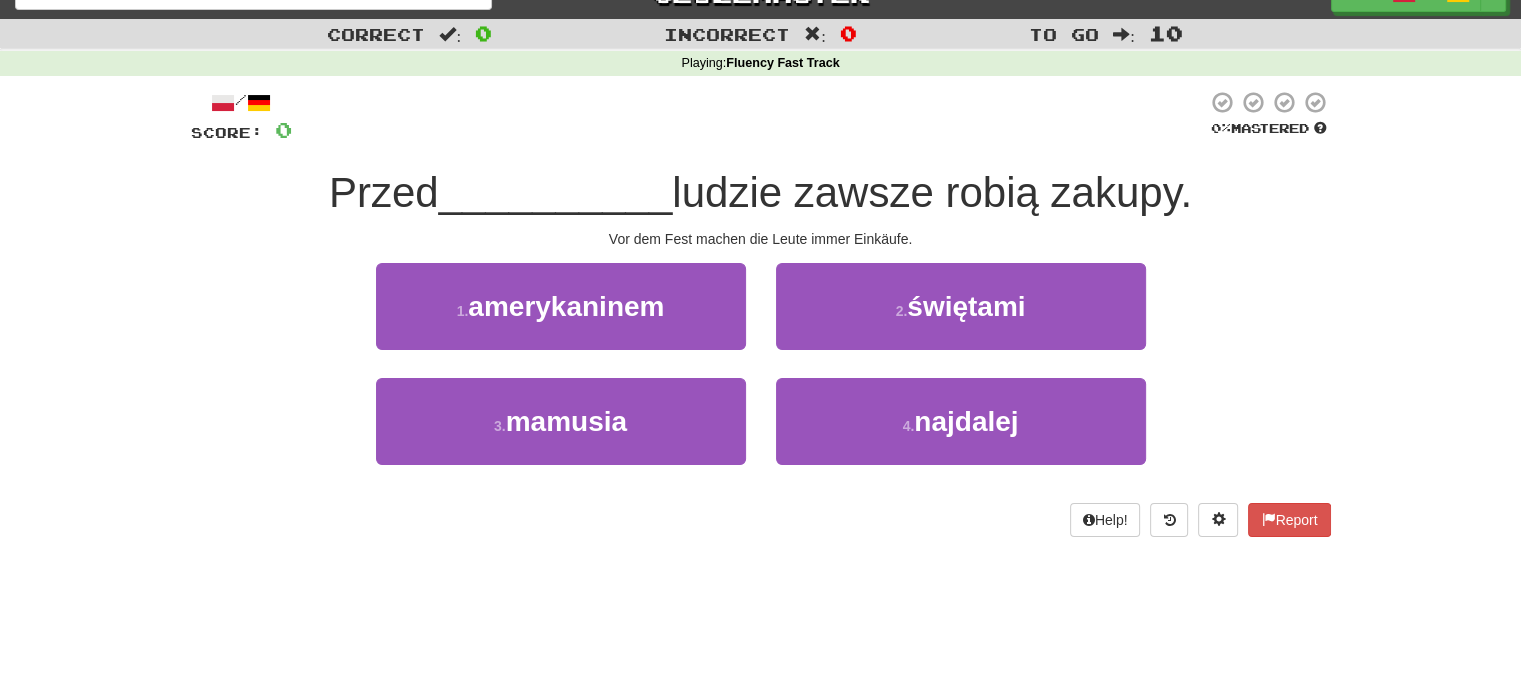 scroll, scrollTop: 28, scrollLeft: 0, axis: vertical 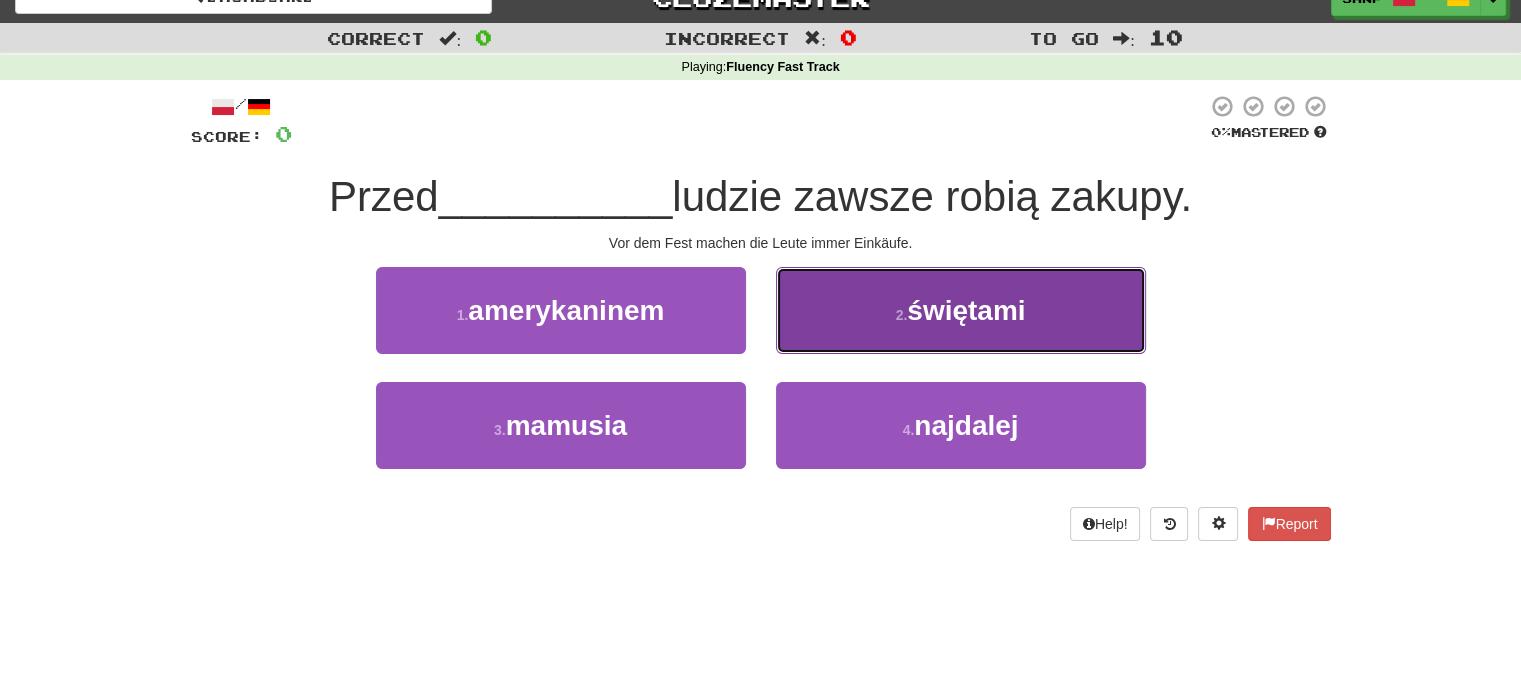 click on "2 .  świętami" at bounding box center (961, 310) 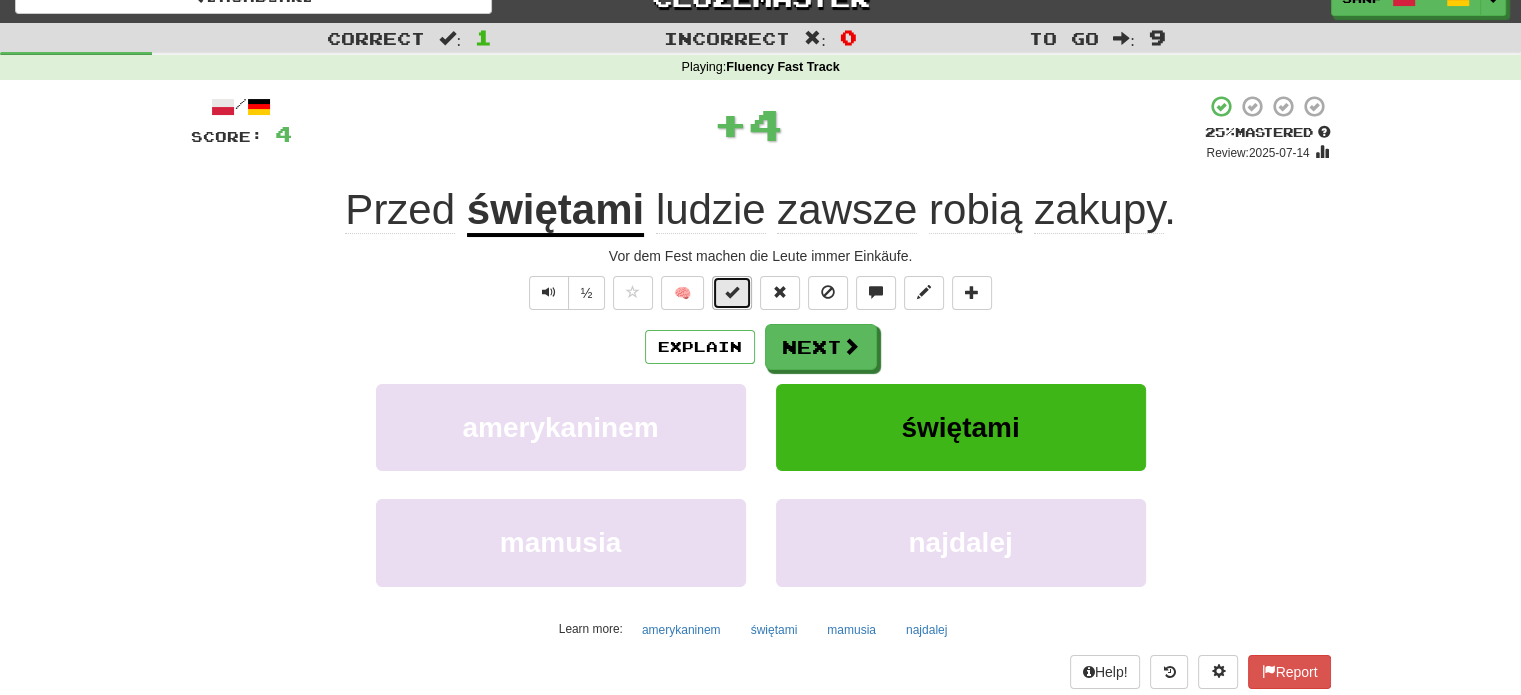 click at bounding box center (732, 293) 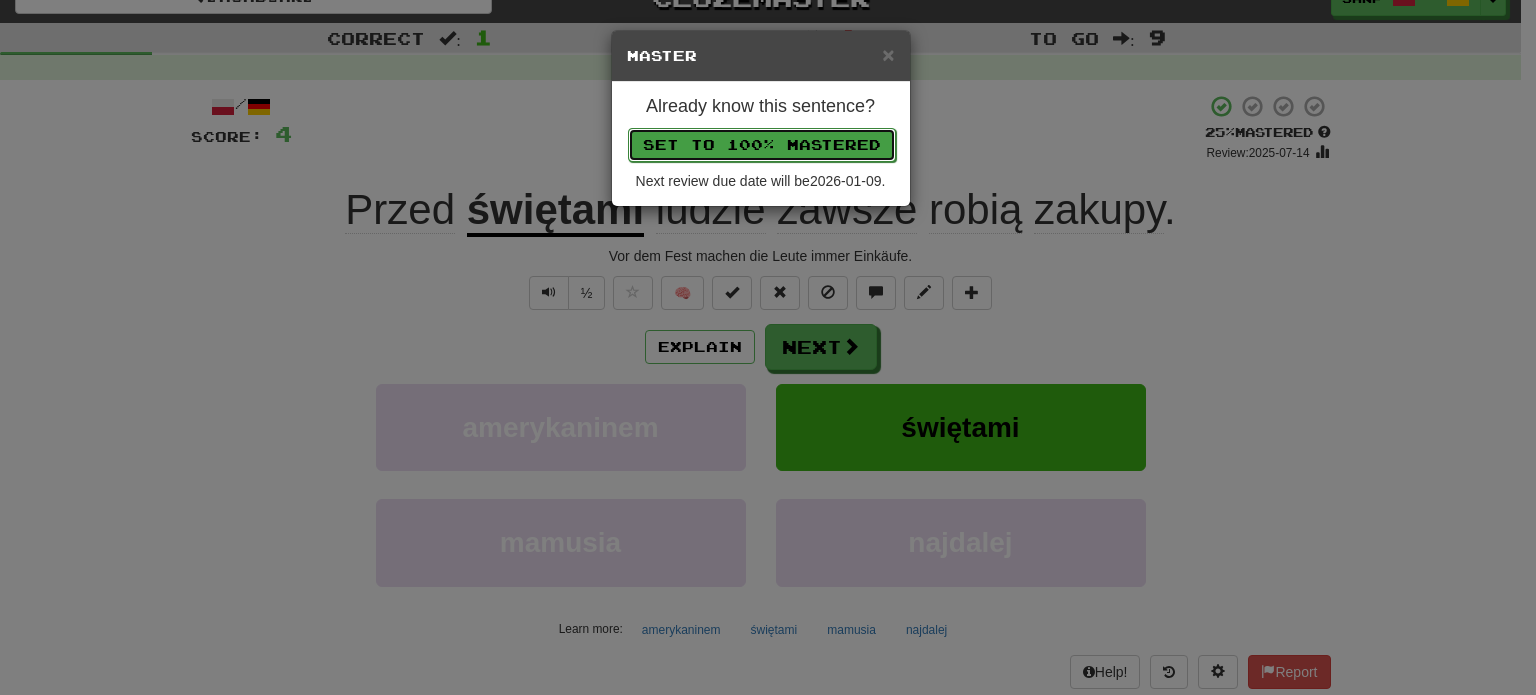 click on "Set to 100% Mastered" at bounding box center [762, 145] 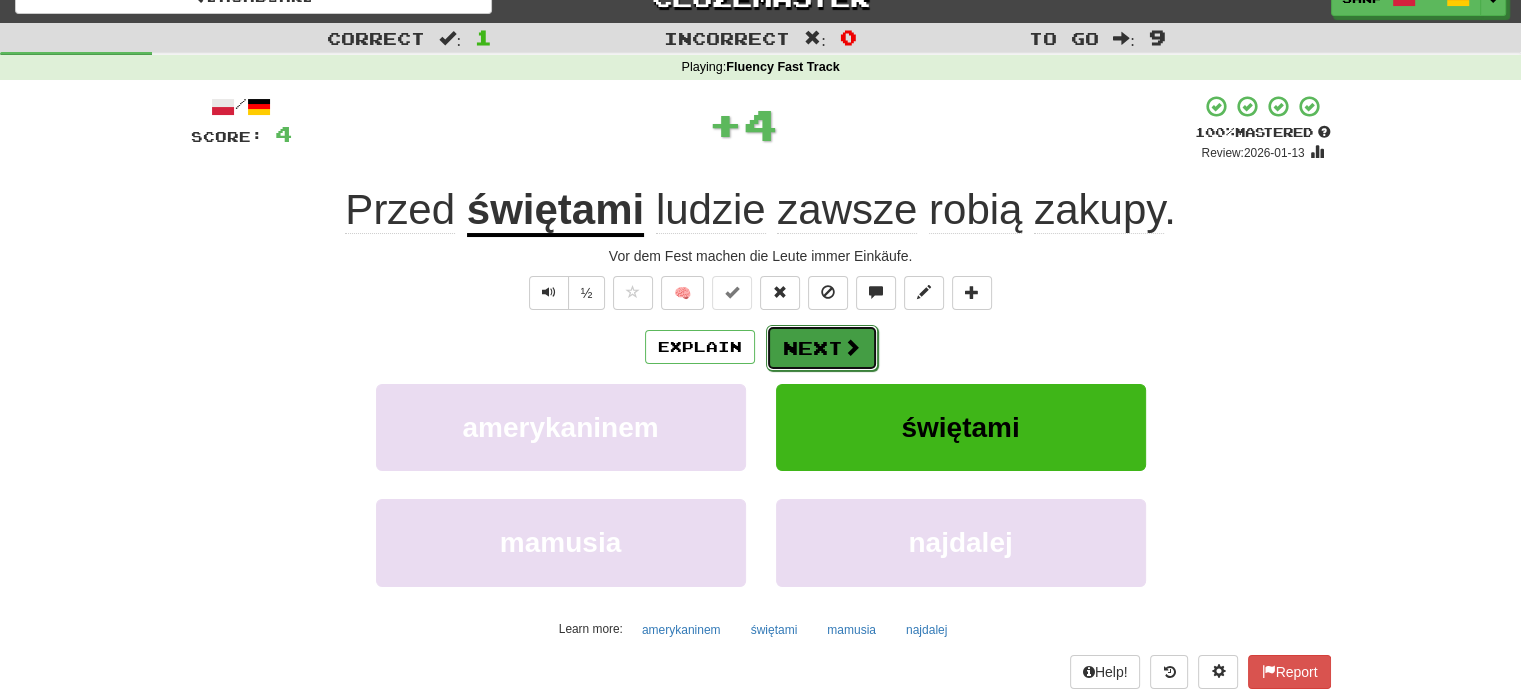 click on "Next" at bounding box center [822, 348] 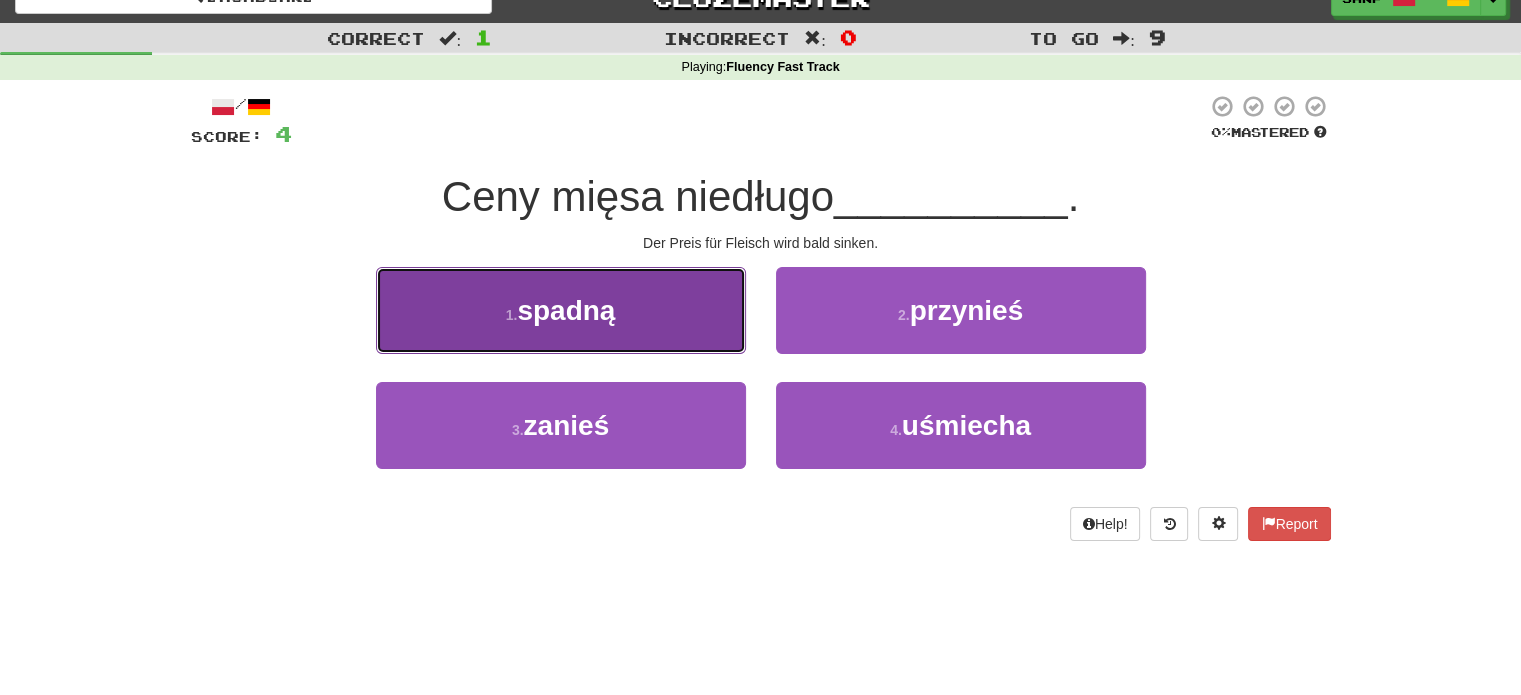 click on "1 .  spadną" at bounding box center [561, 310] 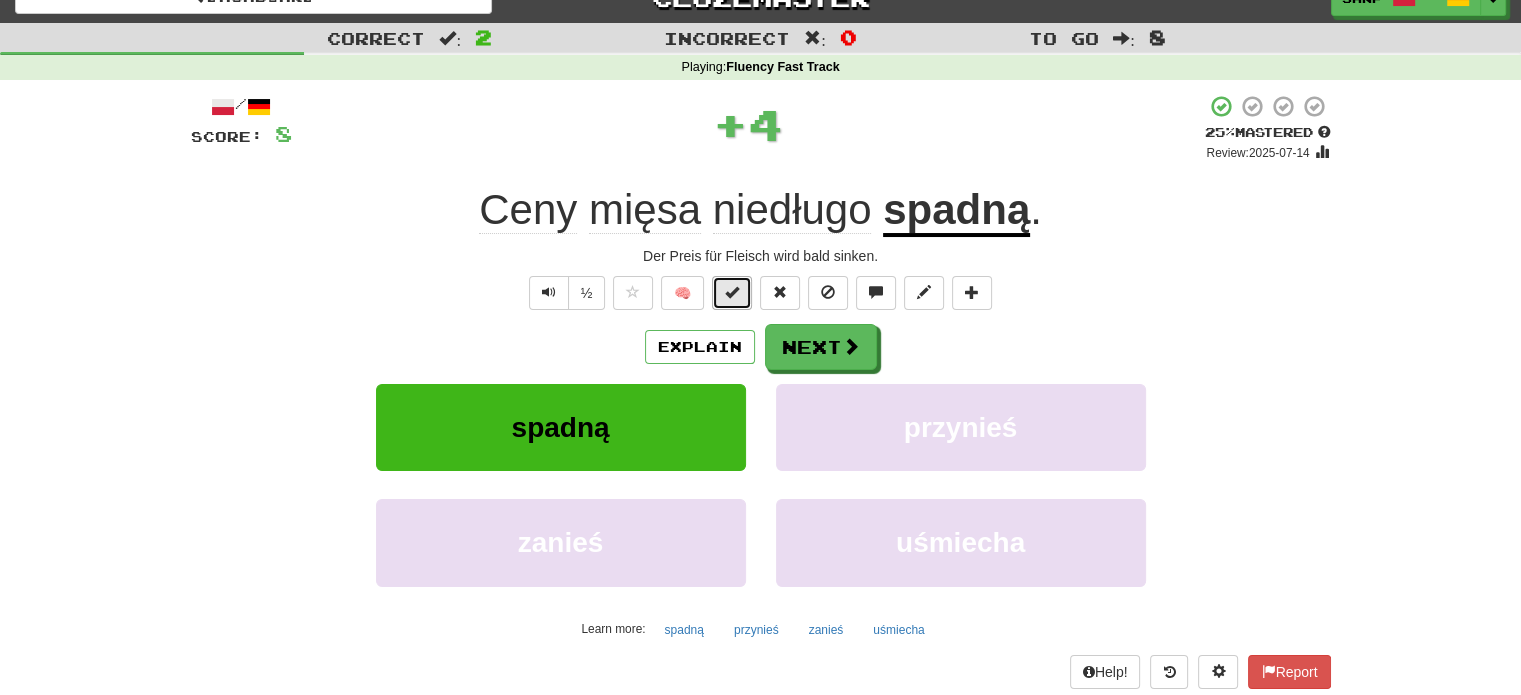 click at bounding box center [732, 292] 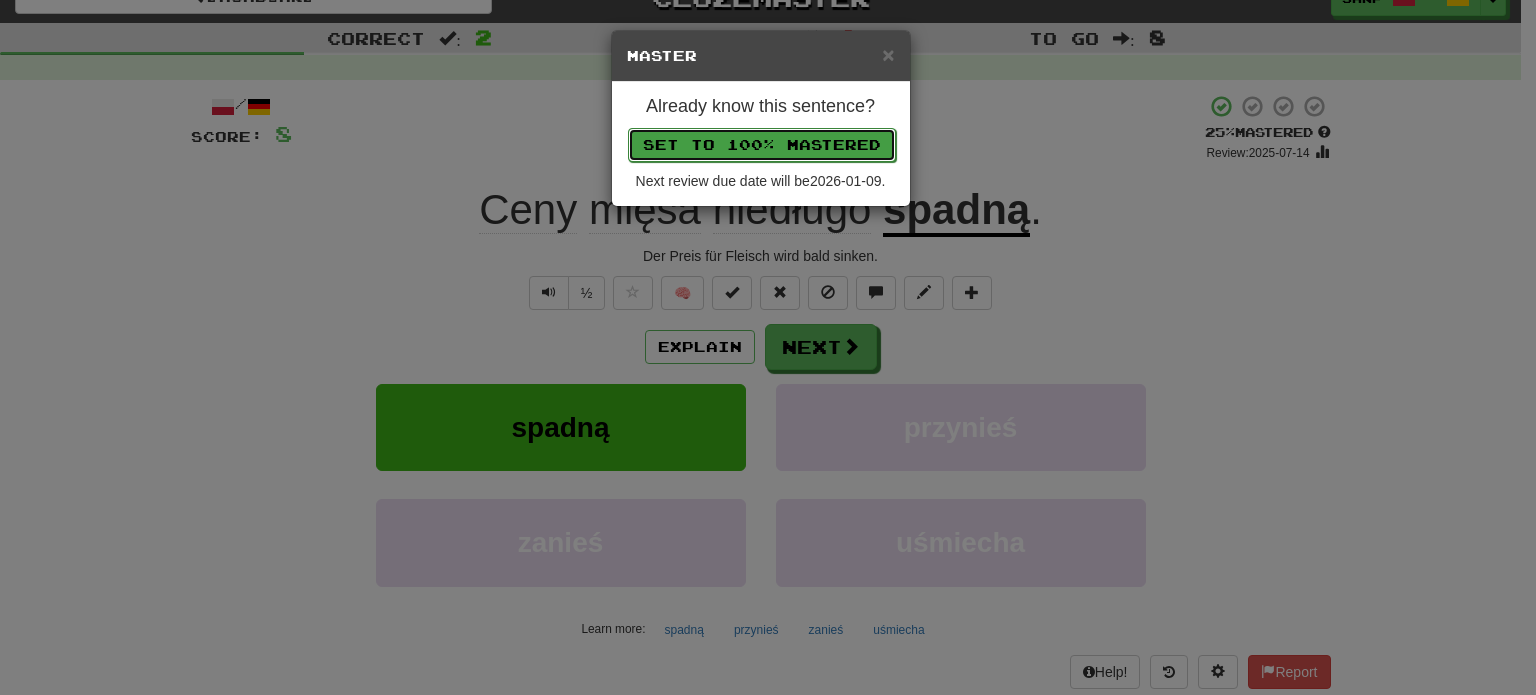 click on "Set to 100% Mastered" at bounding box center [762, 145] 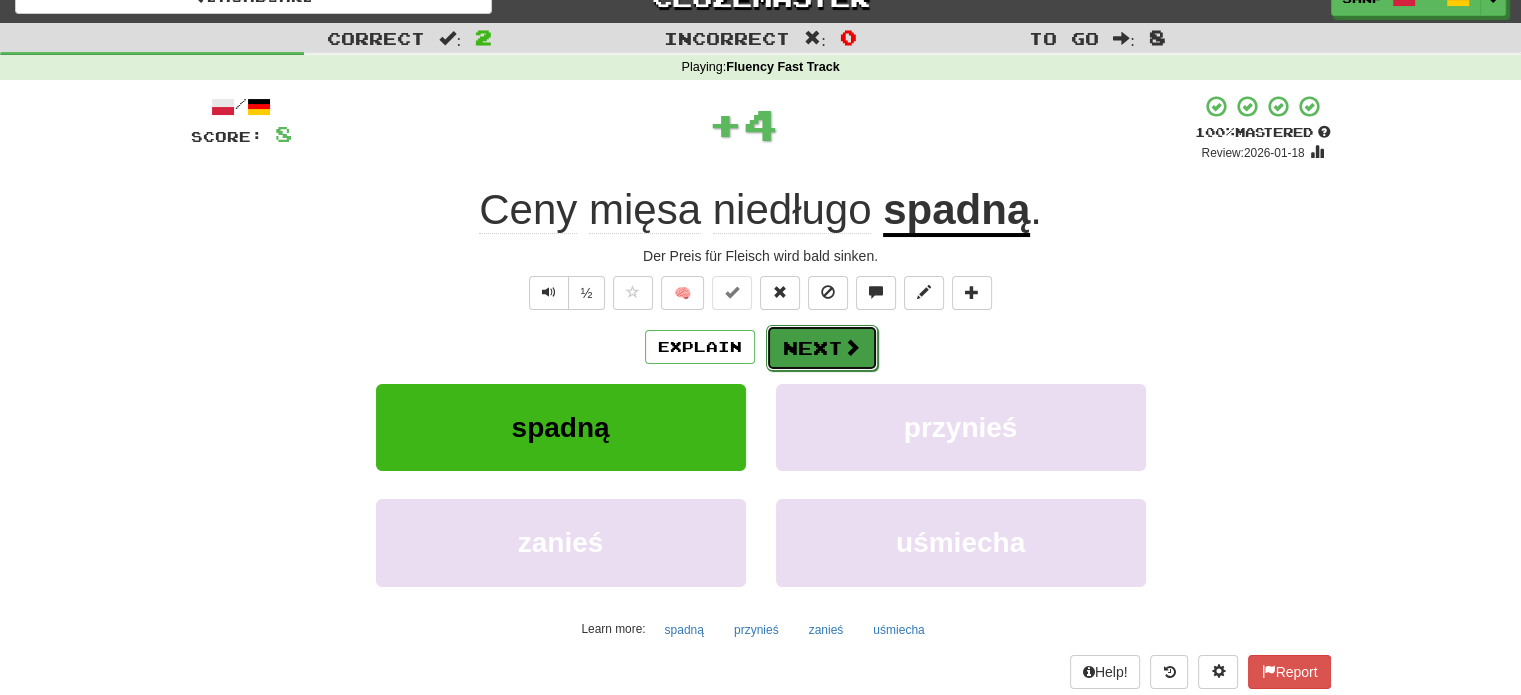 click on "Next" at bounding box center (822, 348) 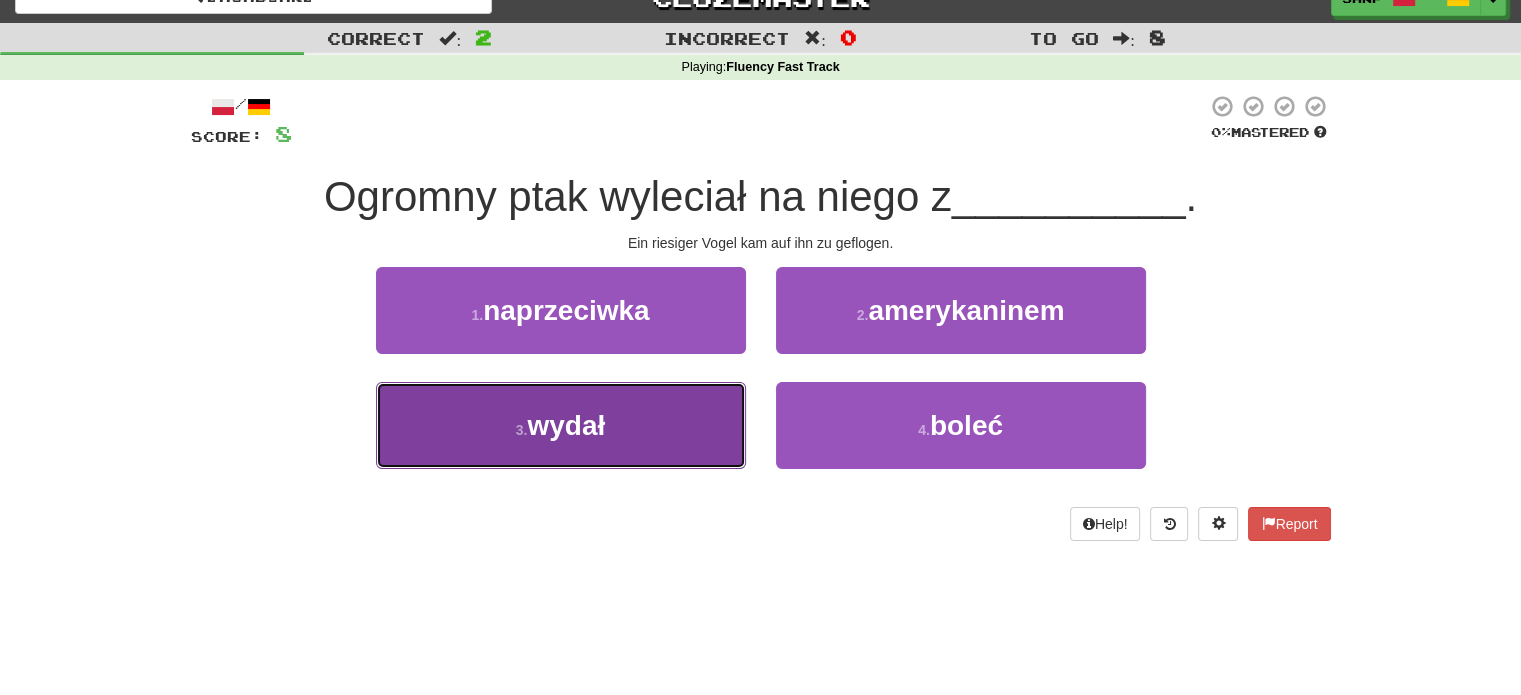 click on "3 .  wydał" at bounding box center (561, 425) 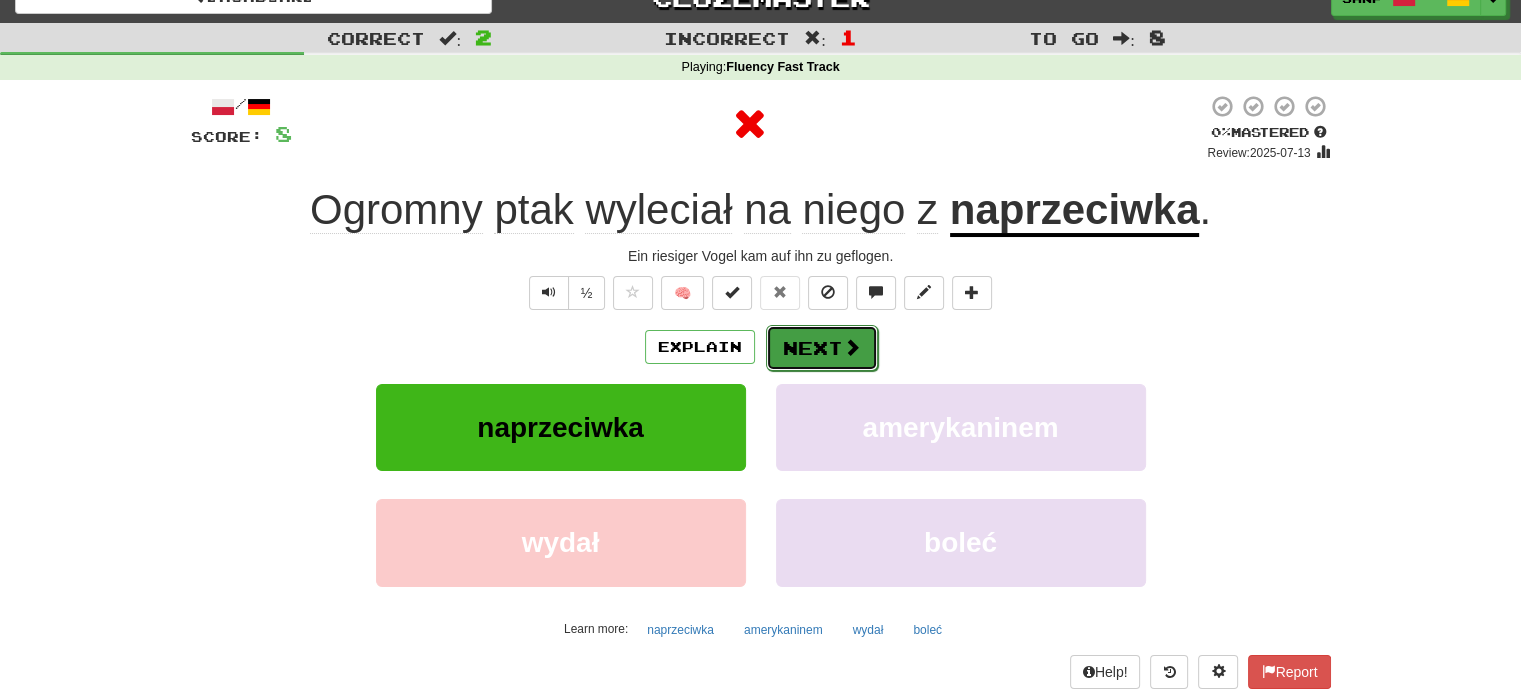 click on "Next" at bounding box center [822, 348] 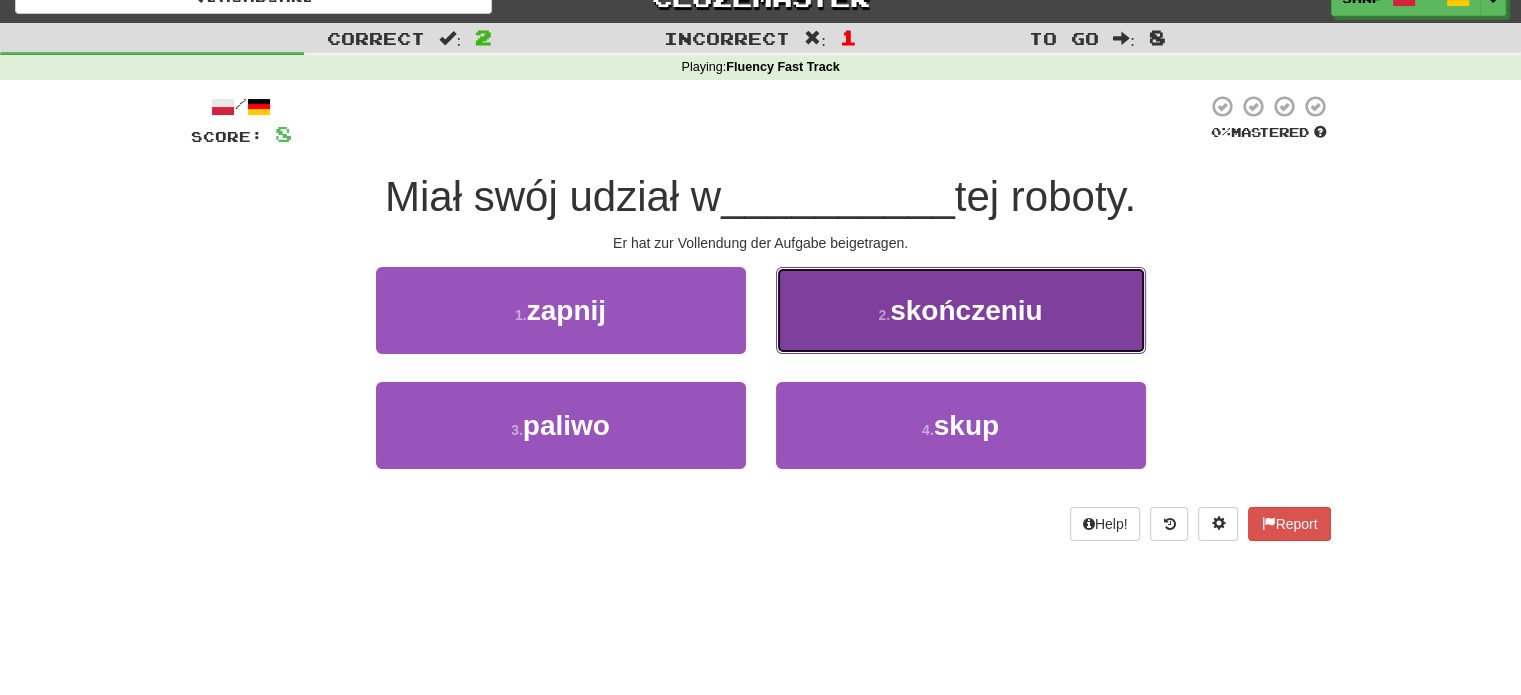 click on "2 .  skończeniu" at bounding box center (961, 310) 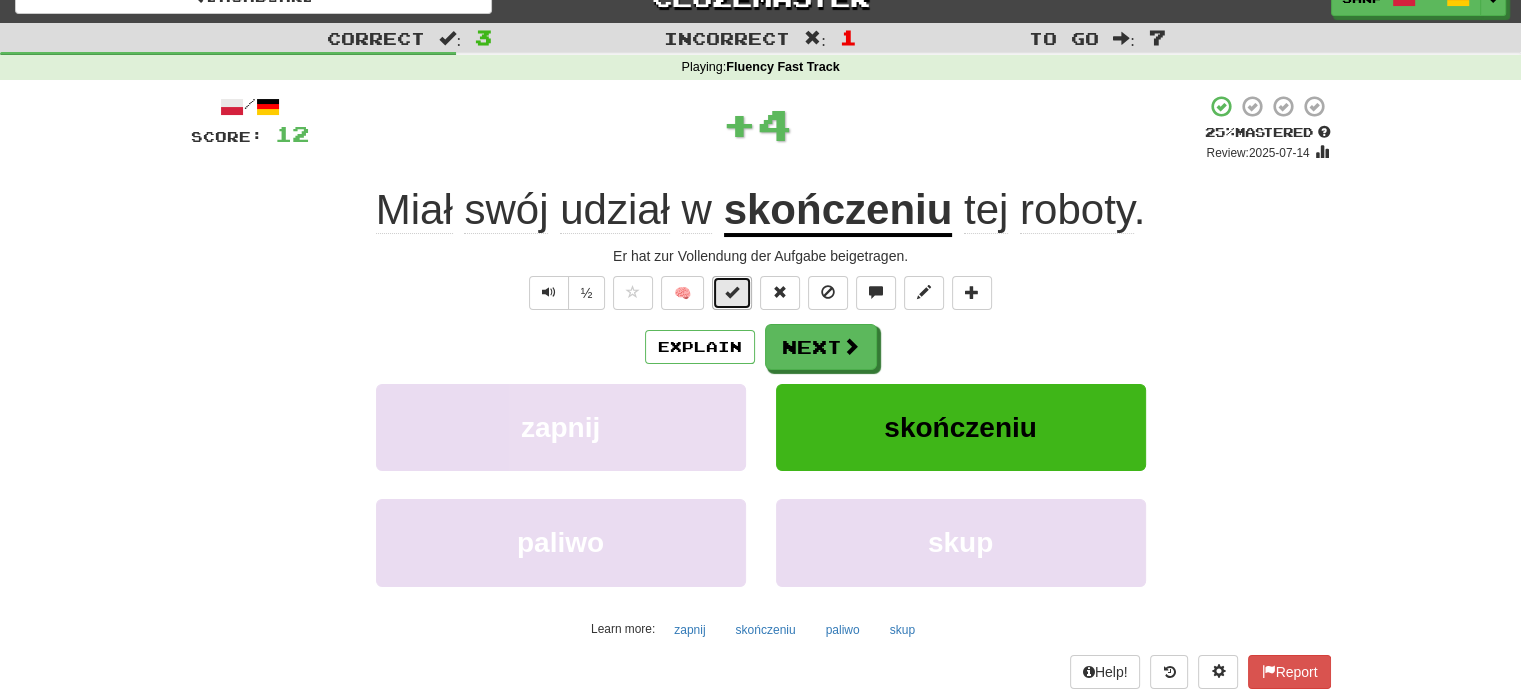 click at bounding box center [732, 293] 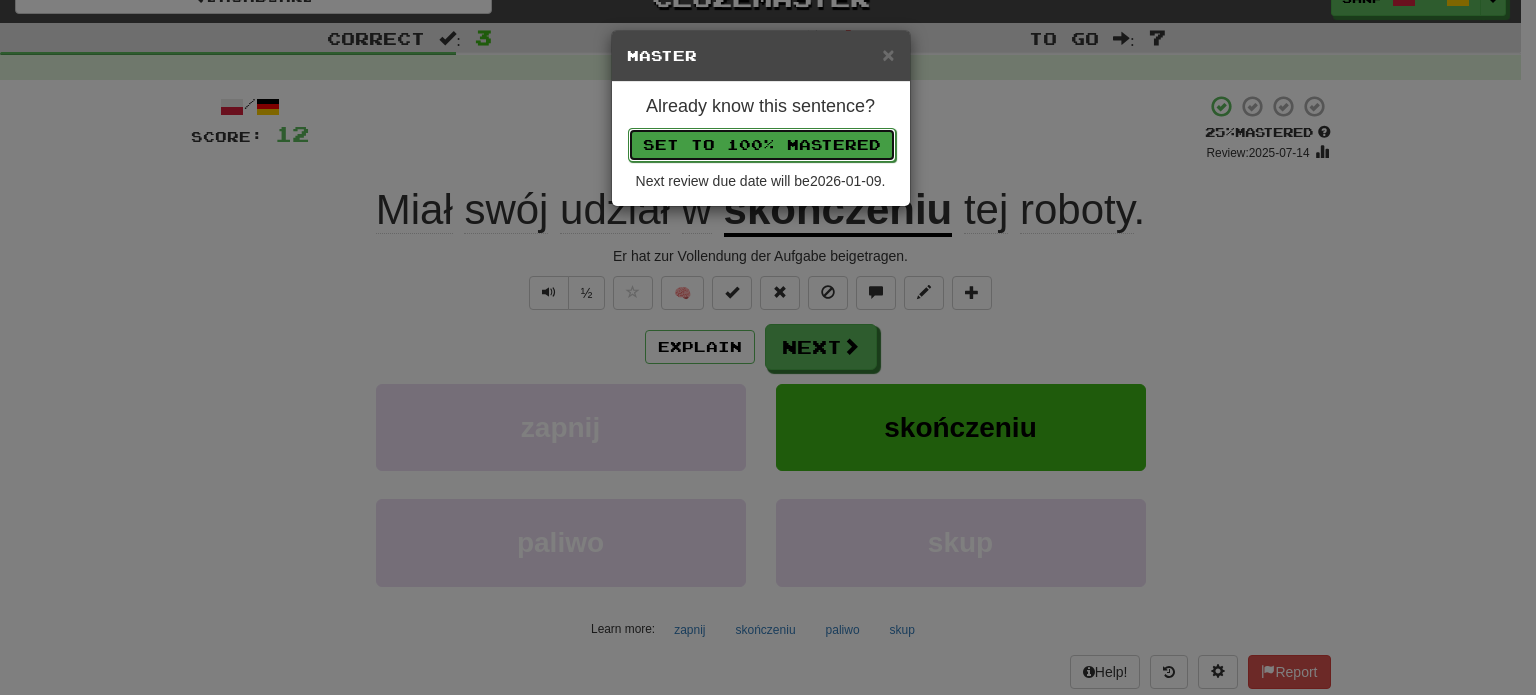 click on "Set to 100% Mastered" at bounding box center [762, 145] 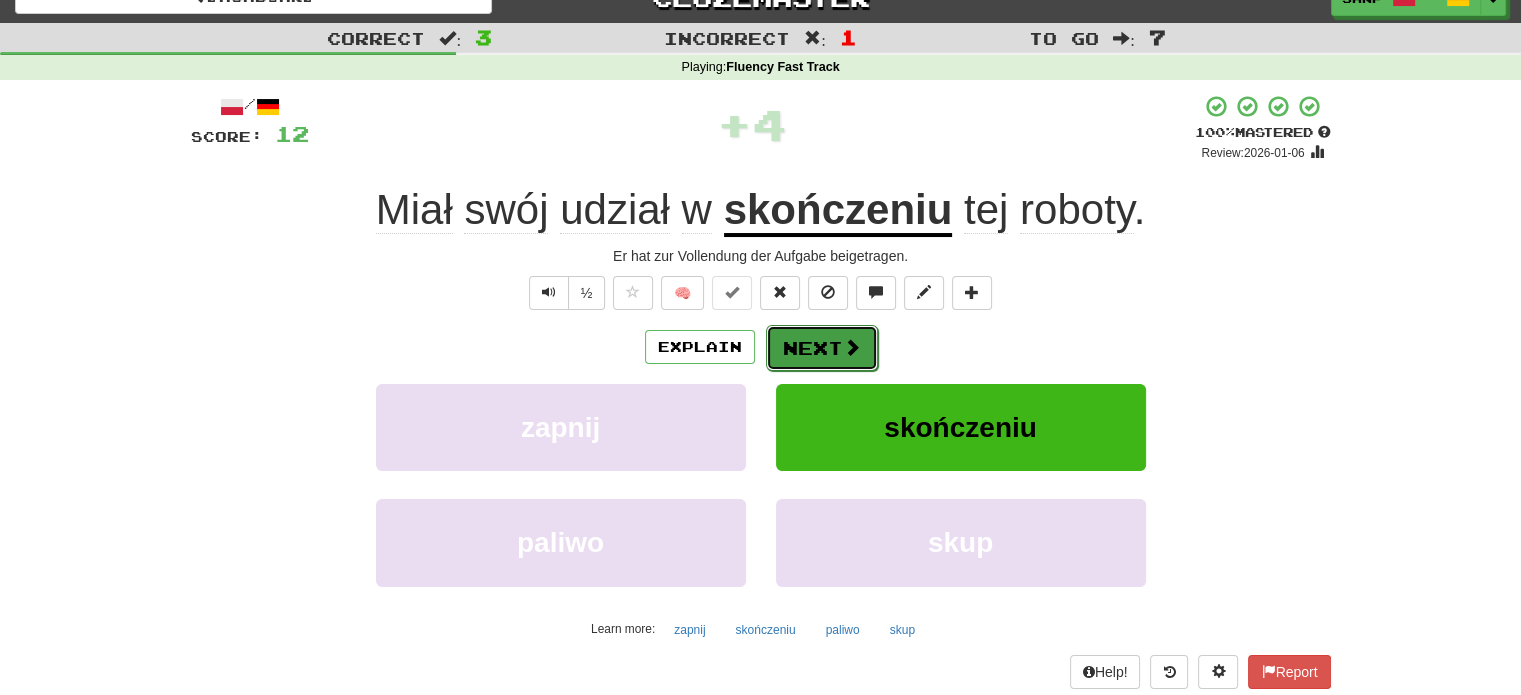 click on "Next" at bounding box center [822, 348] 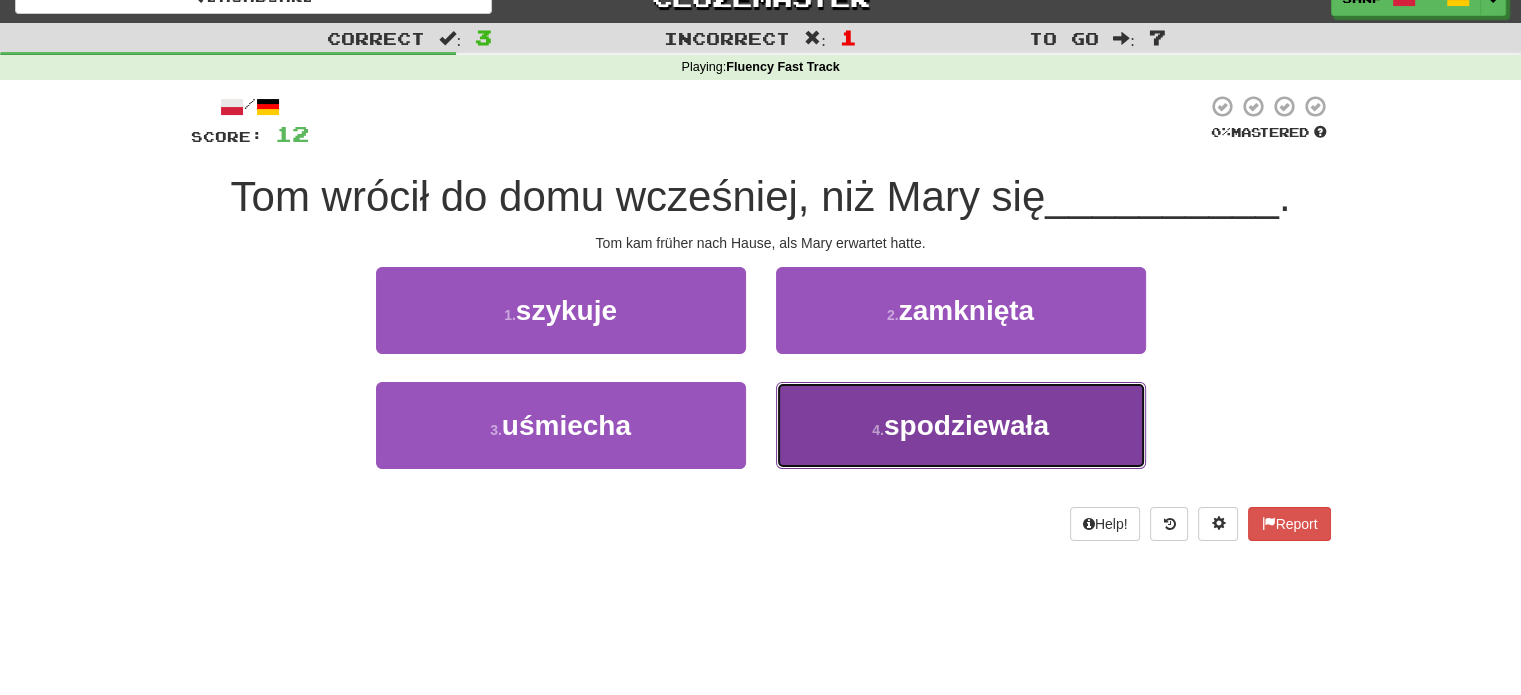 click on "4 .  spodziewała" at bounding box center (961, 425) 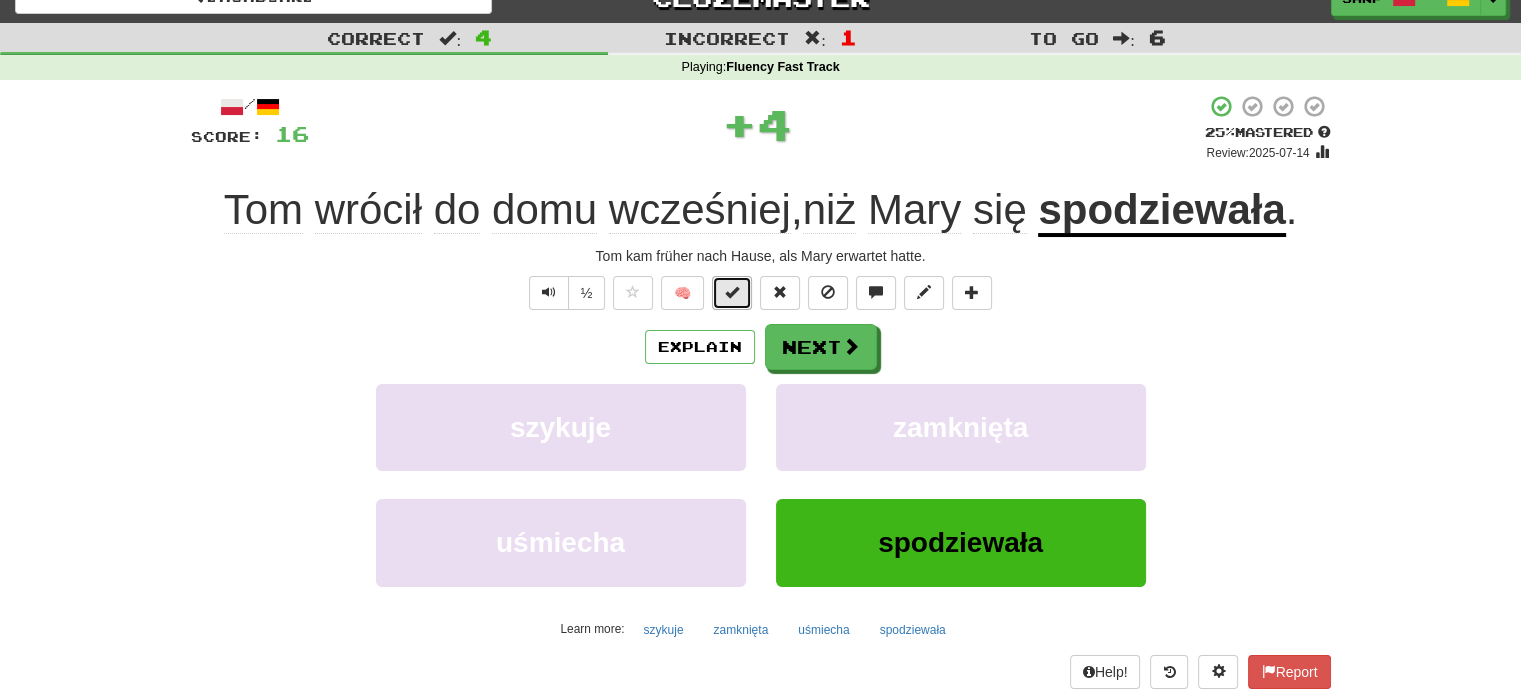 click at bounding box center (732, 292) 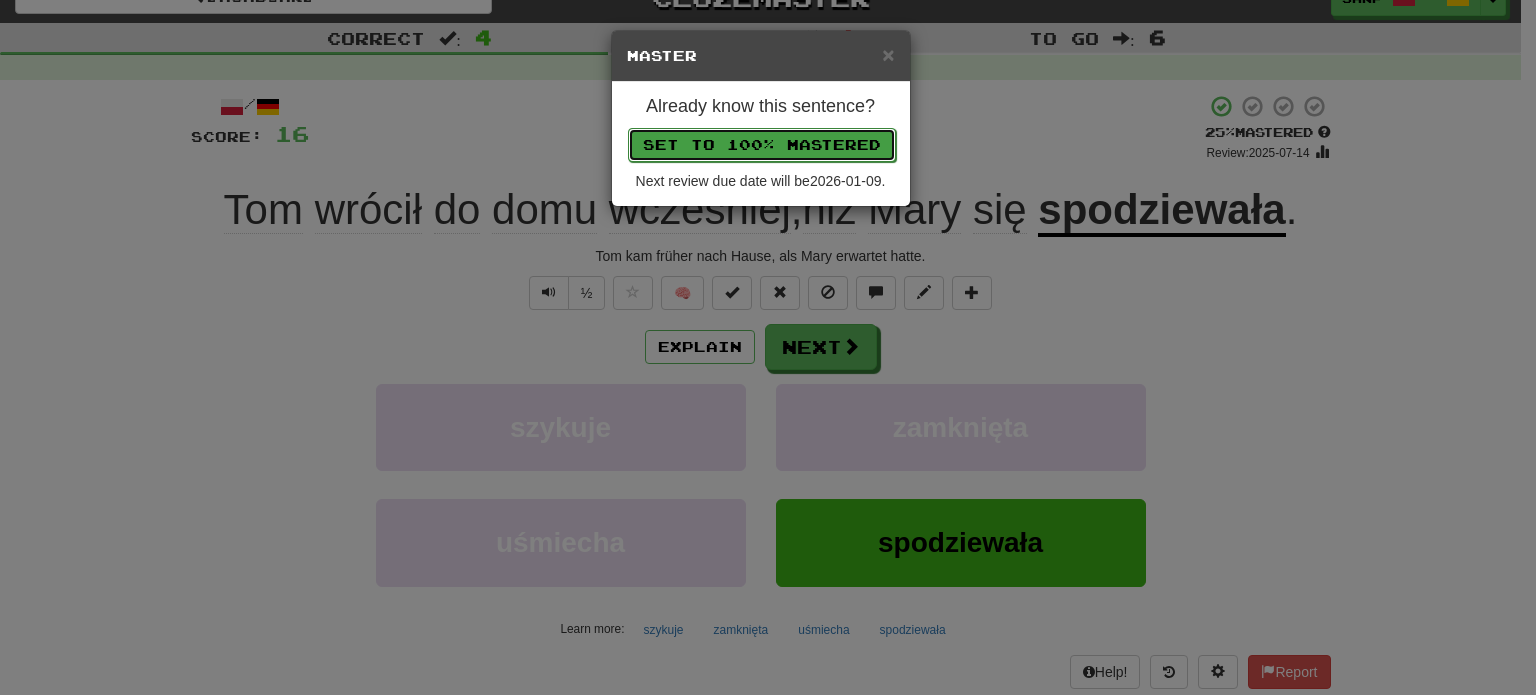 click on "Set to 100% Mastered" at bounding box center [762, 145] 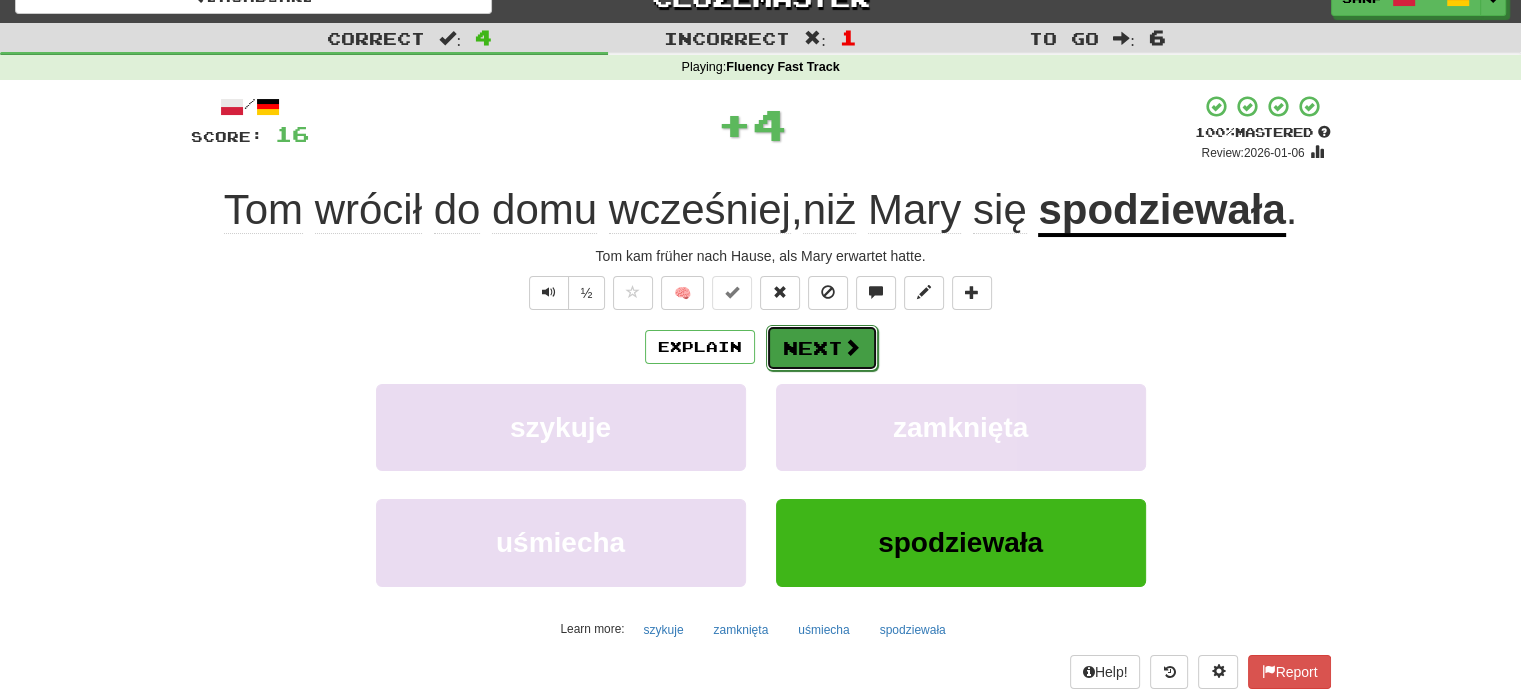click on "Next" at bounding box center [822, 348] 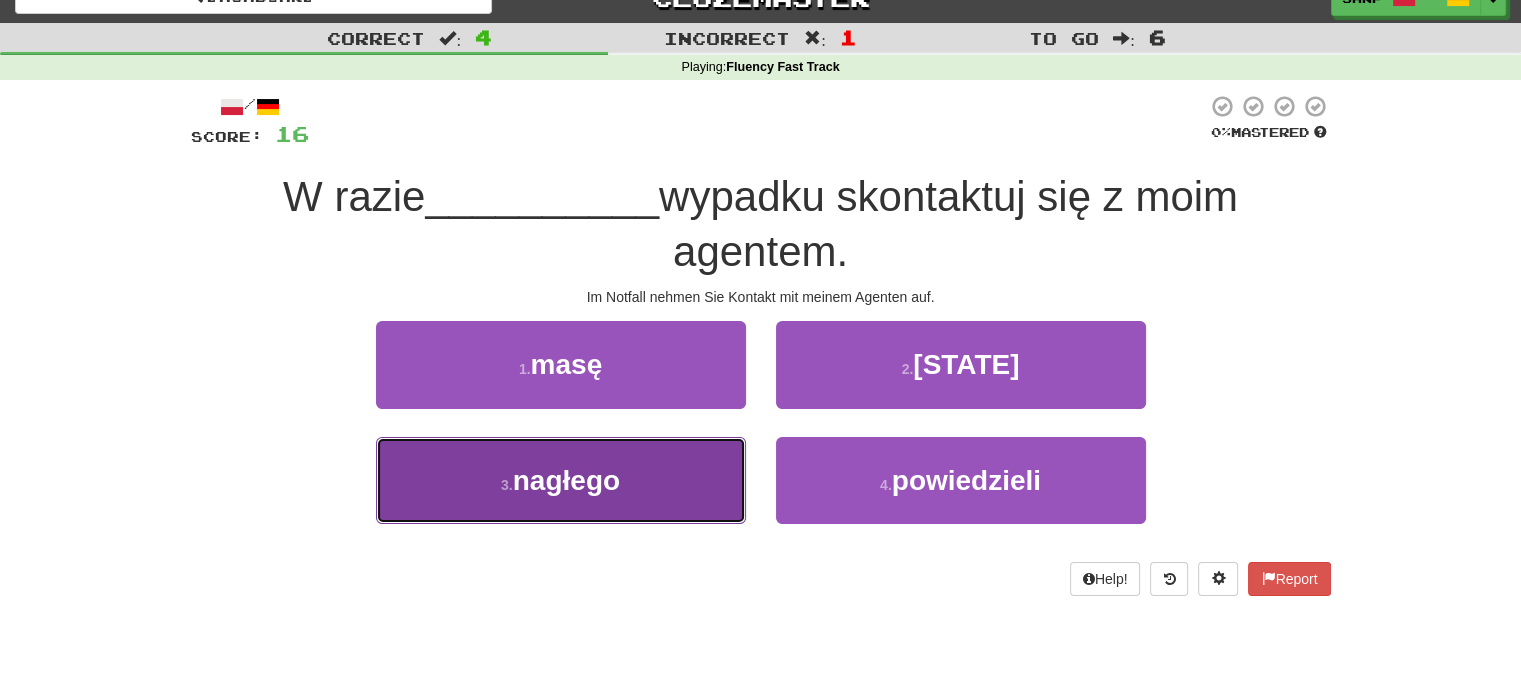 click on "3 .  nagłego" at bounding box center [561, 480] 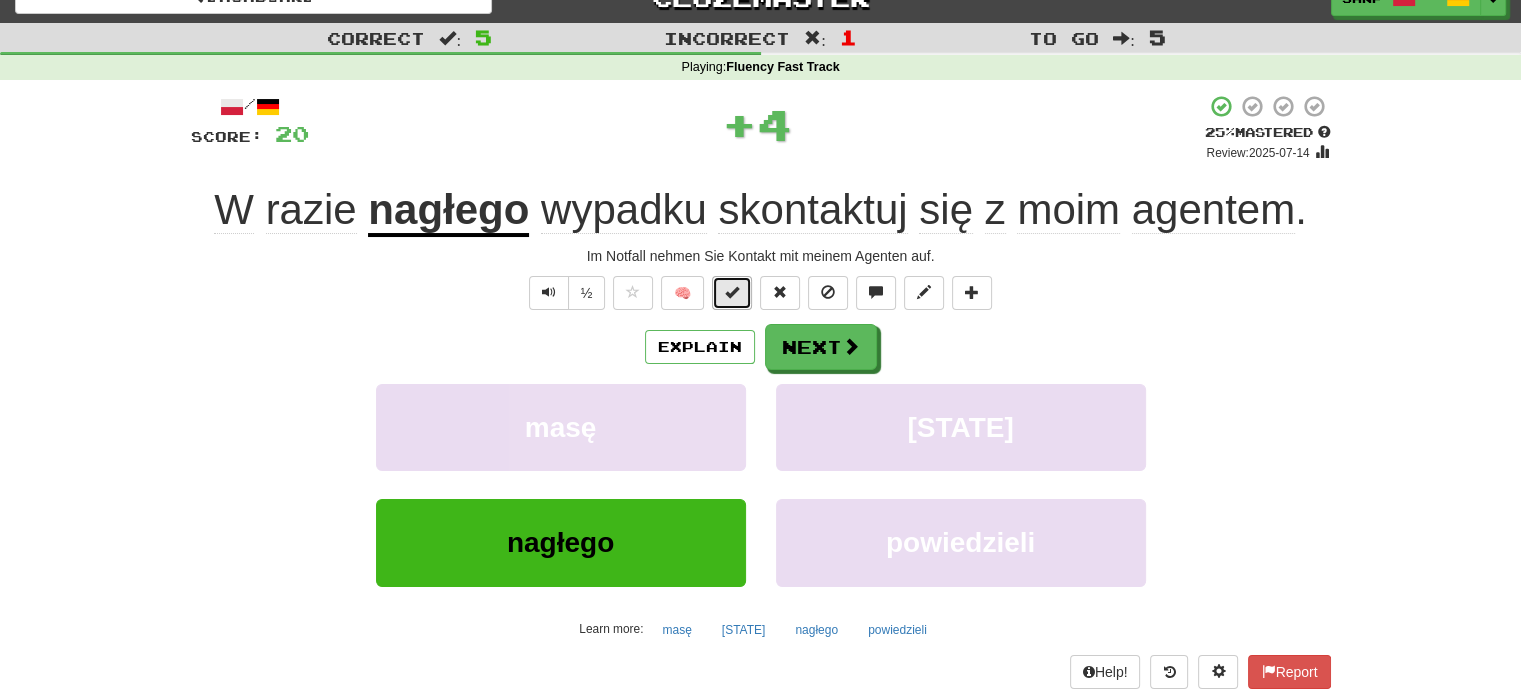 click at bounding box center [732, 293] 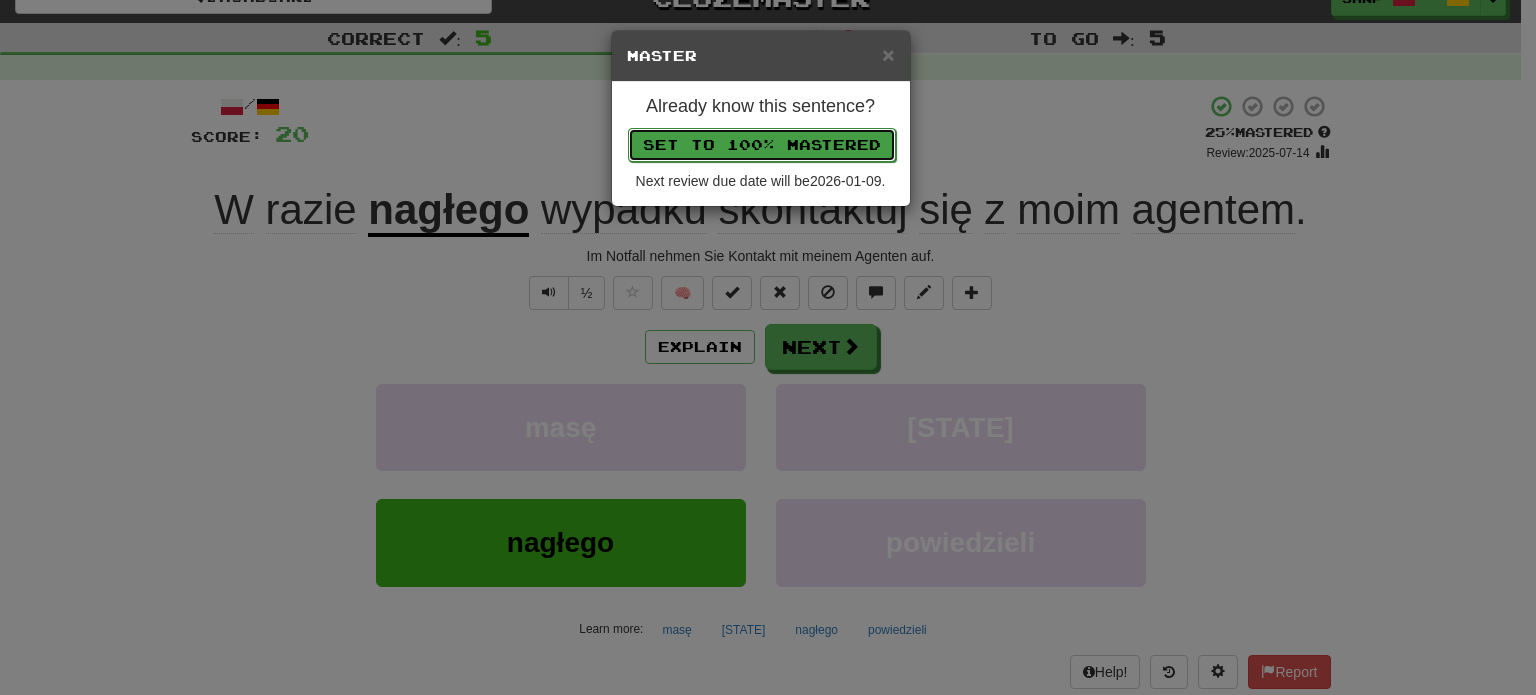 click on "Set to 100% Mastered" at bounding box center [762, 145] 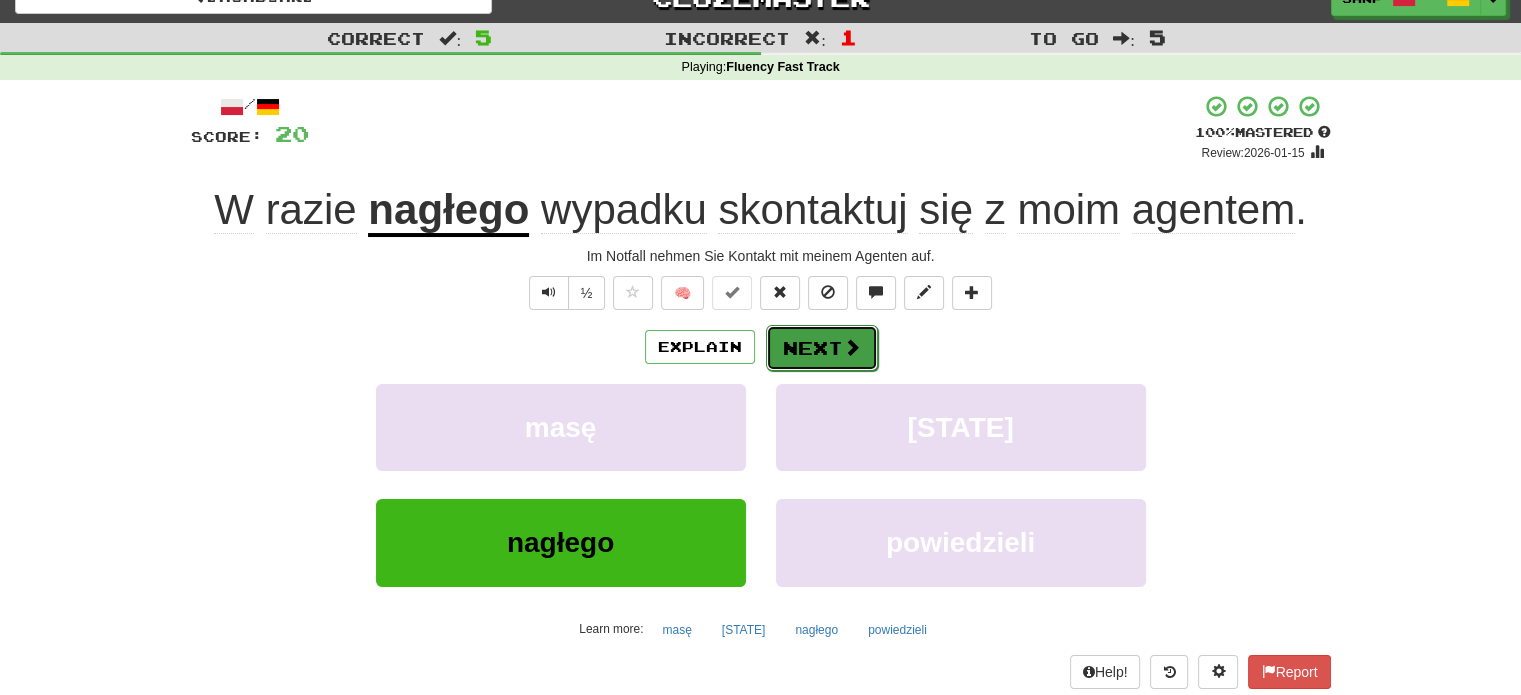 click on "Next" at bounding box center (822, 348) 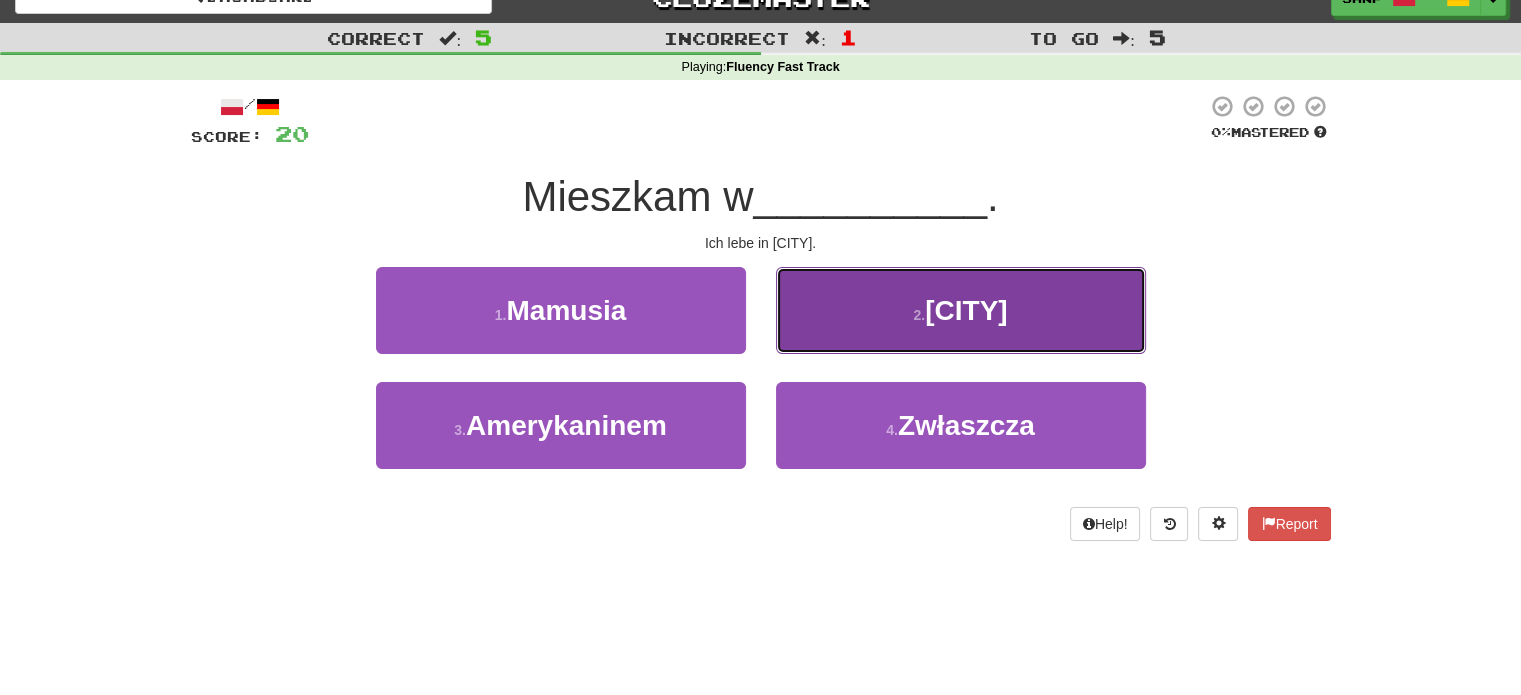 click on "2 .  Kobe" at bounding box center (961, 310) 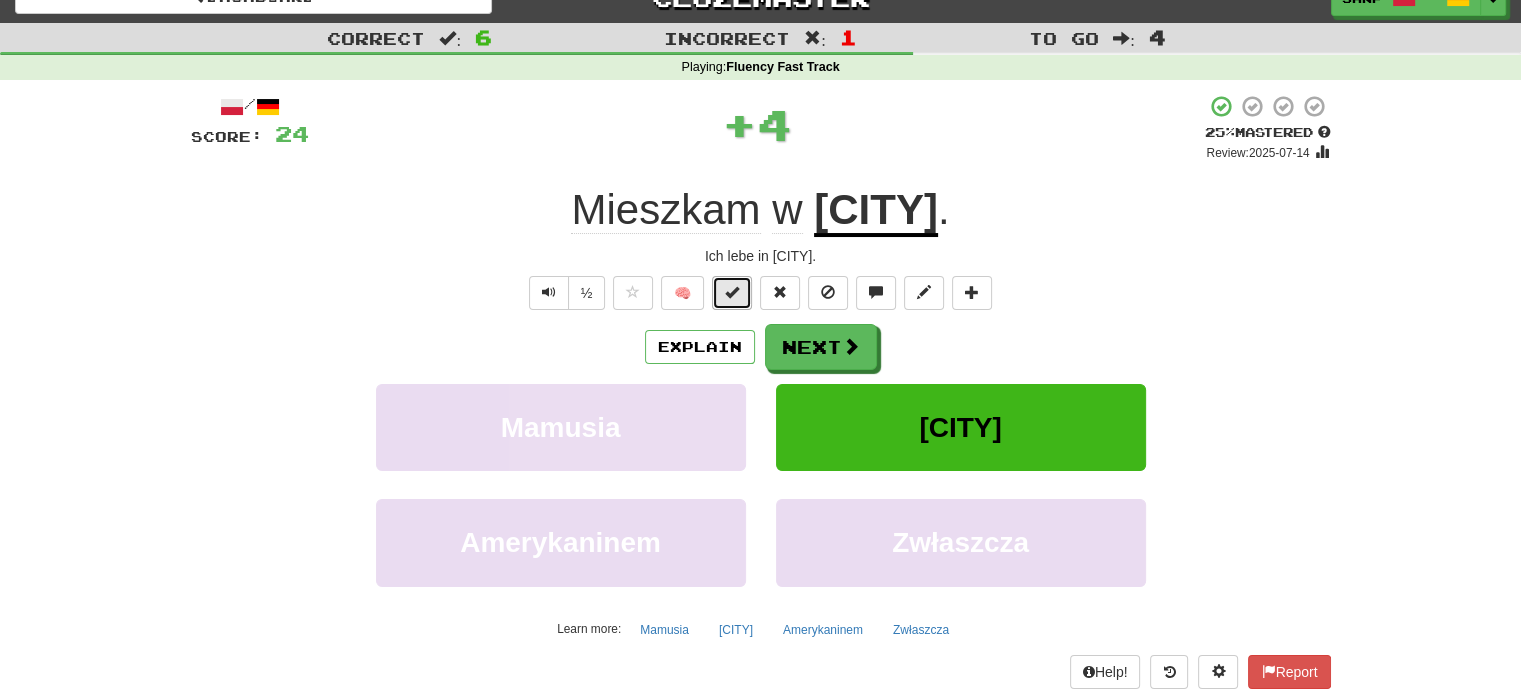 click at bounding box center (732, 292) 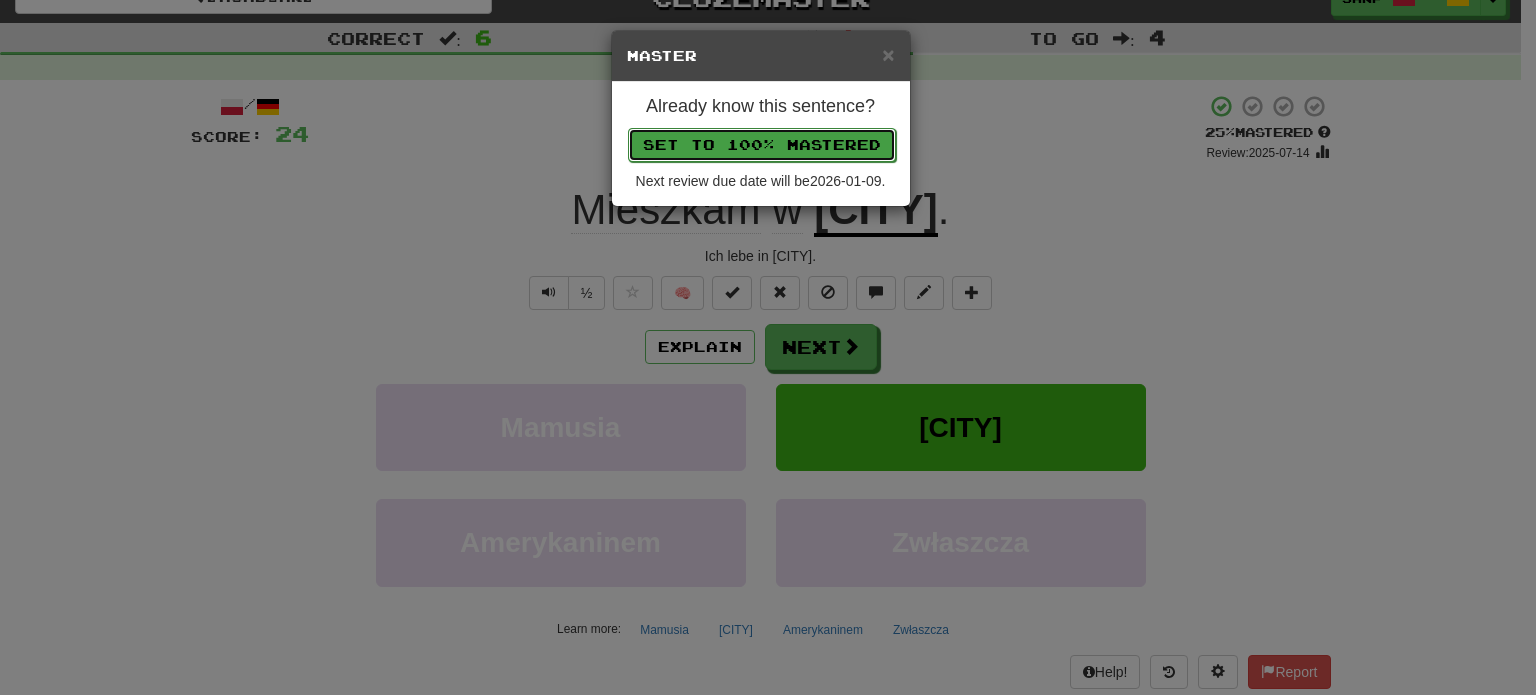 click on "Set to 100% Mastered" at bounding box center [762, 145] 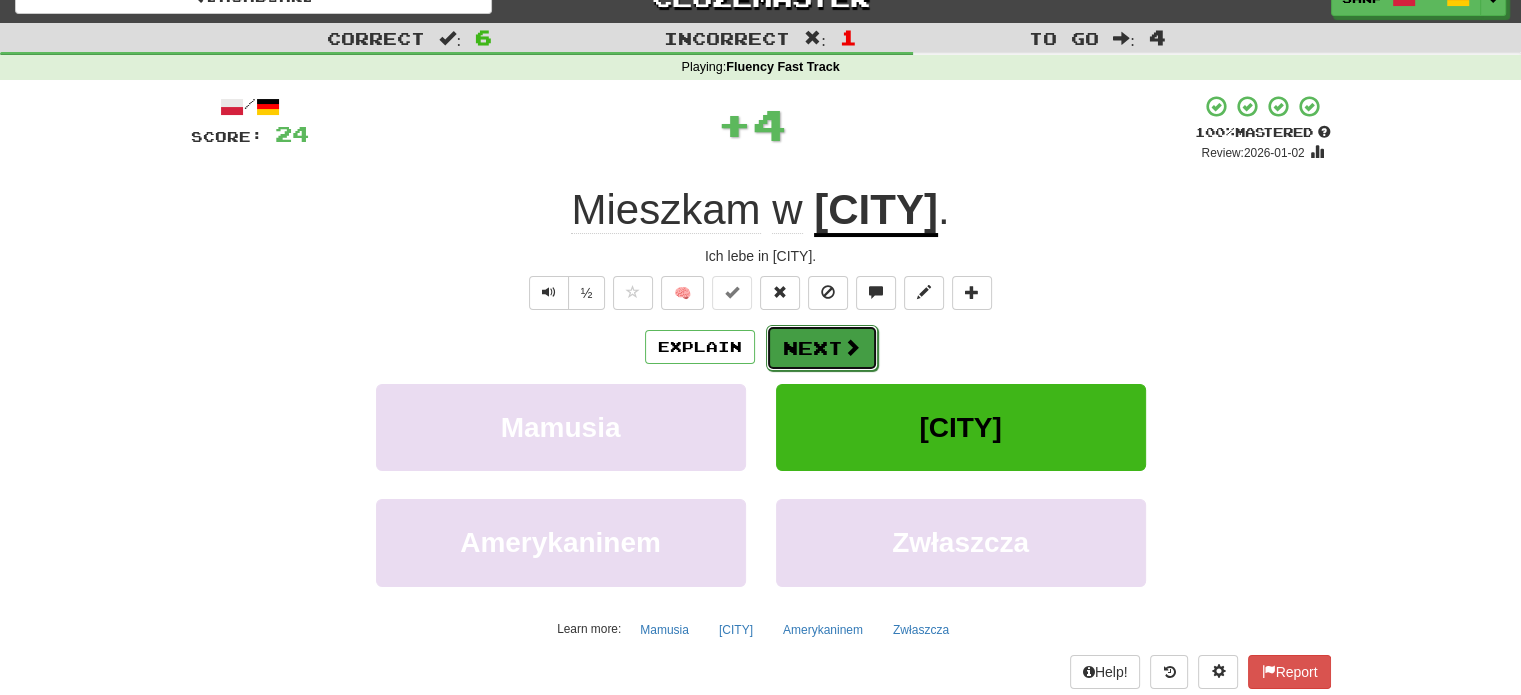 click on "Next" at bounding box center (822, 348) 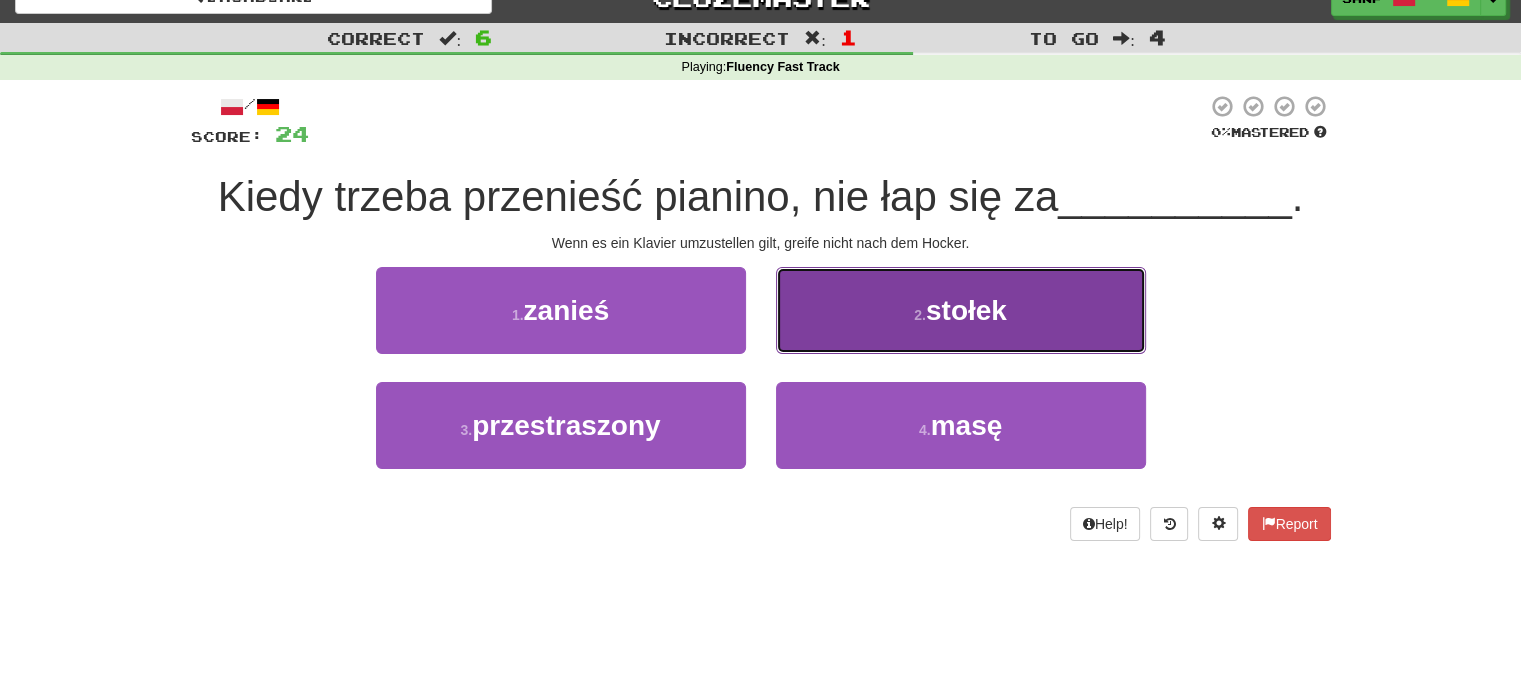 click on "2 .  stołek" at bounding box center (961, 310) 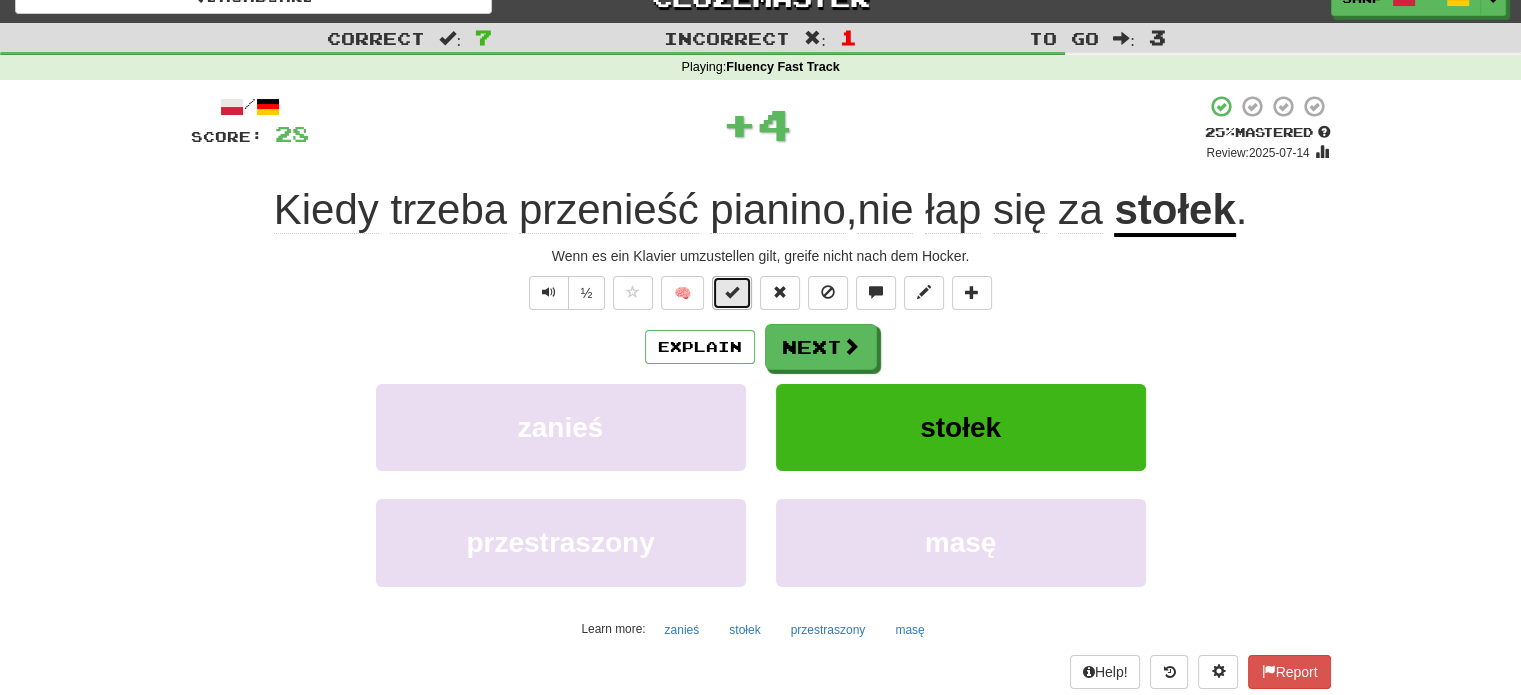 click at bounding box center [732, 292] 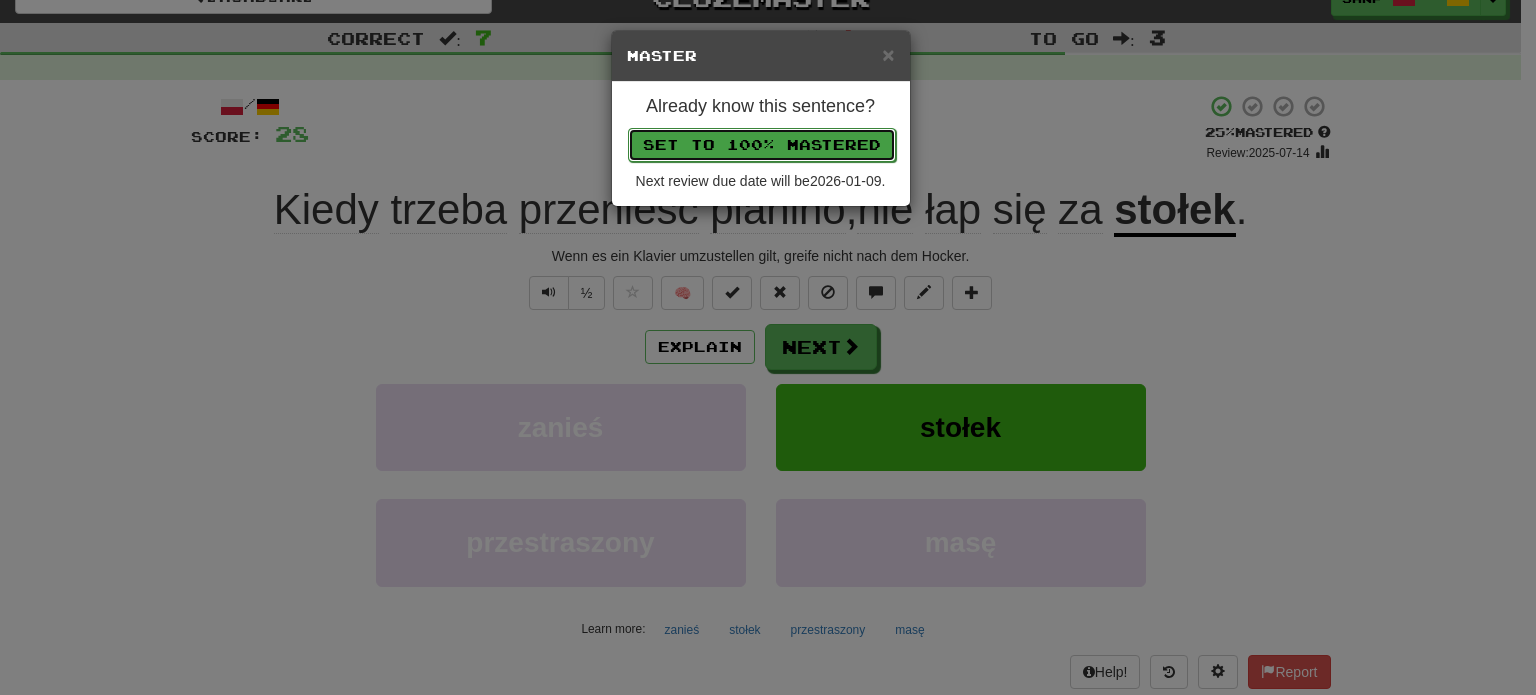 click on "Set to 100% Mastered" at bounding box center [762, 145] 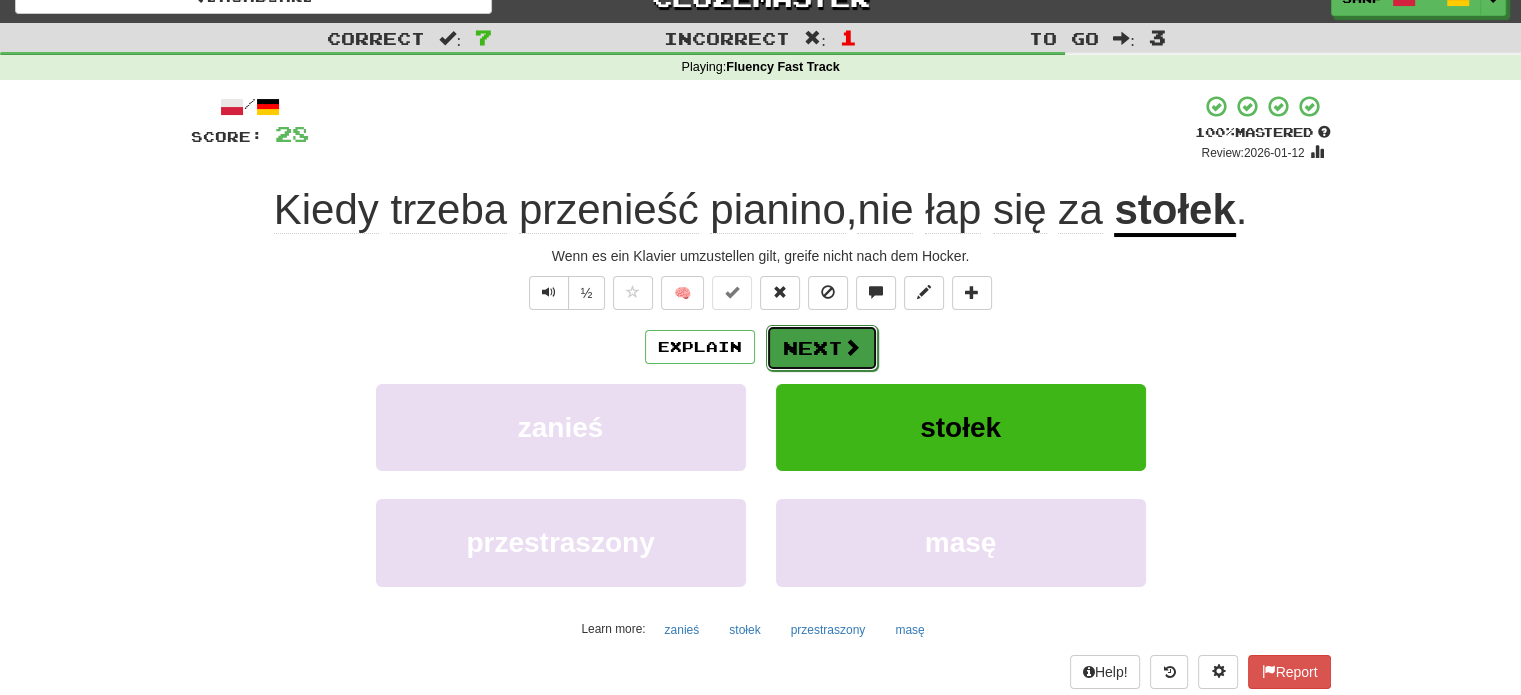 click on "Next" at bounding box center (822, 348) 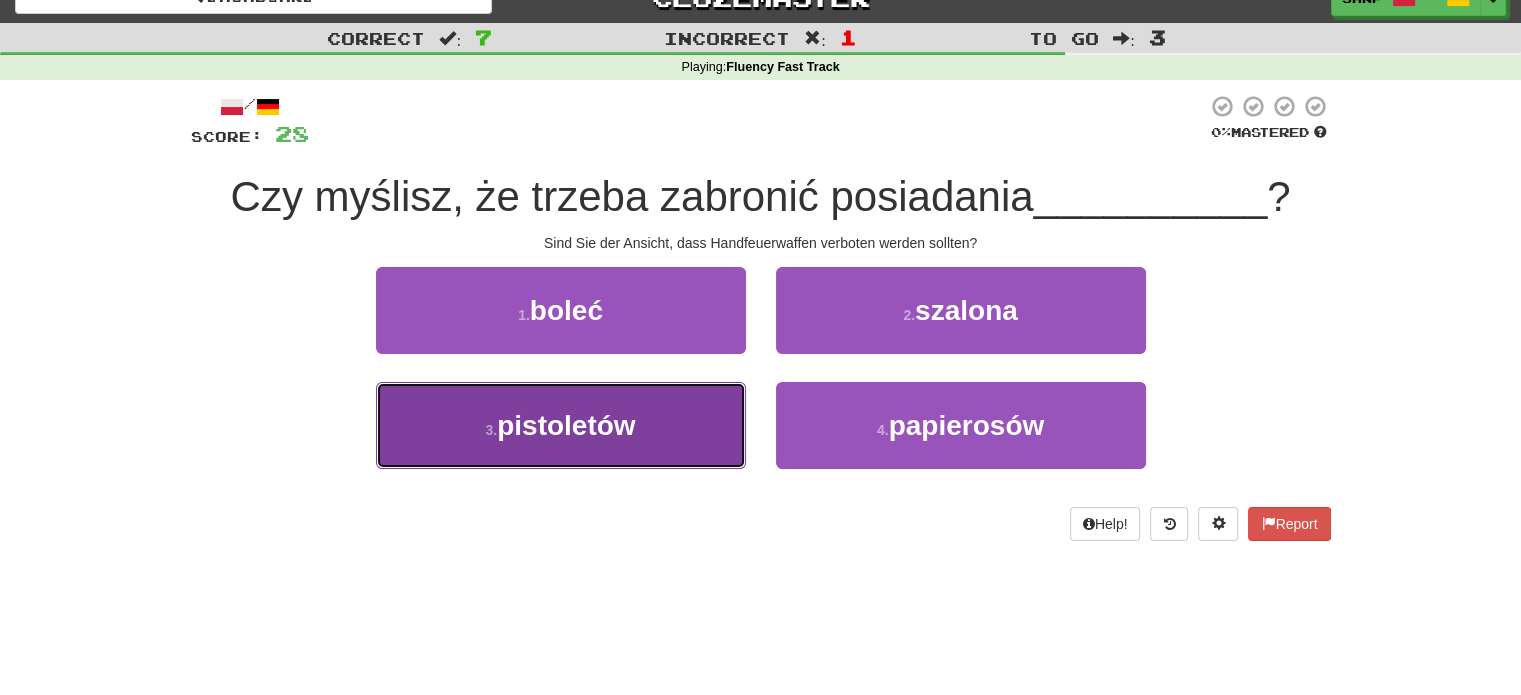 click on "3 .  pistoletów" at bounding box center (561, 425) 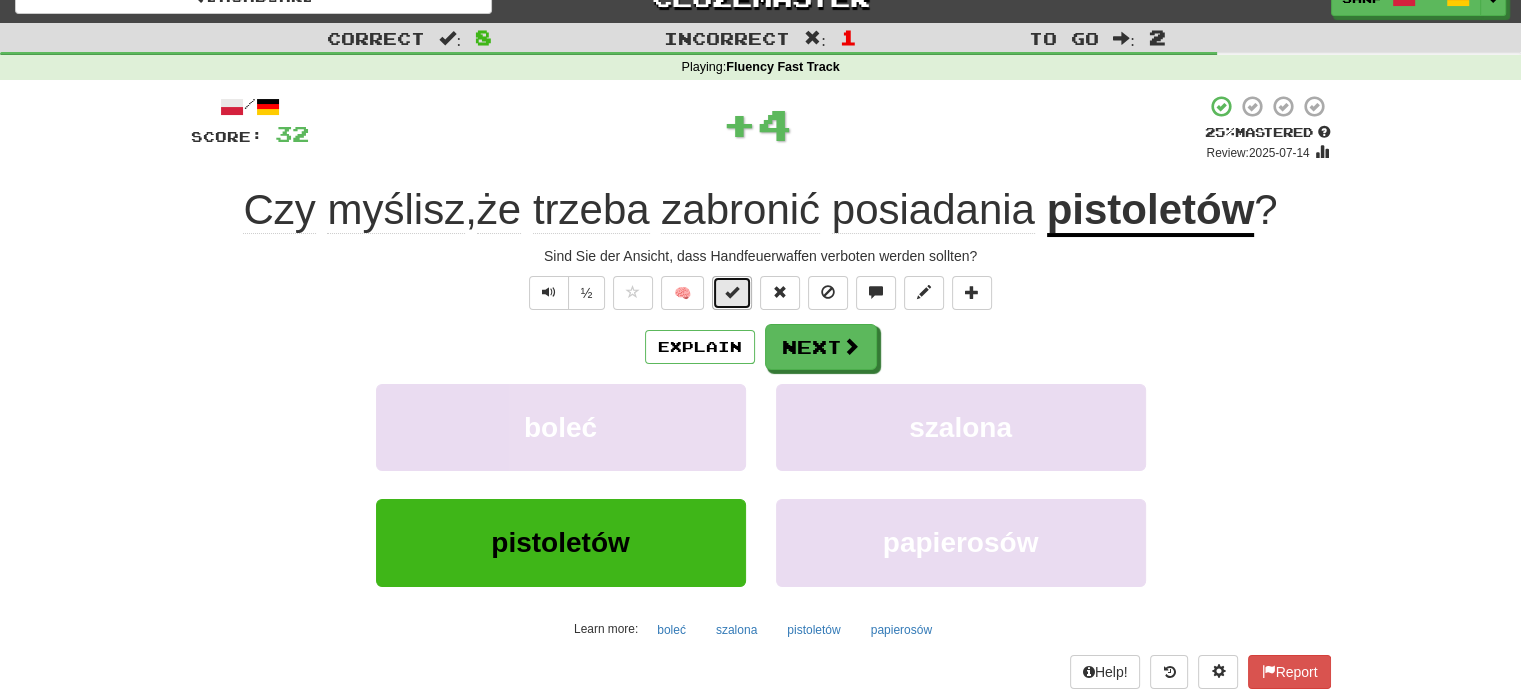 click at bounding box center [732, 293] 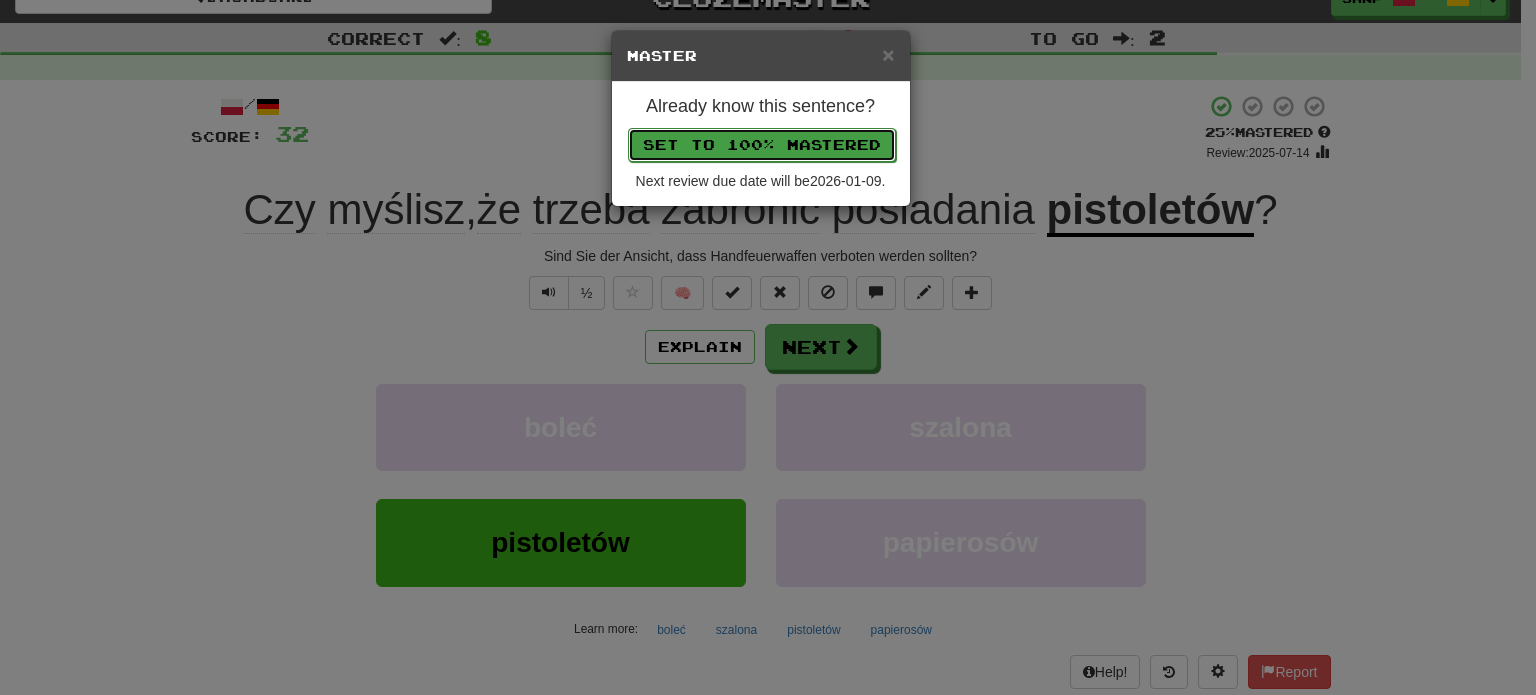 click on "Set to 100% Mastered" at bounding box center (762, 145) 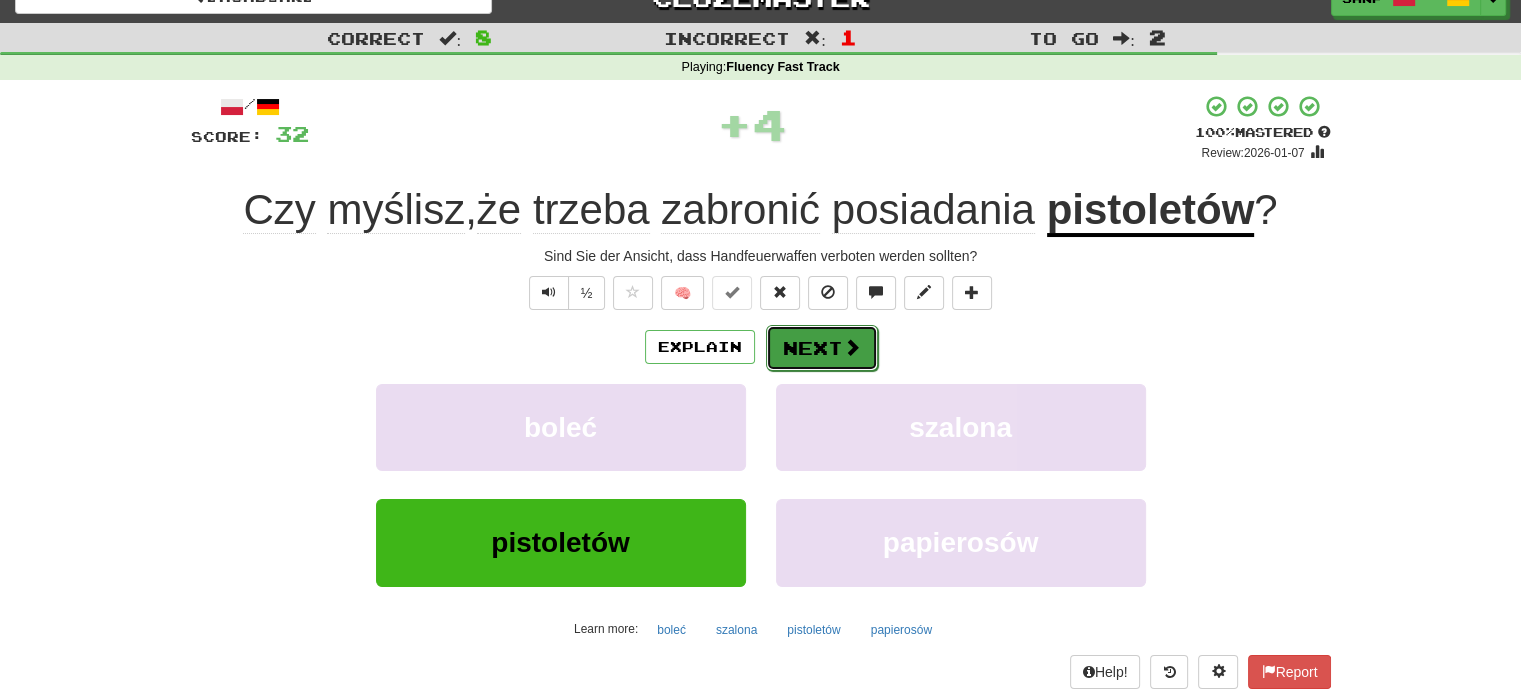 click on "Next" at bounding box center [822, 348] 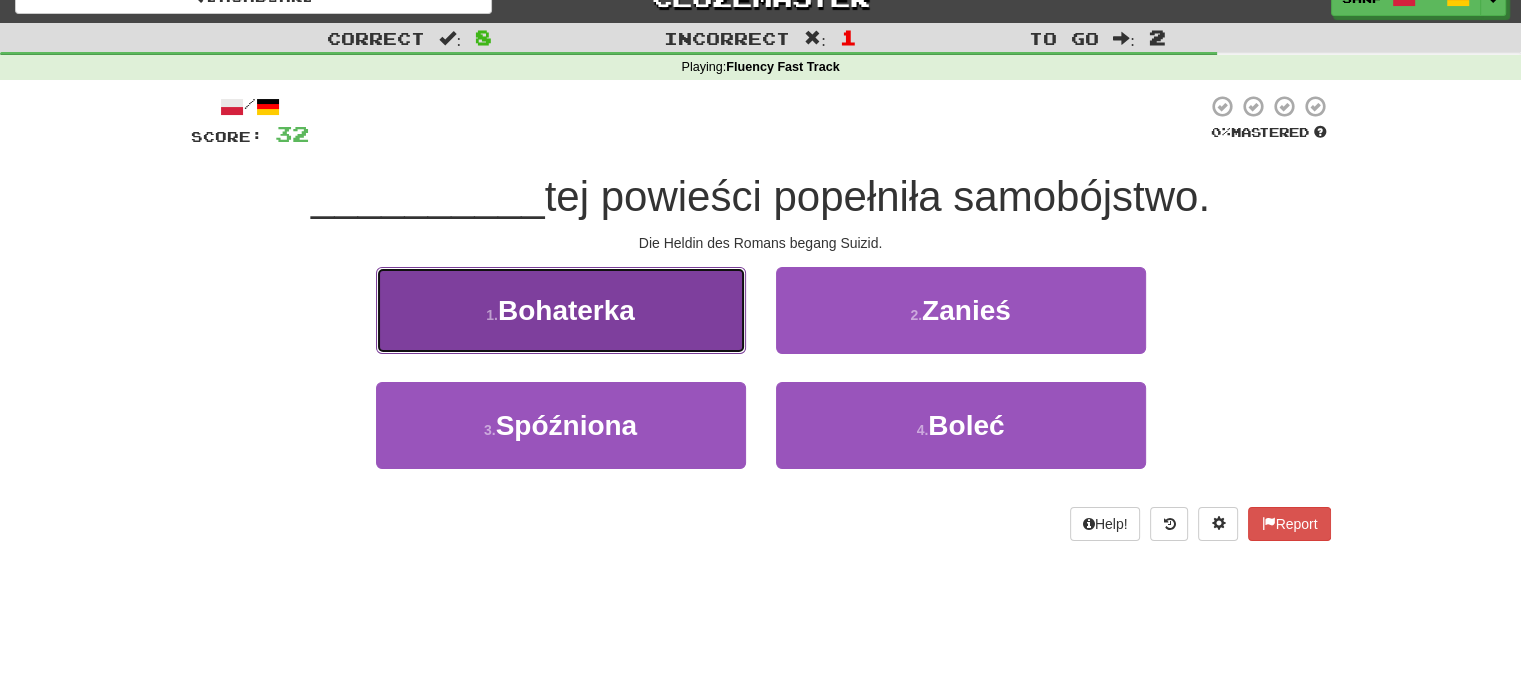 click on "1 .  Bohaterka" at bounding box center (561, 310) 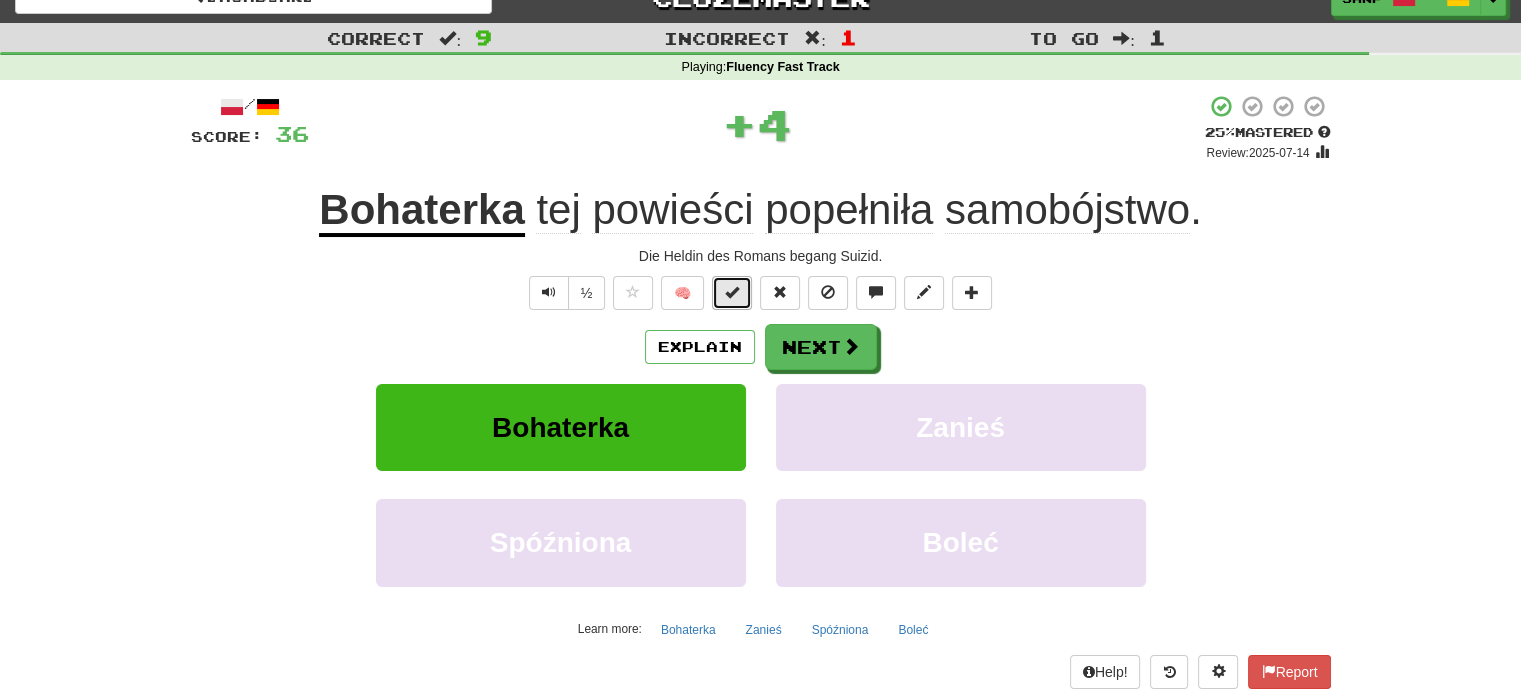 click at bounding box center (732, 293) 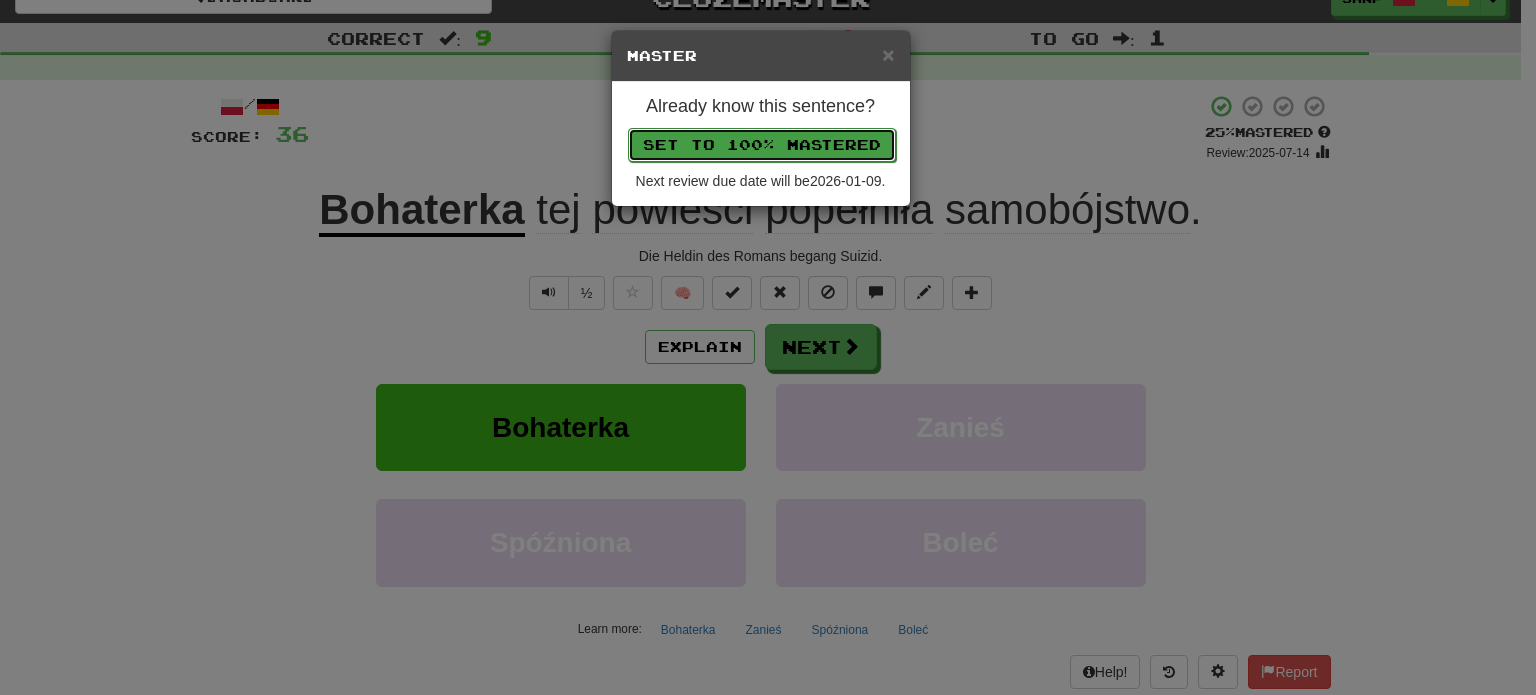 click on "Set to 100% Mastered" at bounding box center [762, 145] 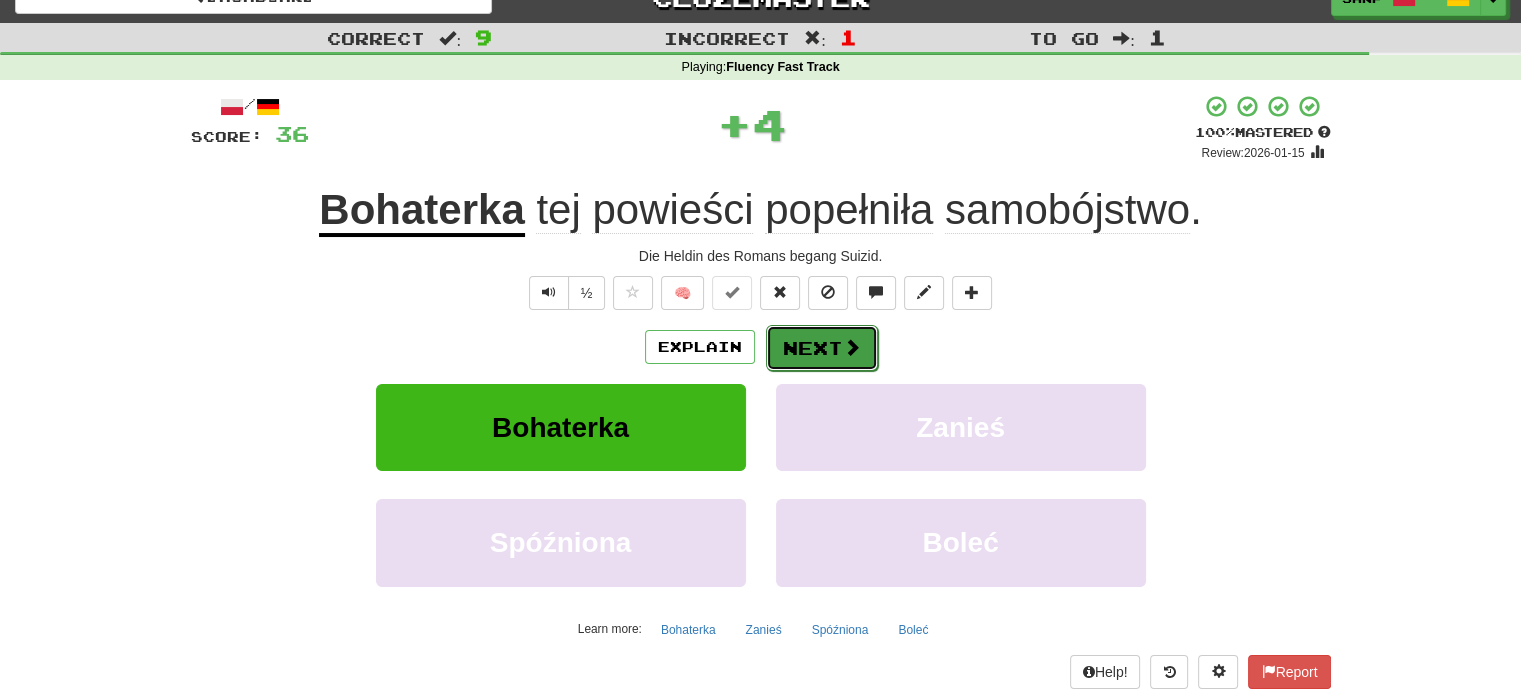 click on "Next" at bounding box center [822, 348] 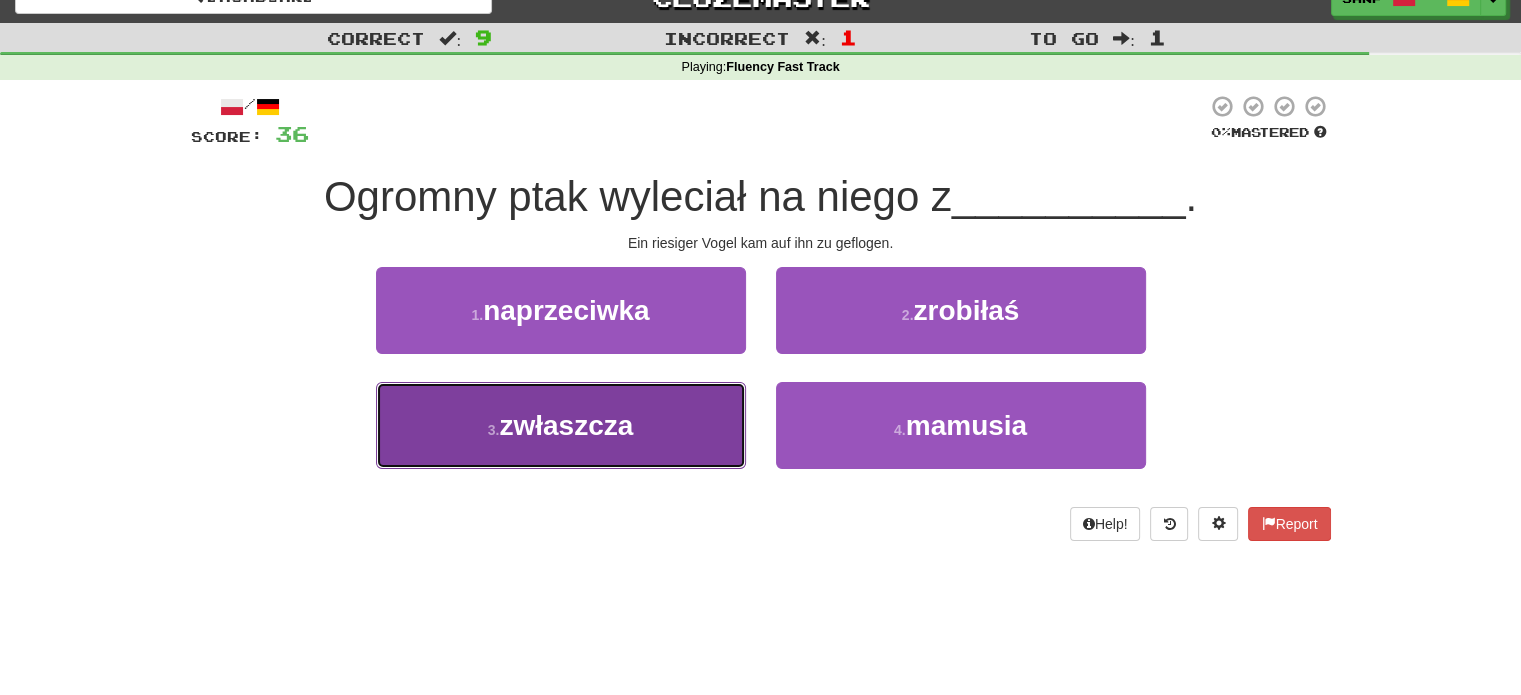 click on "3 .  zwłaszcza" at bounding box center (561, 425) 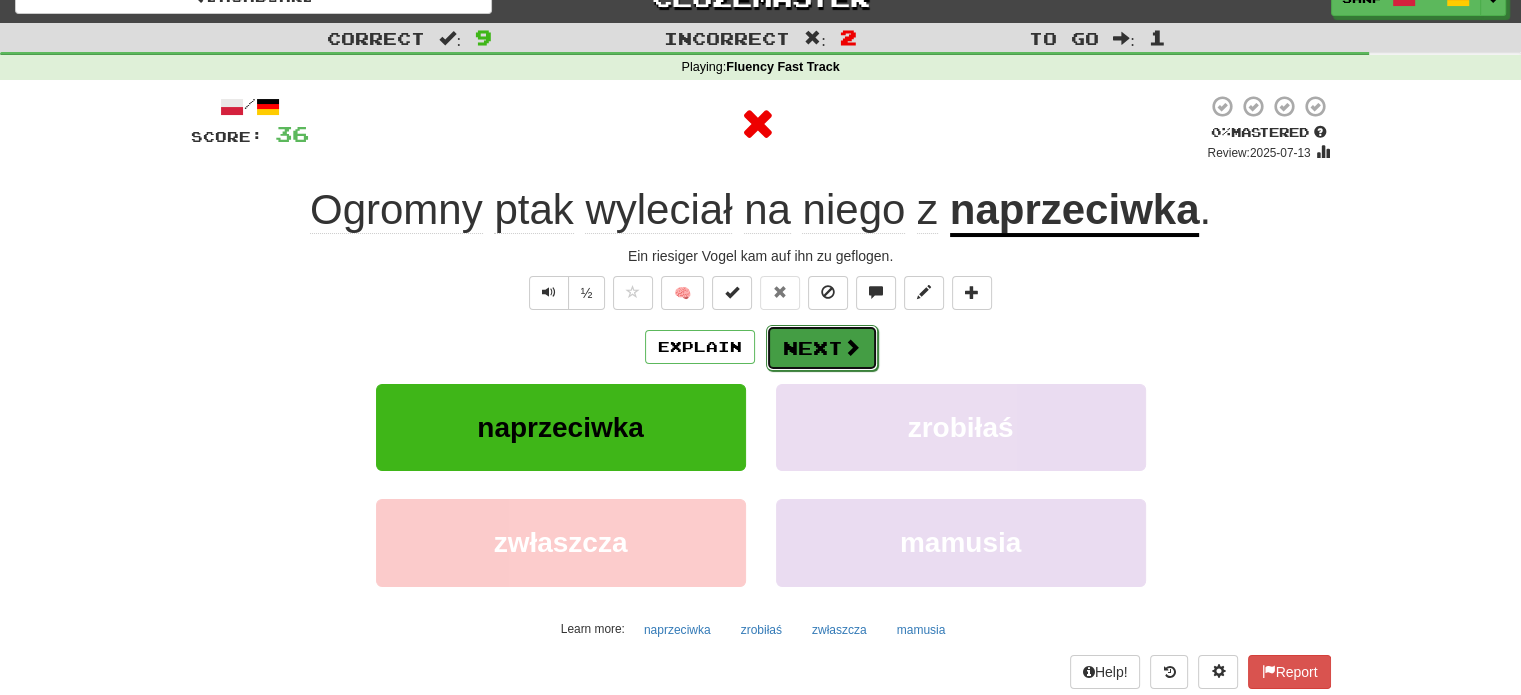 click on "Next" at bounding box center [822, 348] 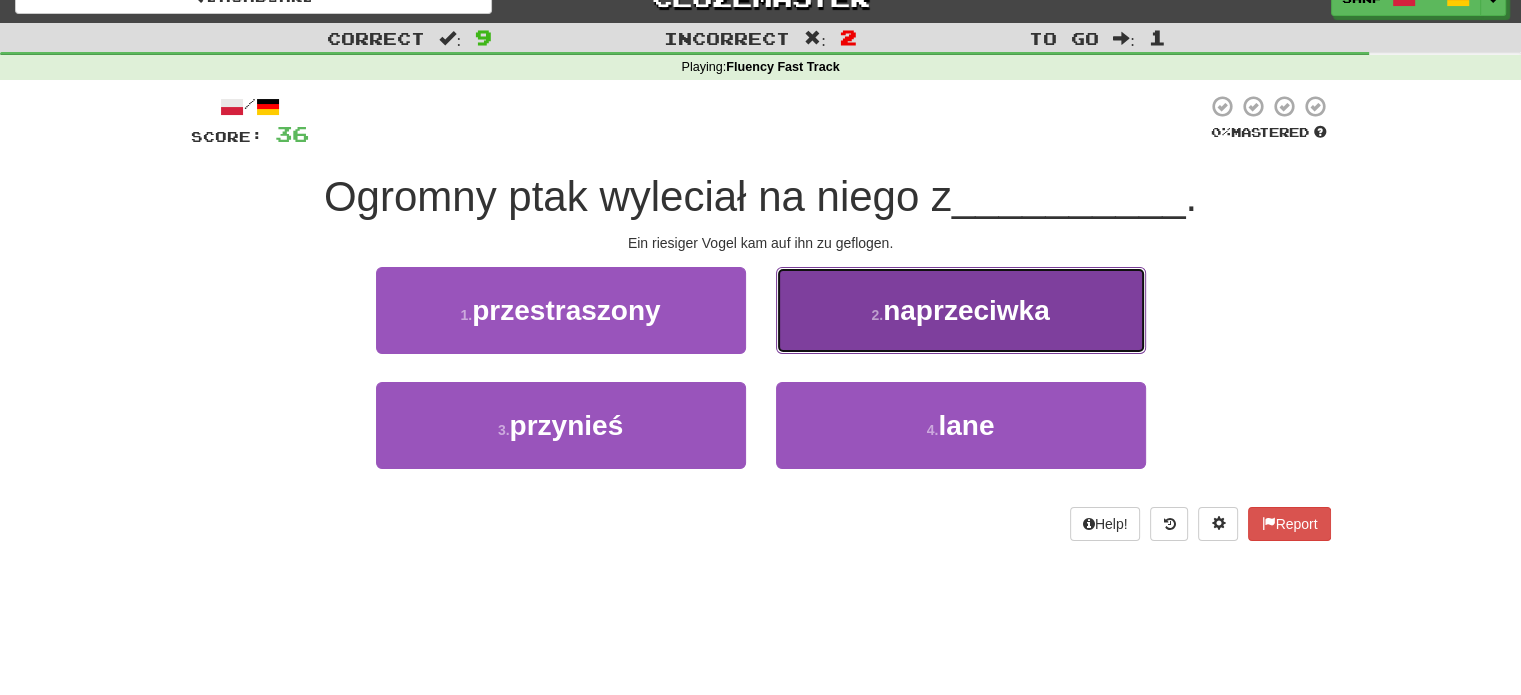 click on "2 .  naprzeciwka" at bounding box center (961, 310) 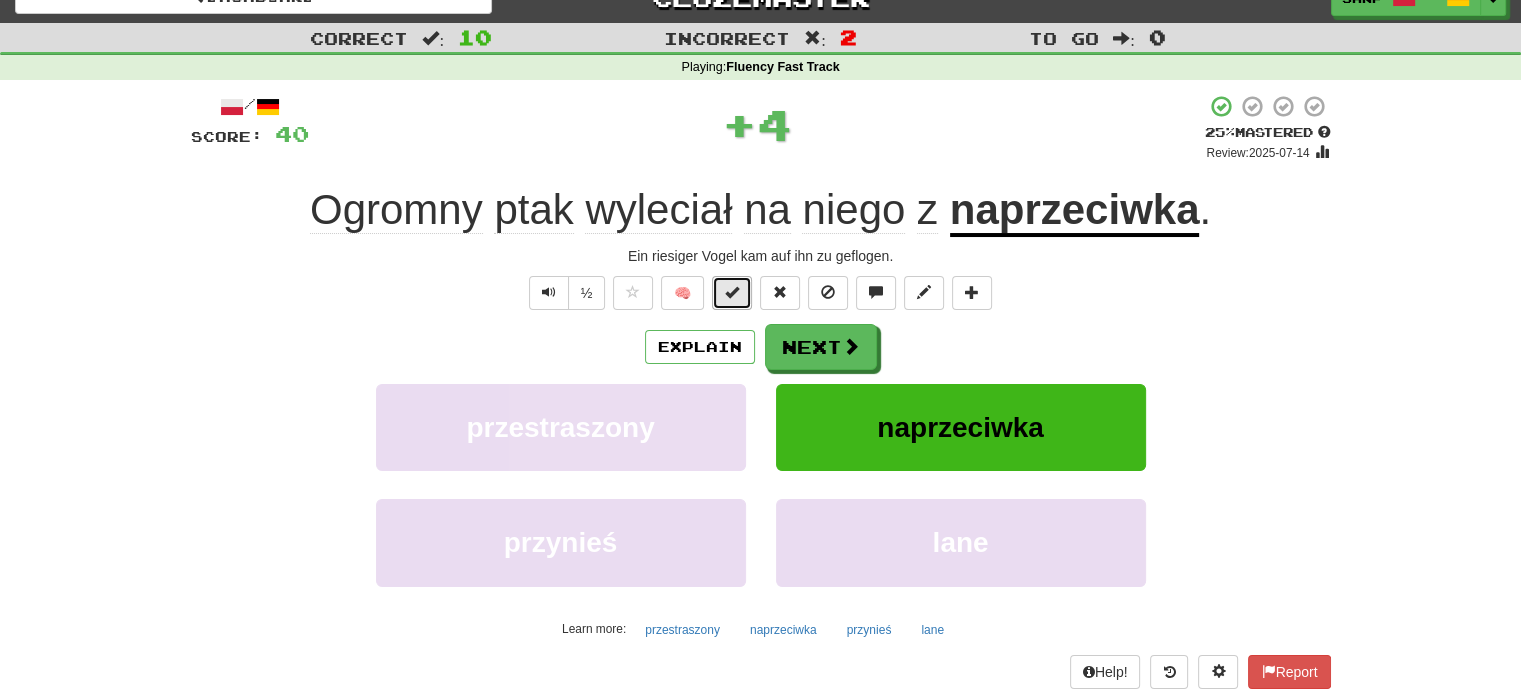 click at bounding box center (732, 293) 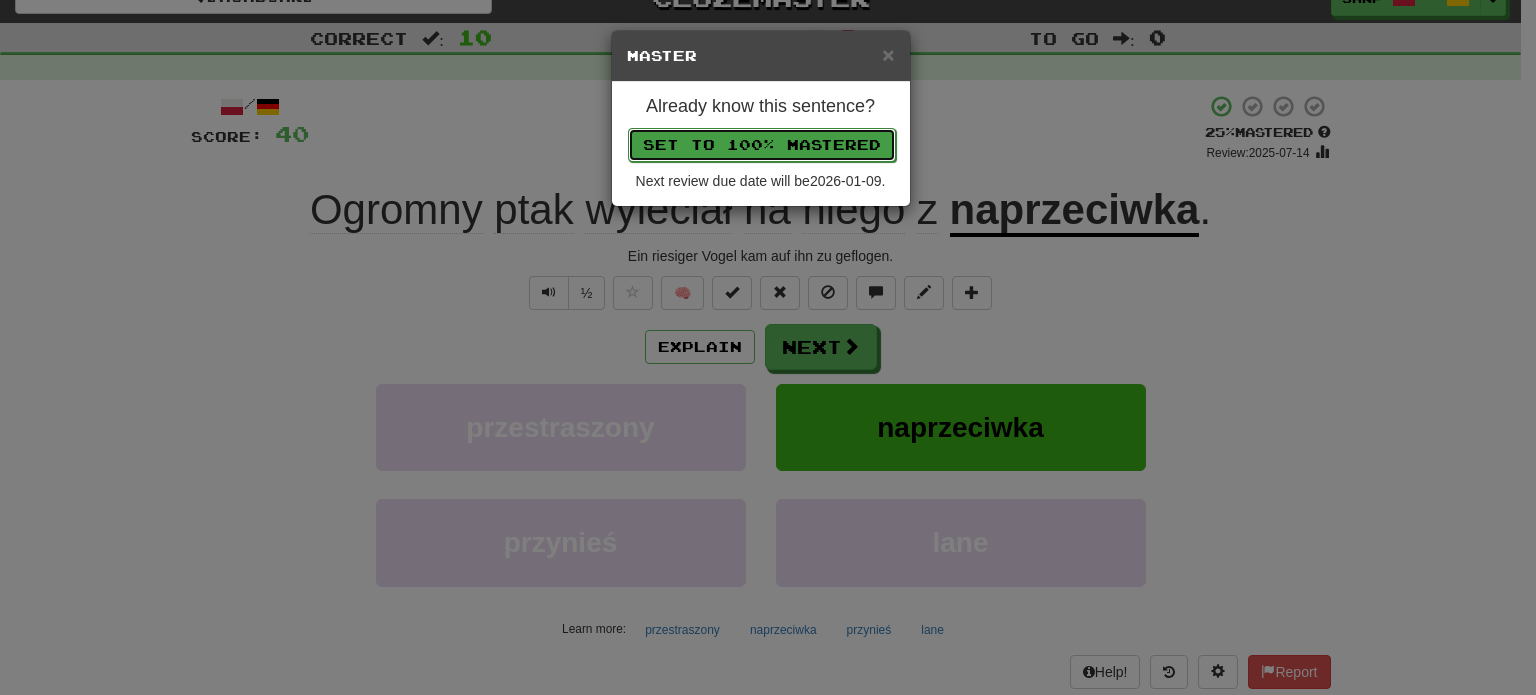 click on "Set to 100% Mastered" at bounding box center (762, 145) 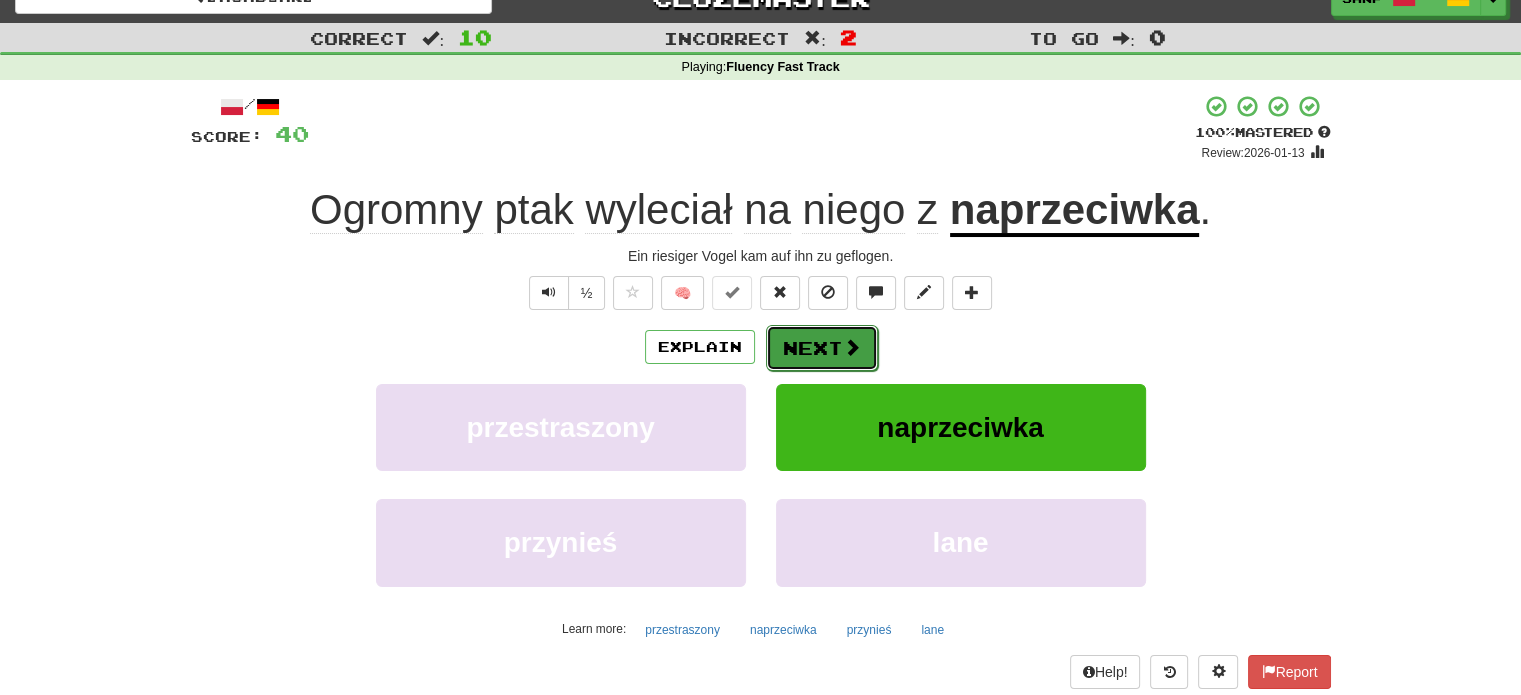 click on "Next" at bounding box center (822, 348) 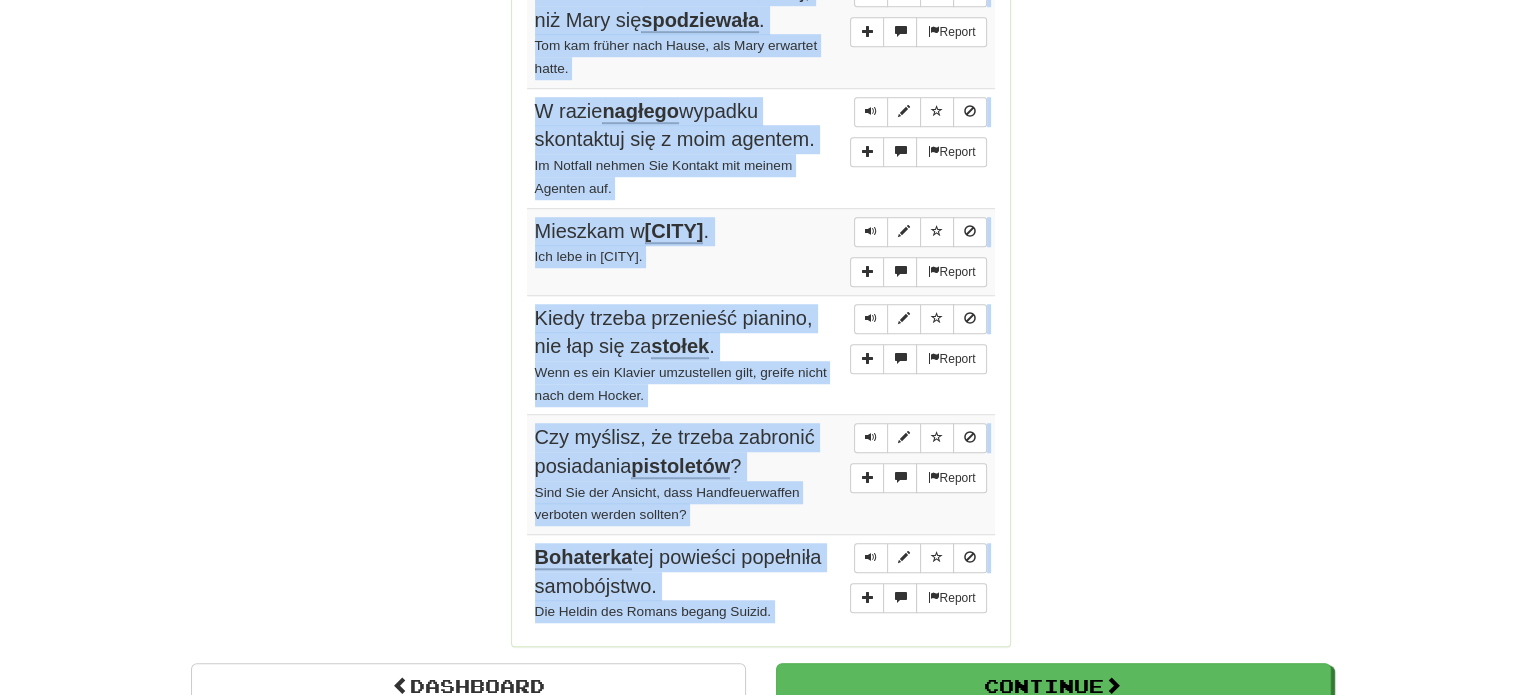 scroll, scrollTop: 1496, scrollLeft: 0, axis: vertical 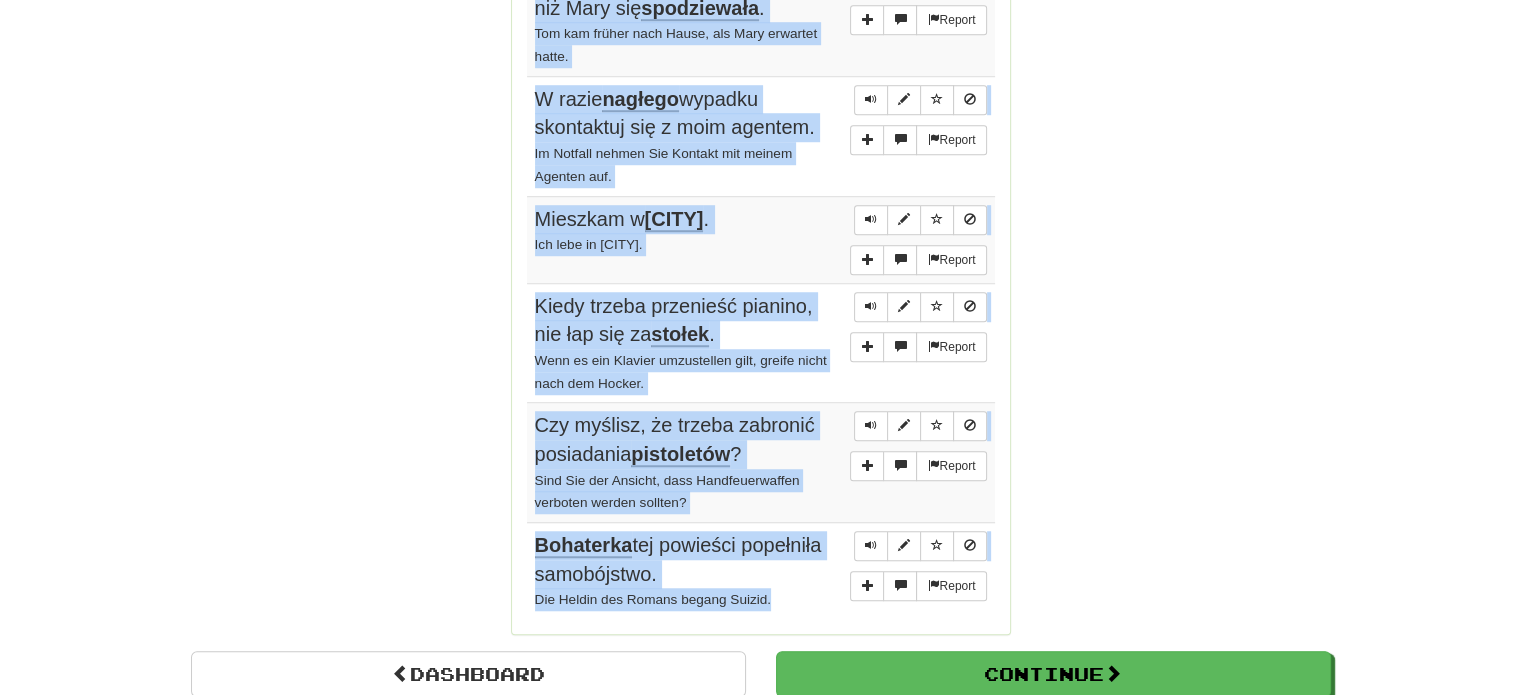 drag, startPoint x: 529, startPoint y: 163, endPoint x: 792, endPoint y: 589, distance: 500.6446 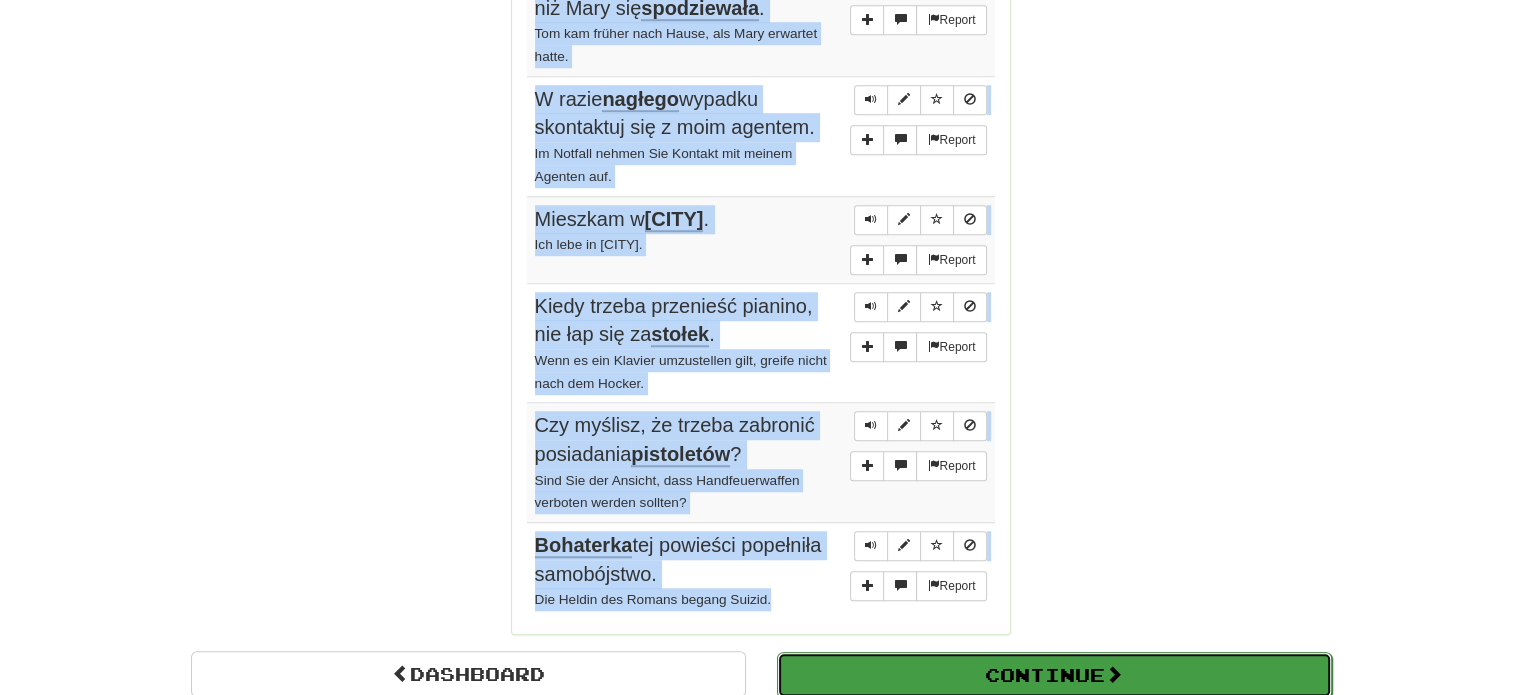click on "Continue" at bounding box center [1054, 675] 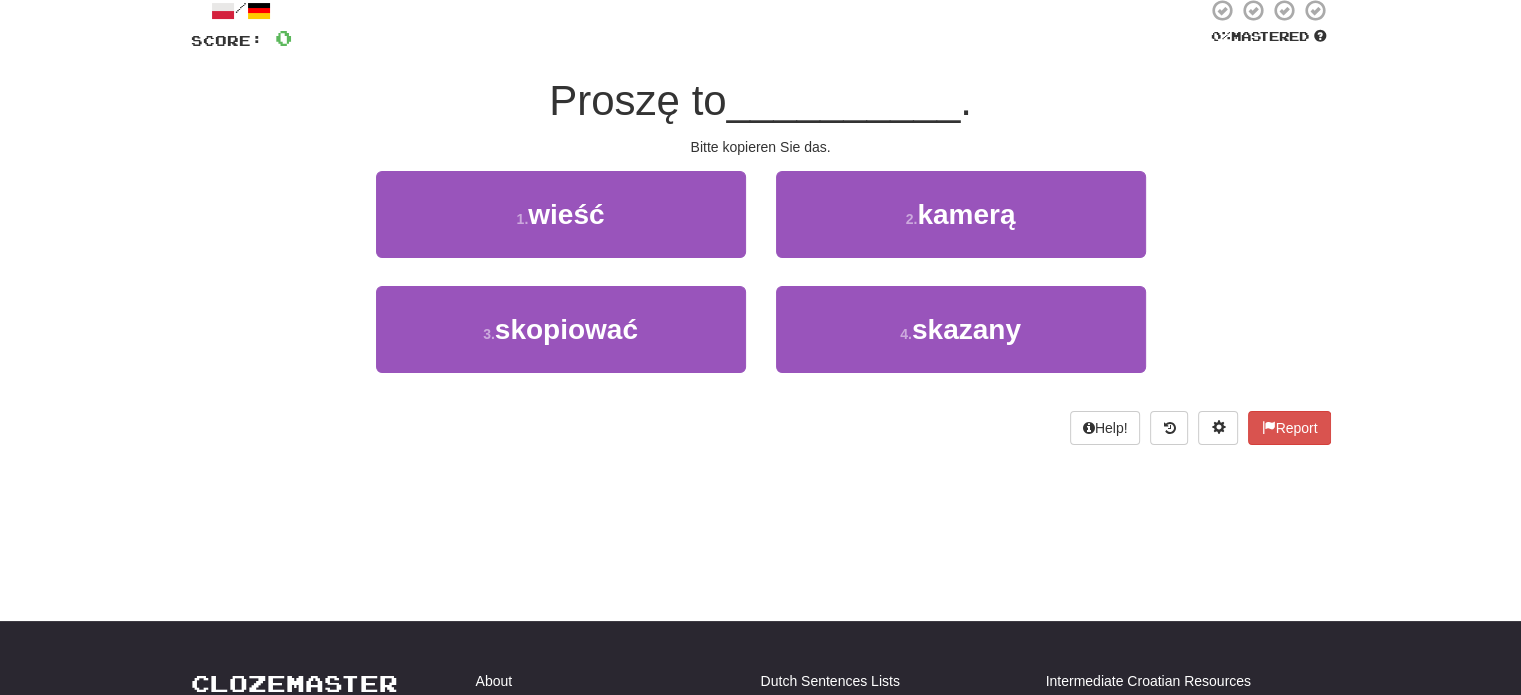 scroll, scrollTop: 111, scrollLeft: 0, axis: vertical 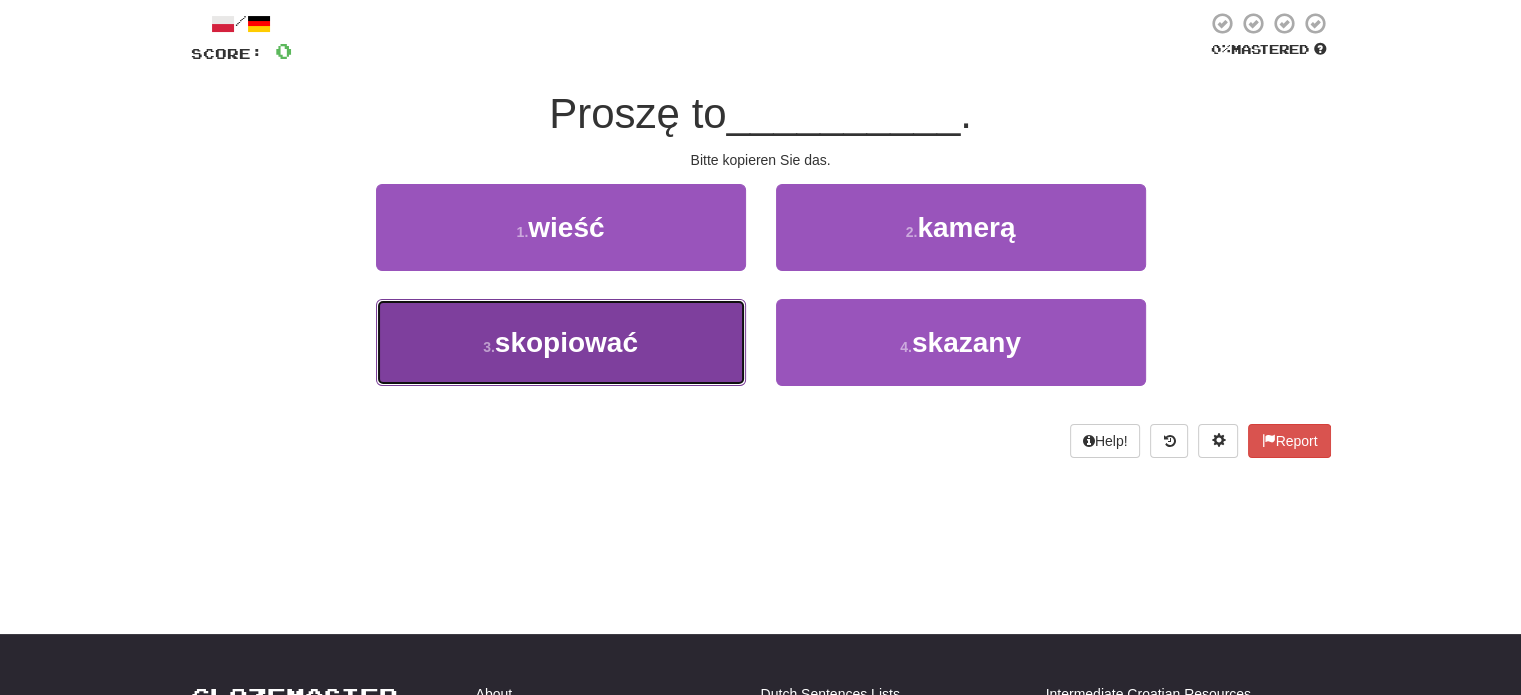 click on "3 .  skopiować" at bounding box center (561, 342) 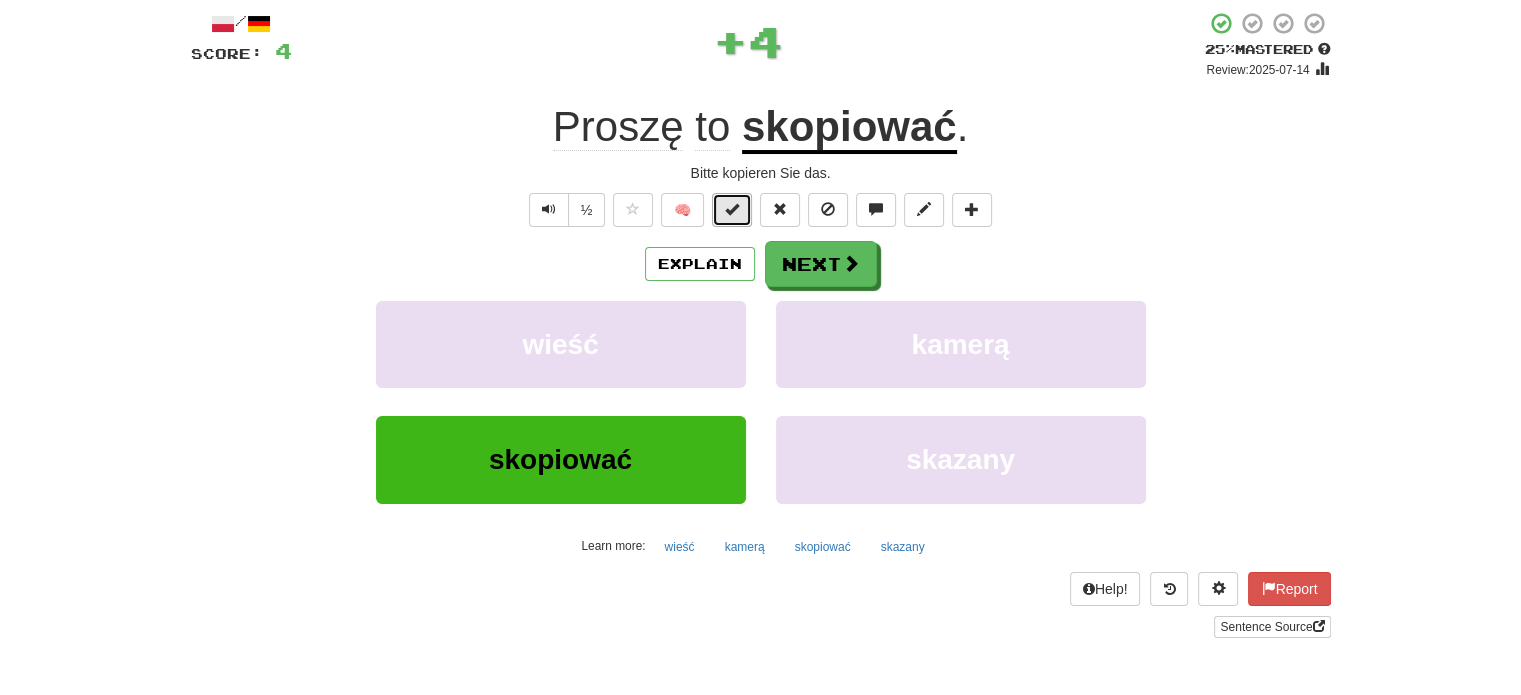 click at bounding box center [732, 209] 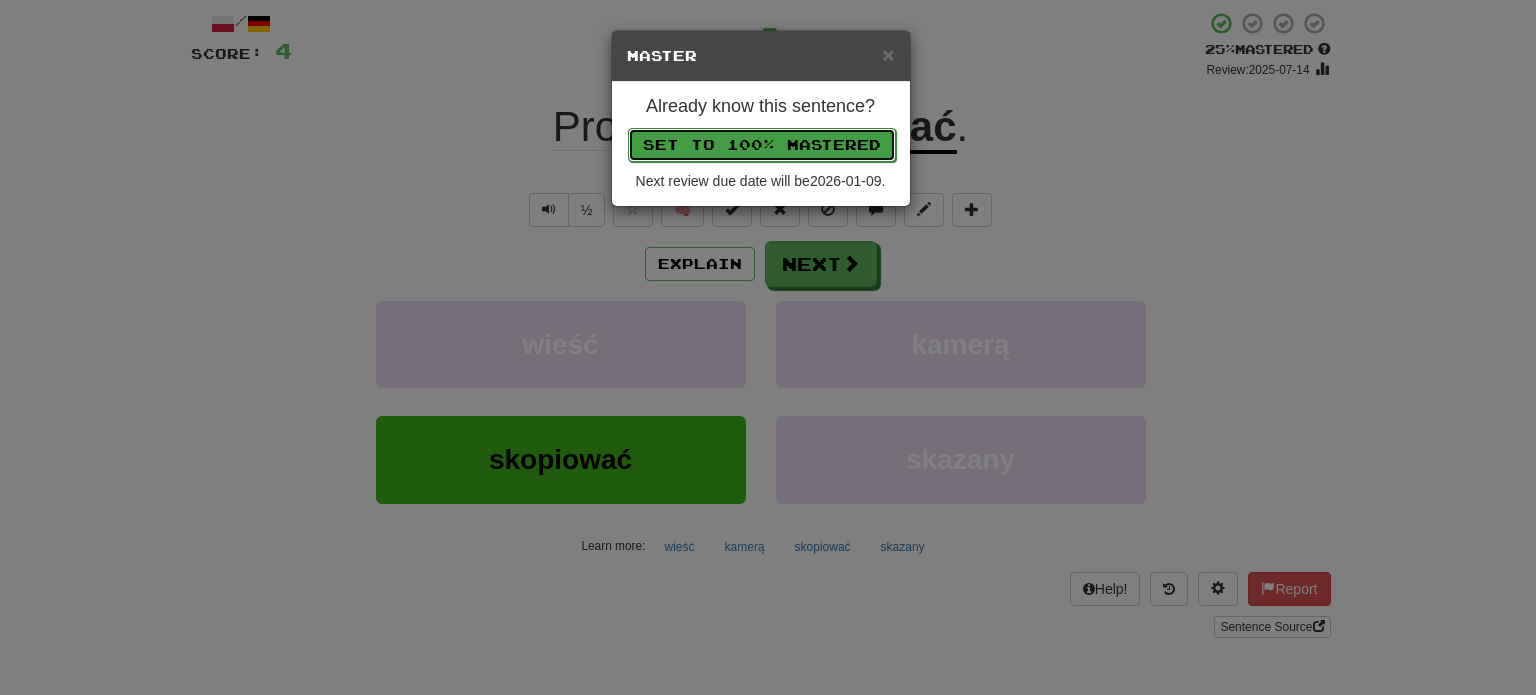 click on "Set to 100% Mastered" at bounding box center [762, 145] 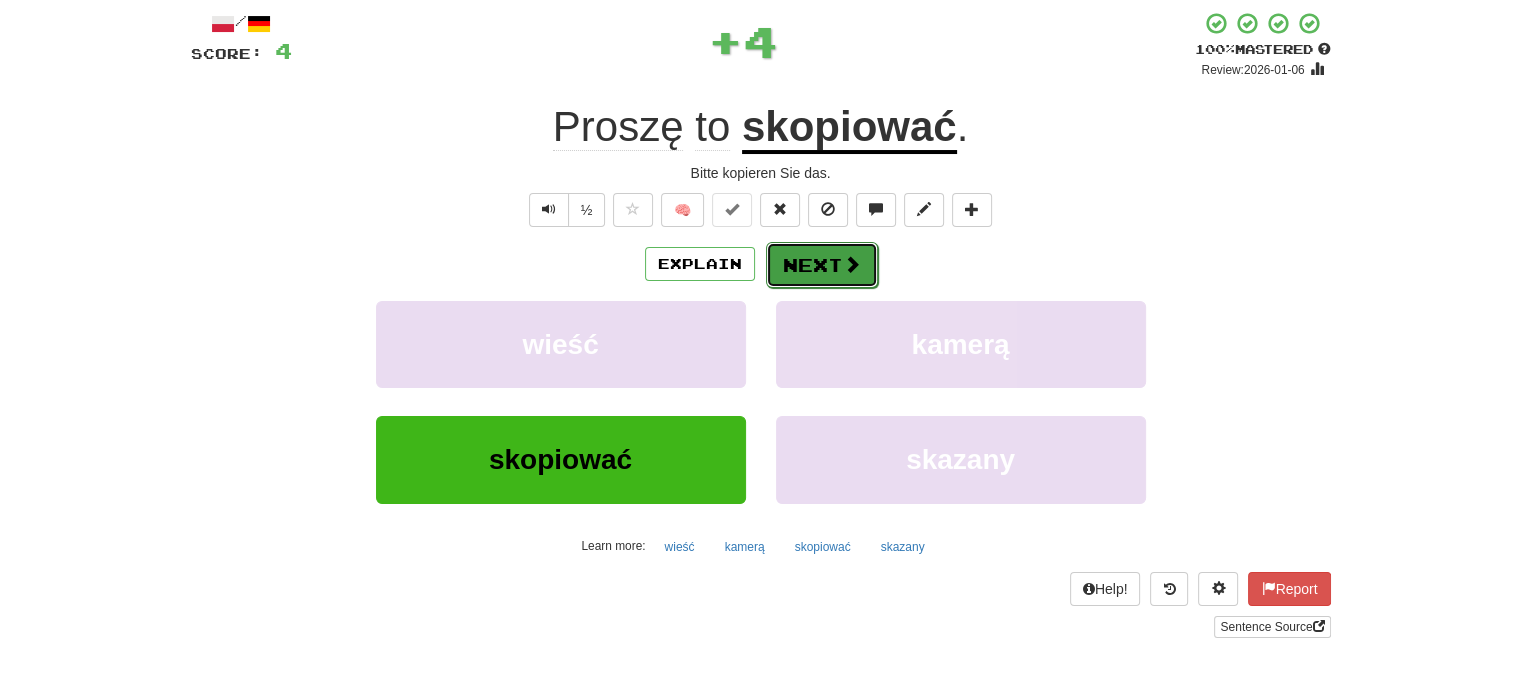 click on "Next" at bounding box center [822, 265] 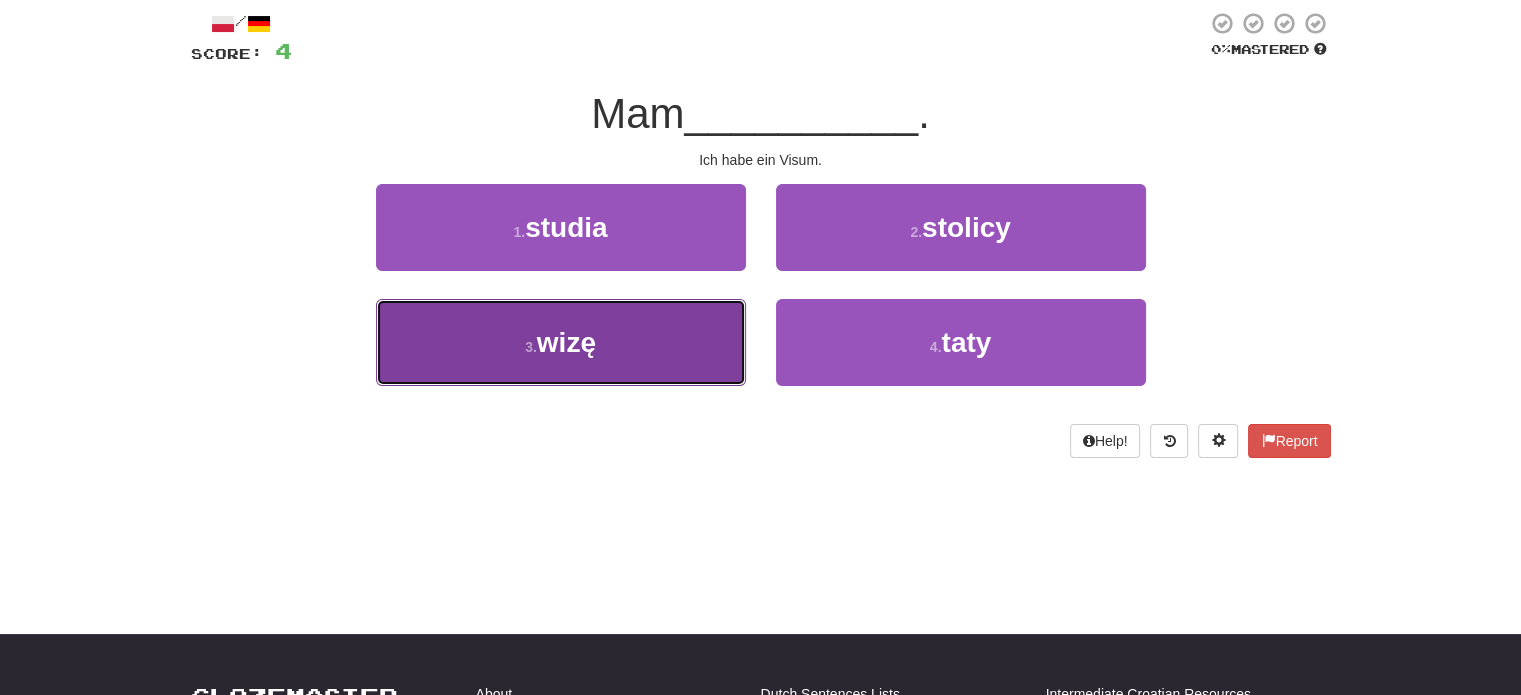 click on "3 .  wizę" at bounding box center (561, 342) 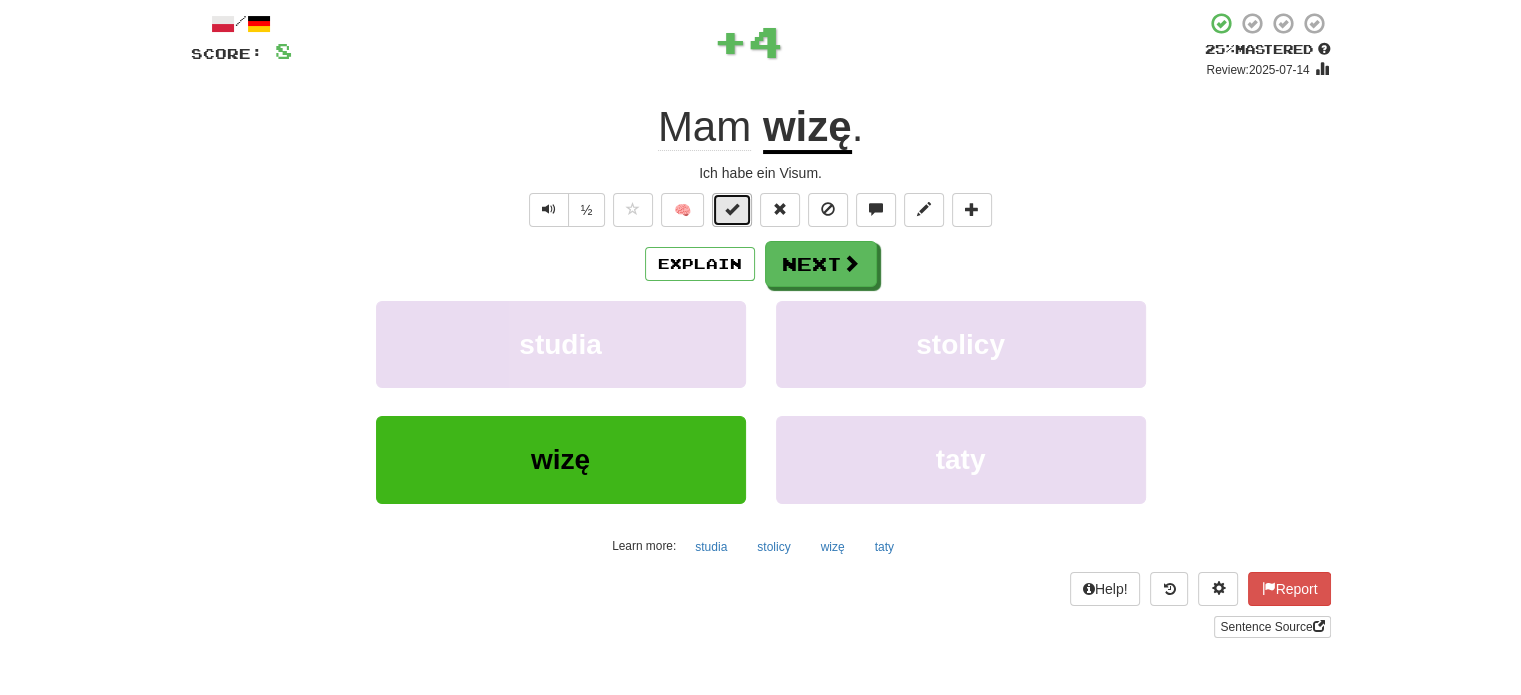 click at bounding box center (732, 210) 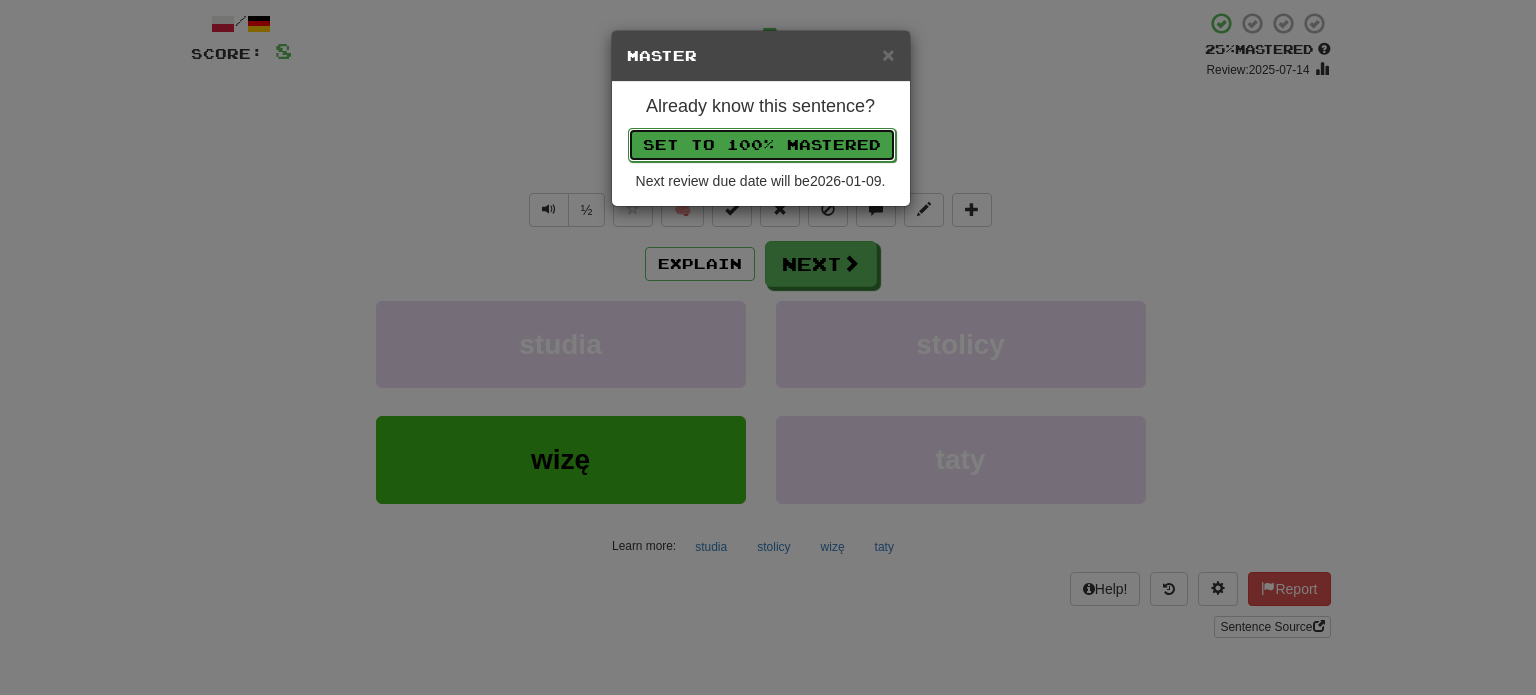 click on "Set to 100% Mastered" at bounding box center (762, 145) 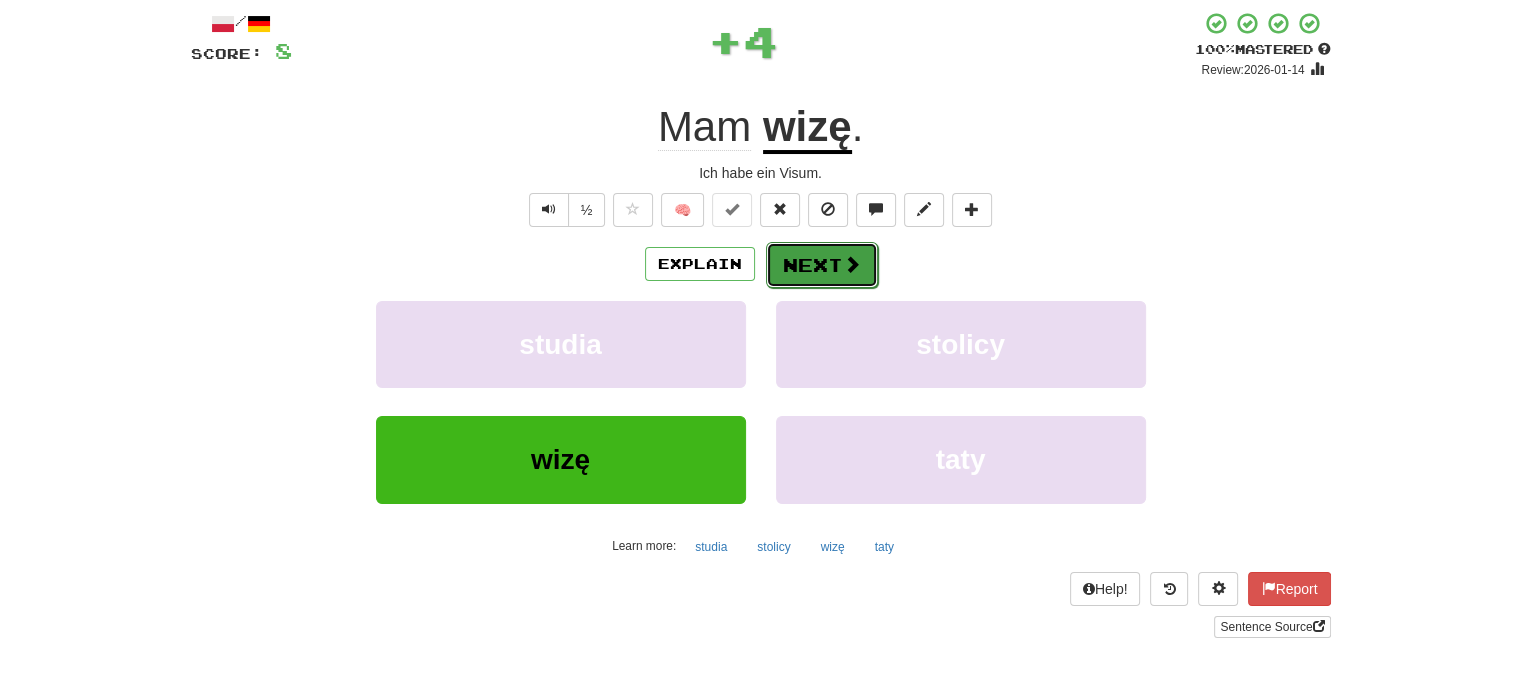 click on "Next" at bounding box center [822, 265] 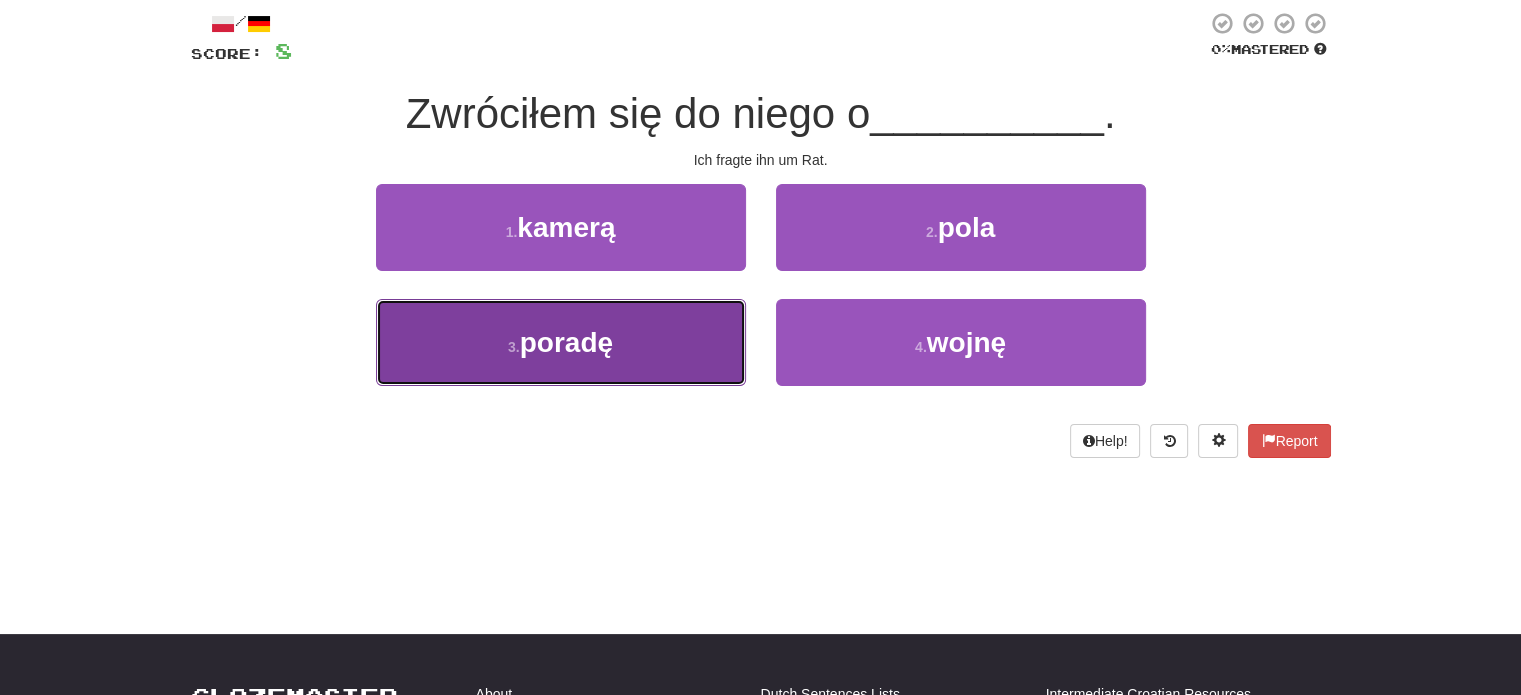 click on "3 .  poradę" at bounding box center (561, 342) 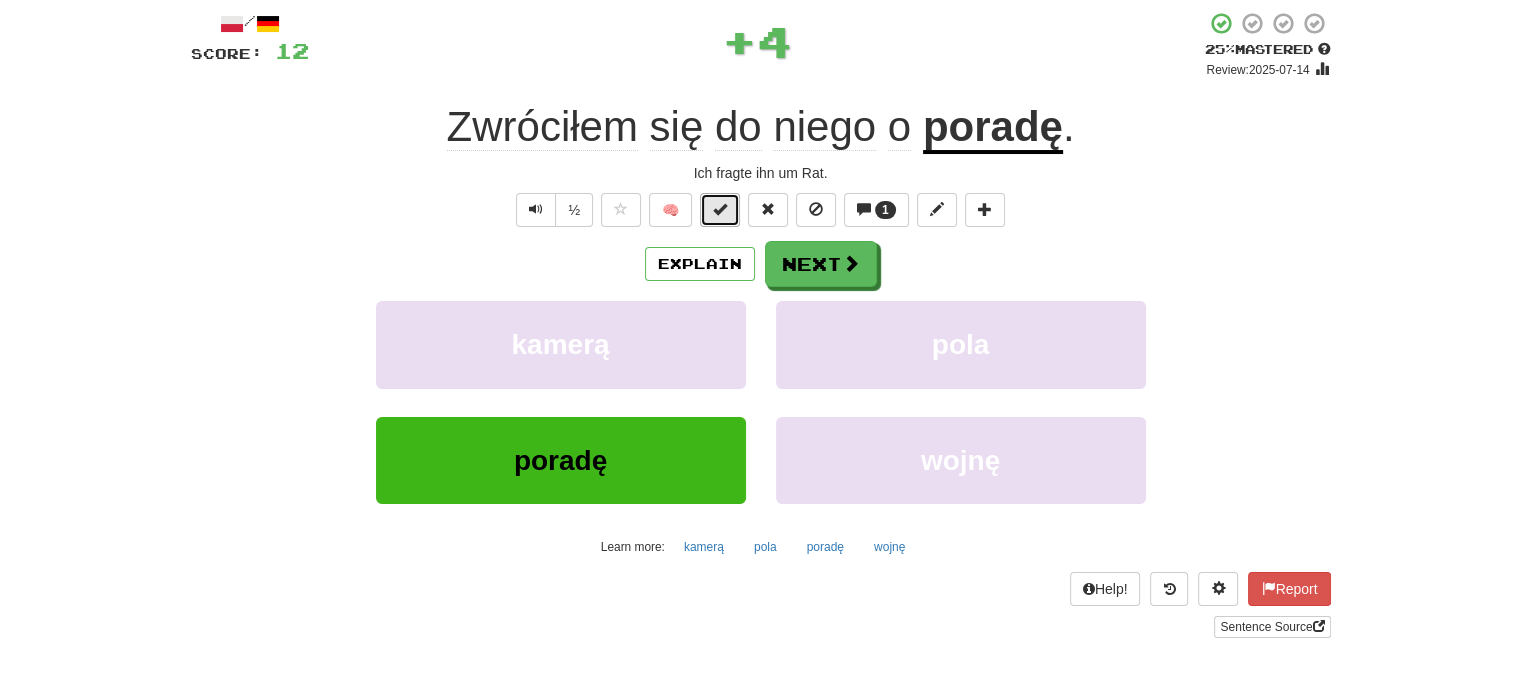 click at bounding box center [720, 209] 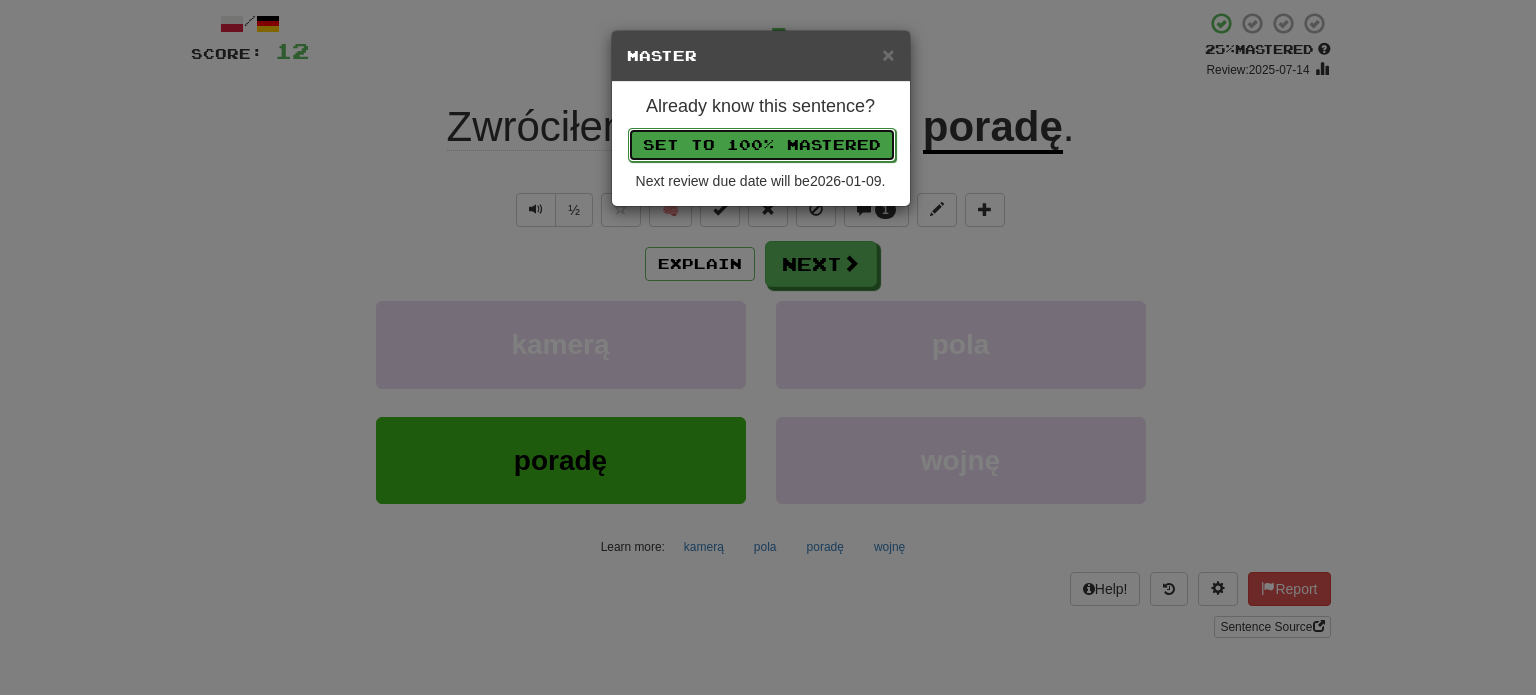 click on "Set to 100% Mastered" at bounding box center [762, 145] 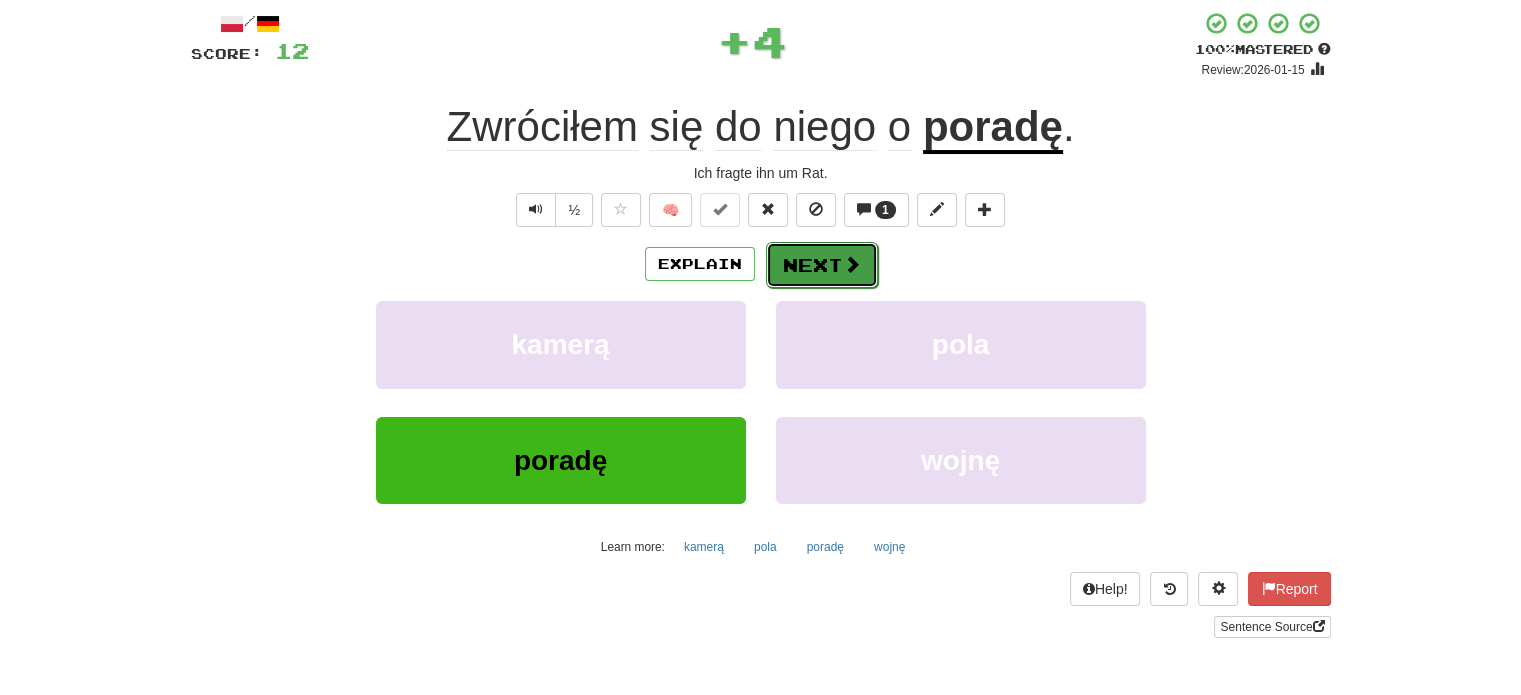 click on "Next" at bounding box center [822, 265] 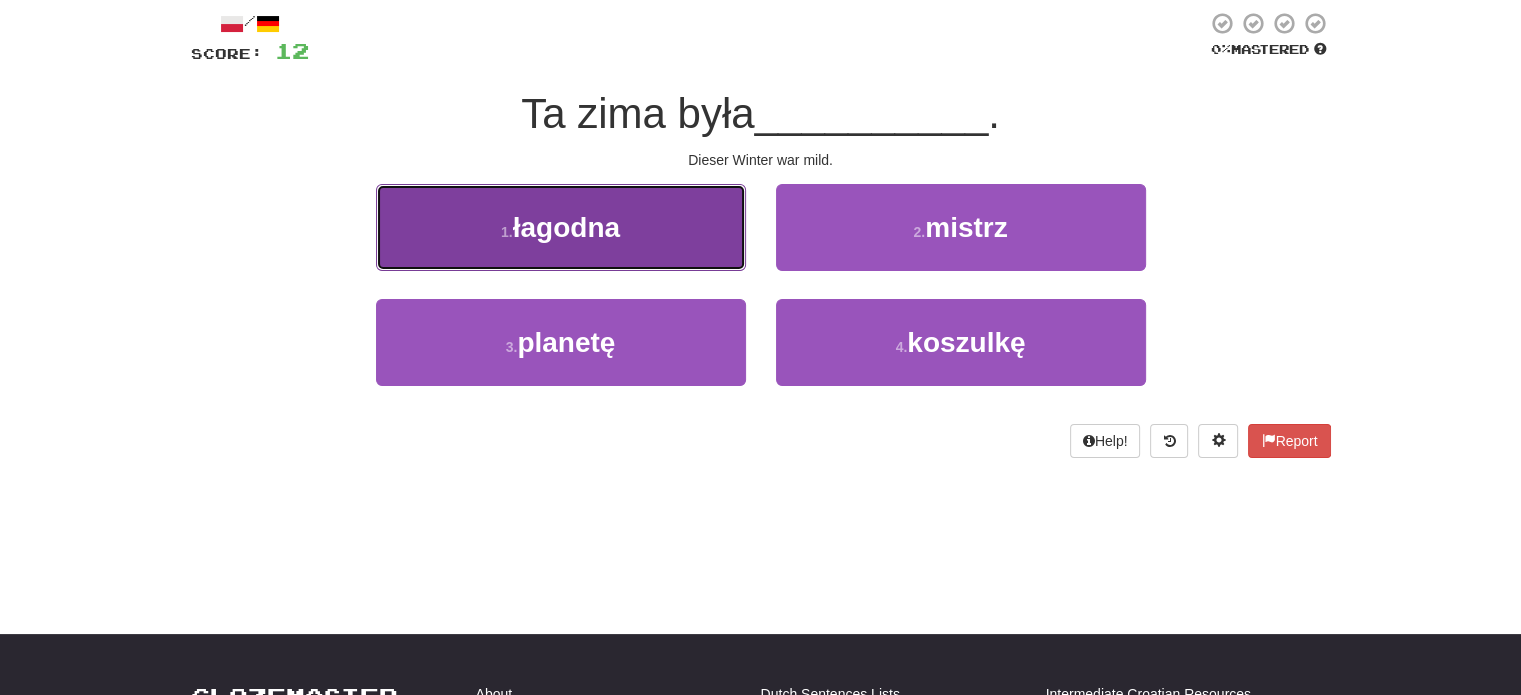 click on "1 .  łagodna" at bounding box center [561, 227] 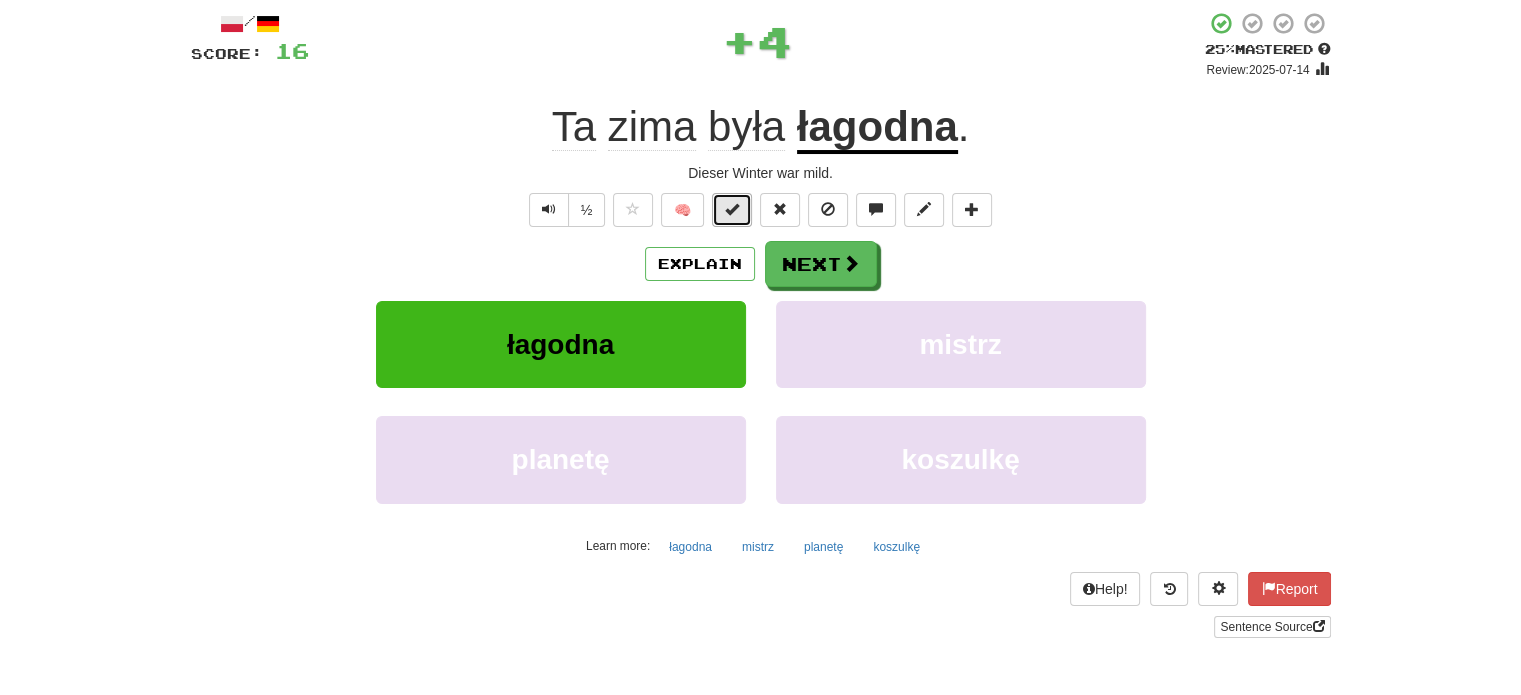 click at bounding box center (732, 209) 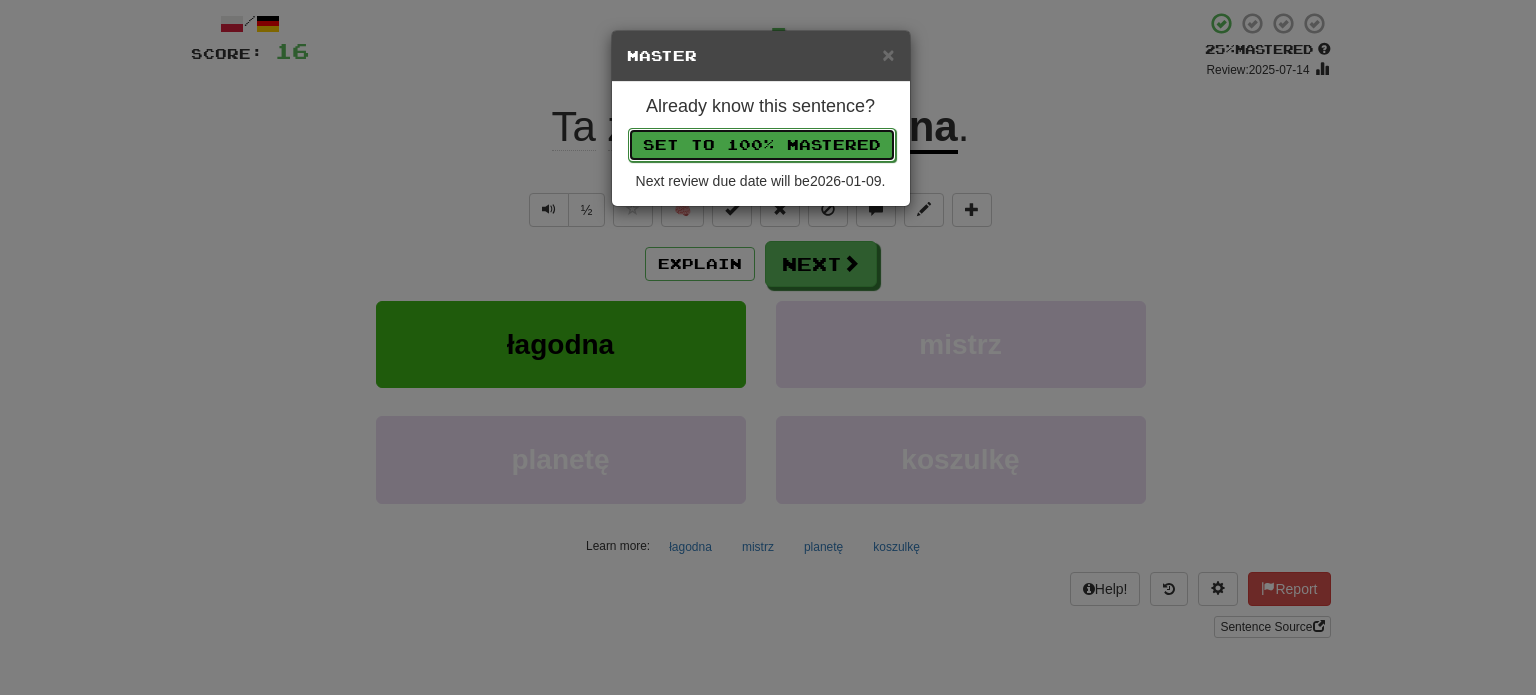 click on "Set to 100% Mastered" at bounding box center [762, 145] 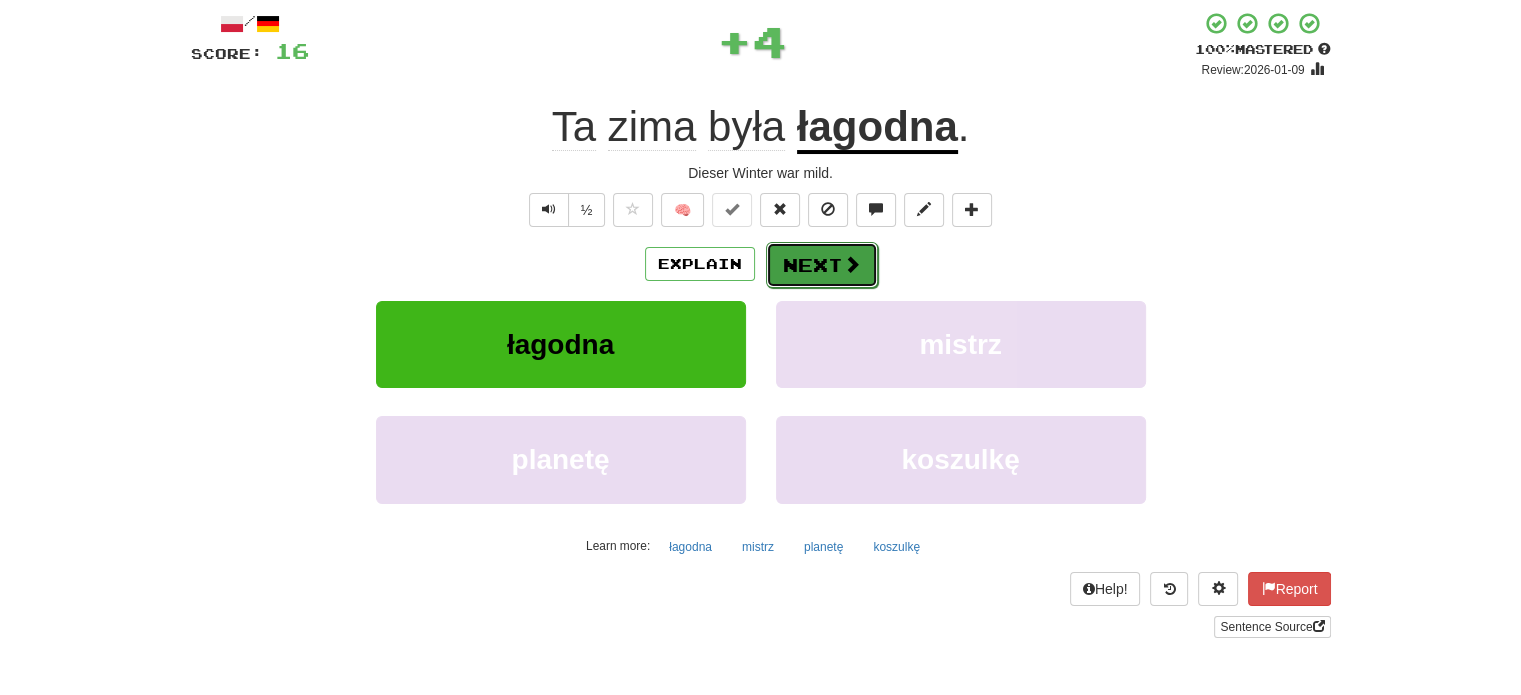 click on "Next" at bounding box center [822, 265] 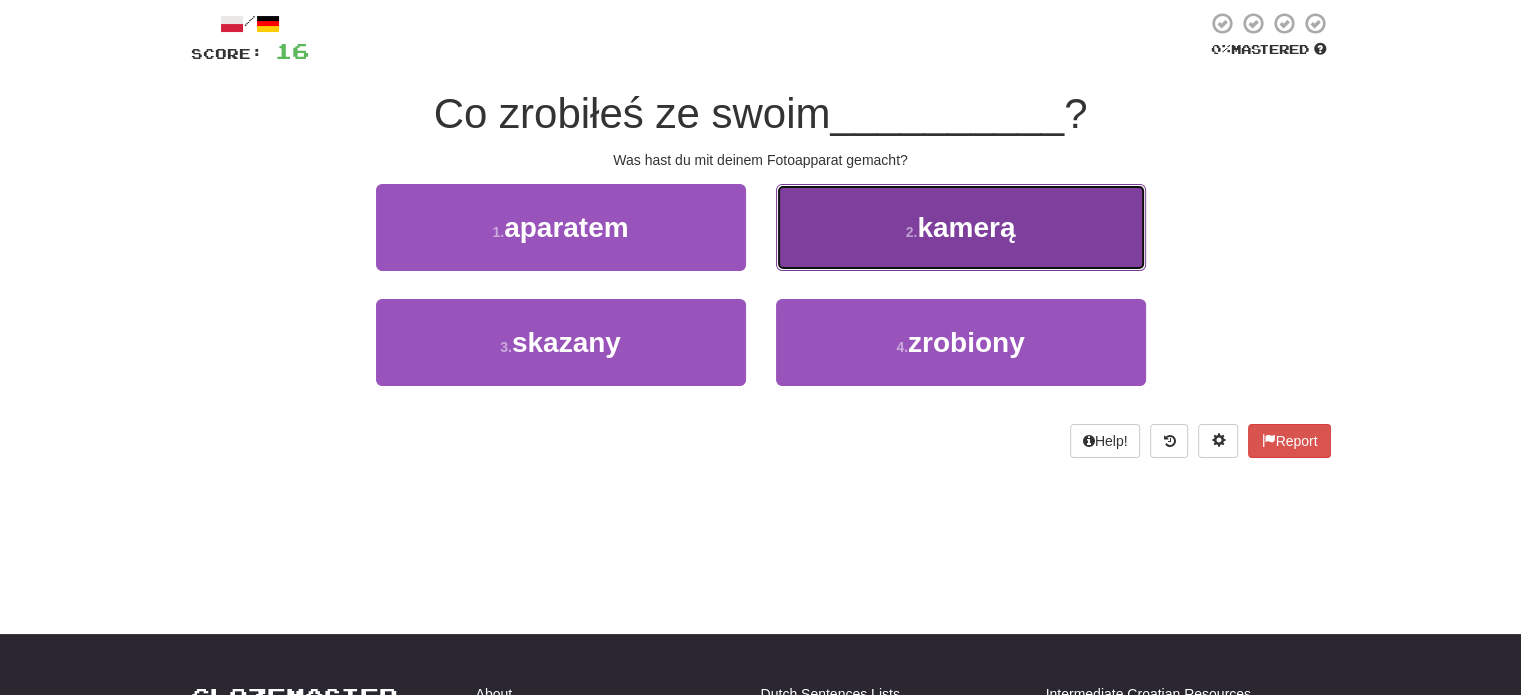 click on "2 .  kamerą" at bounding box center [961, 227] 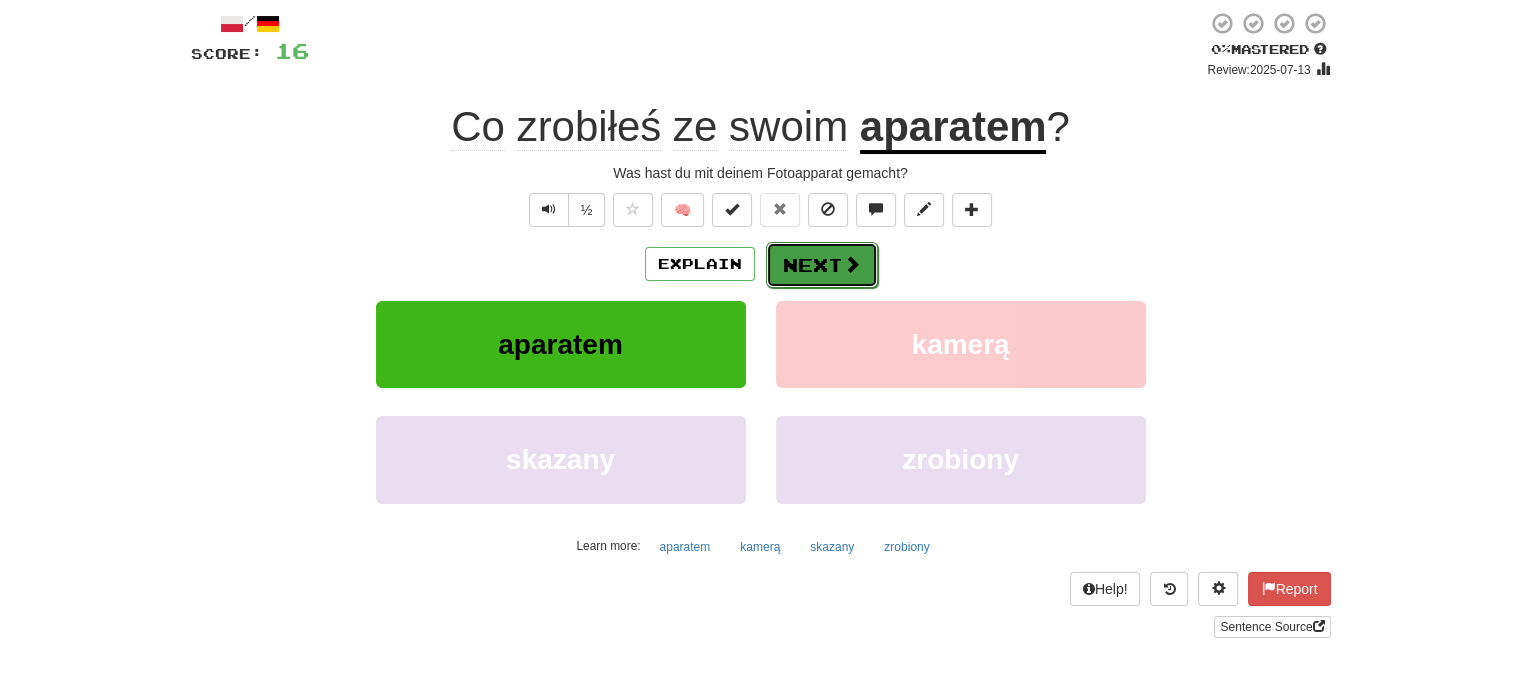 click on "Next" at bounding box center [822, 265] 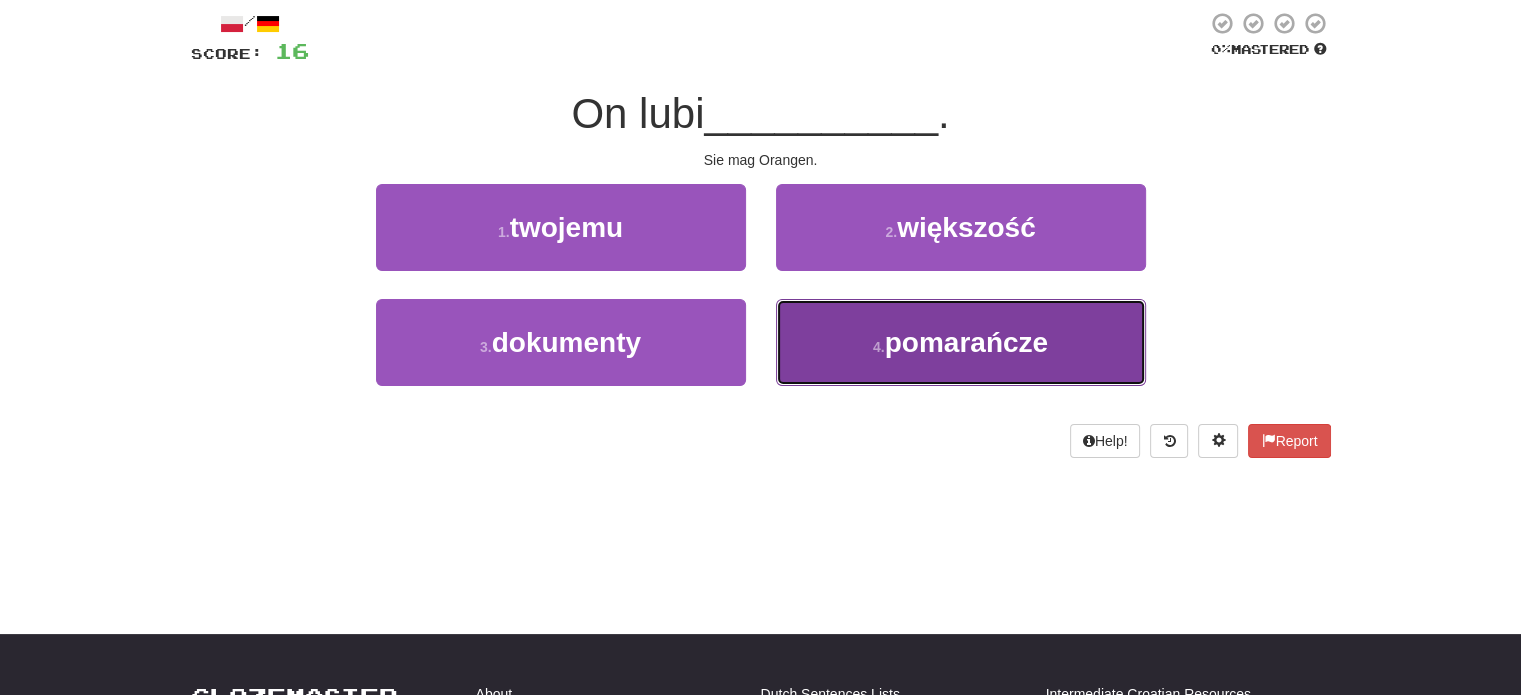 click on "4 .  pomarańcze" at bounding box center (961, 342) 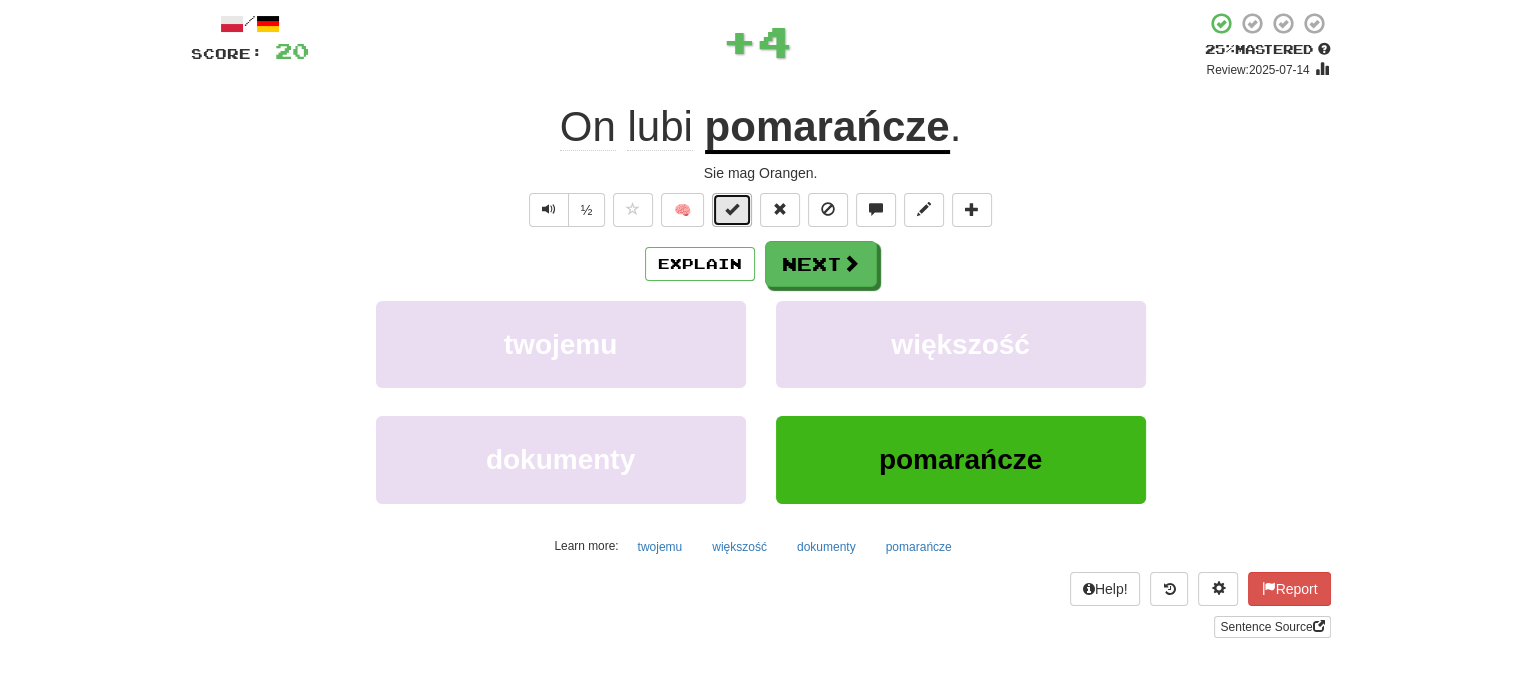 click at bounding box center [732, 209] 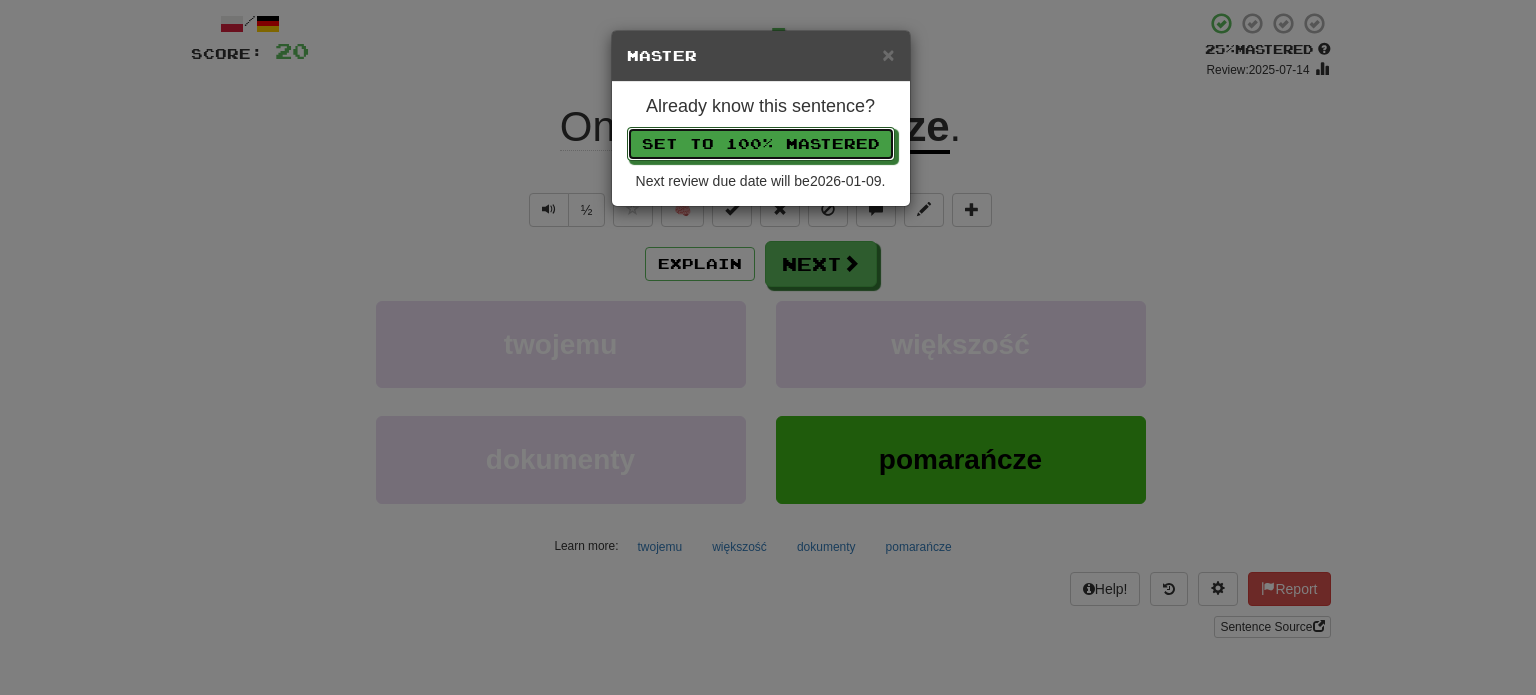 click on "Set to 100% Mastered" at bounding box center (761, 144) 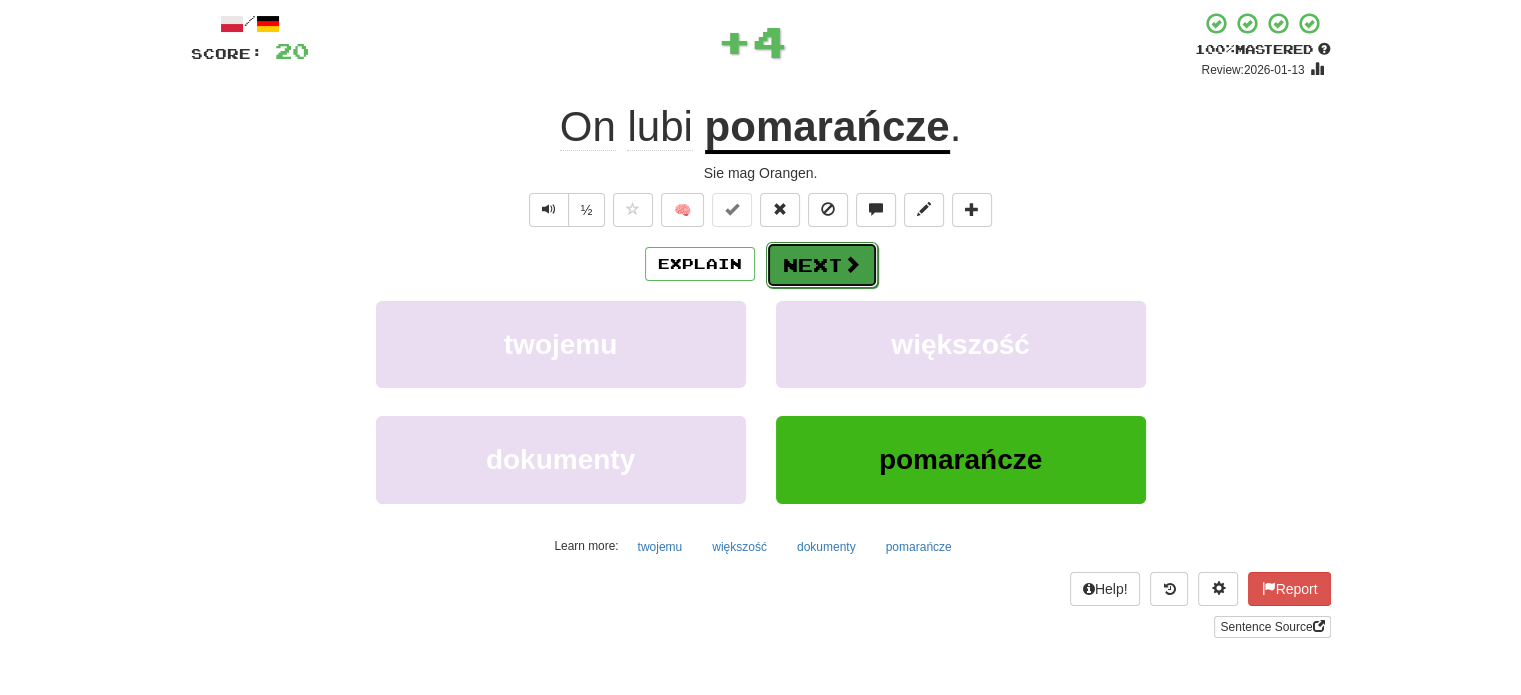 click on "Next" at bounding box center [822, 265] 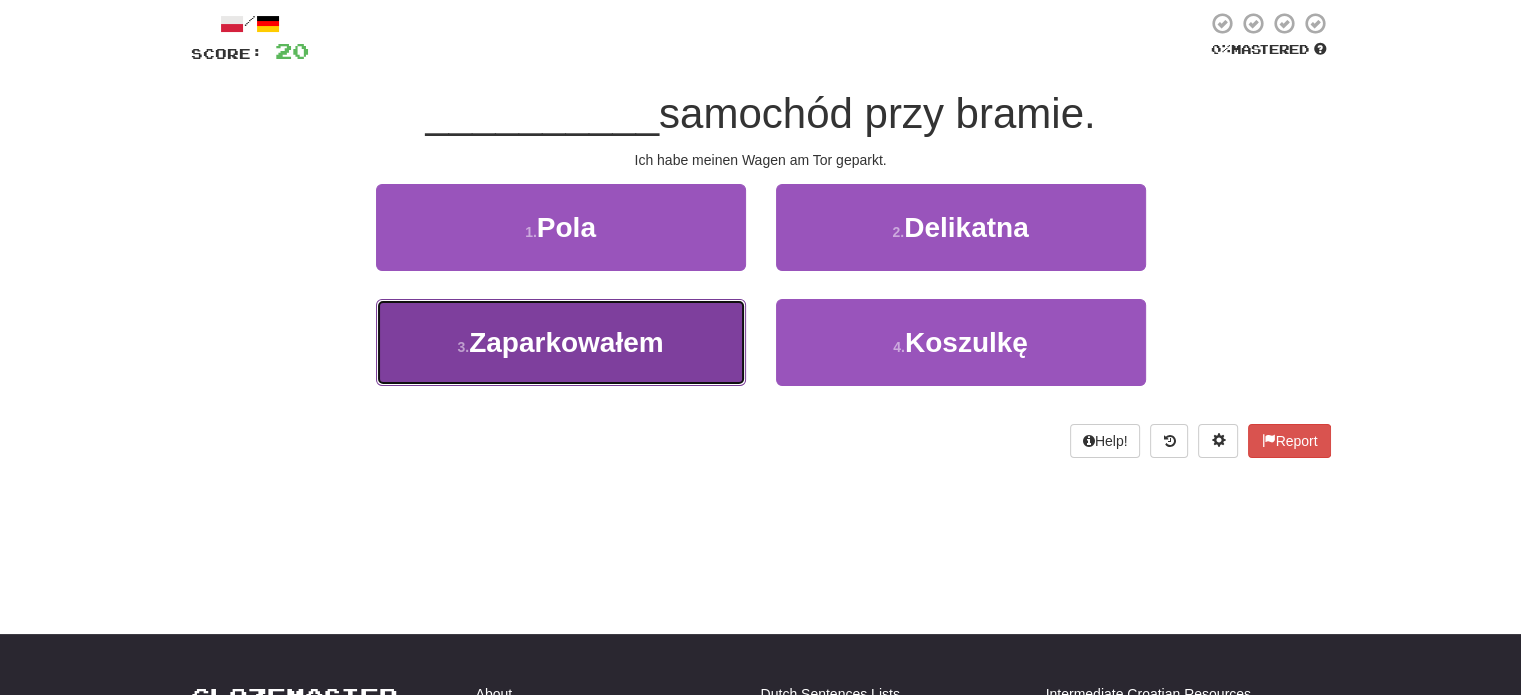 click on "3 .  Zaparkowałem" at bounding box center [561, 342] 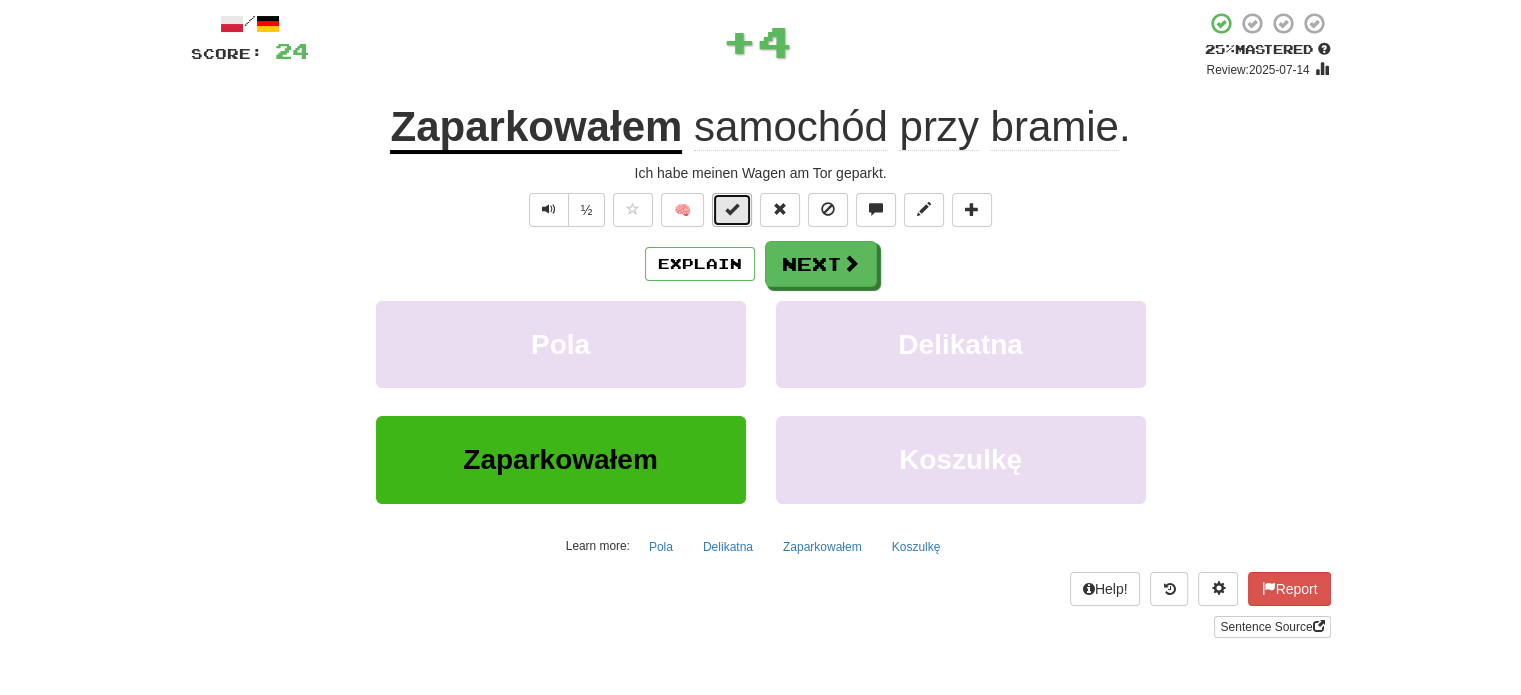 click at bounding box center [732, 209] 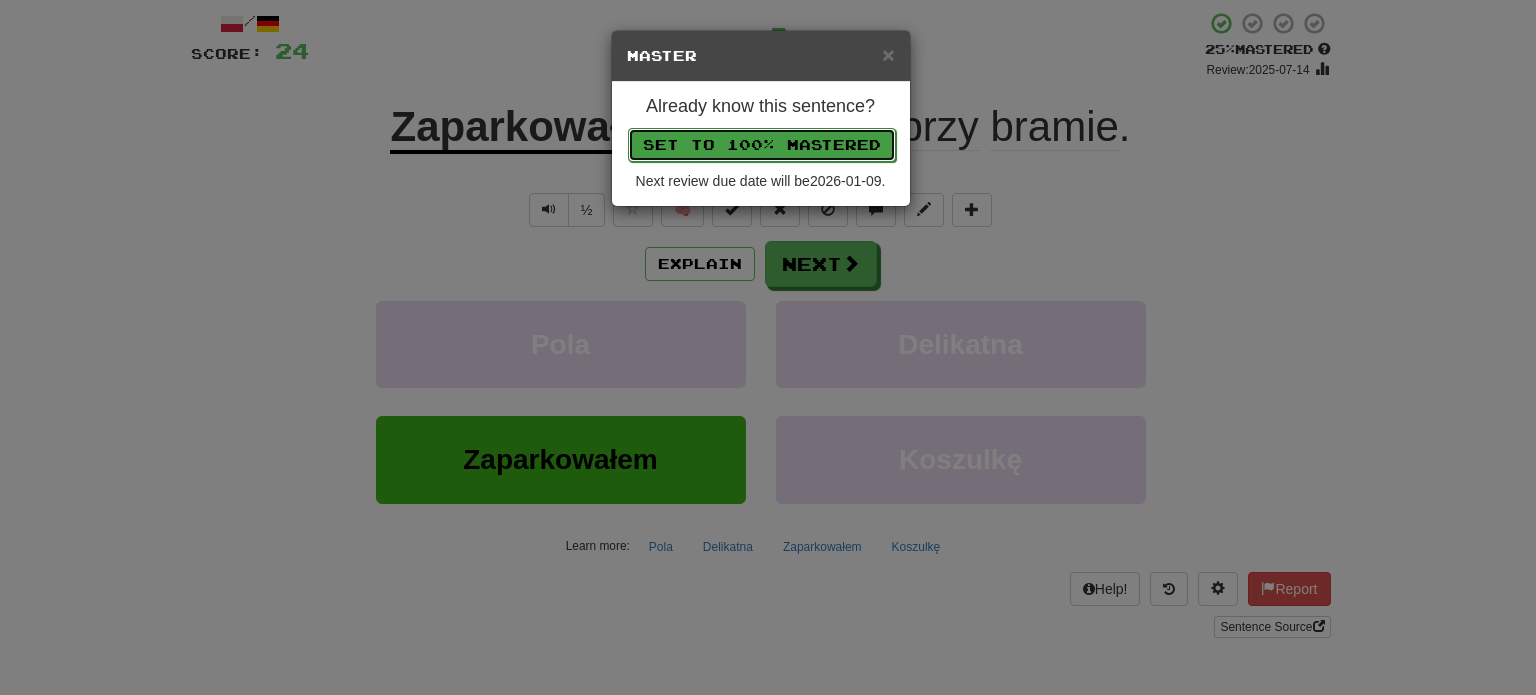 click on "Set to 100% Mastered" at bounding box center [762, 145] 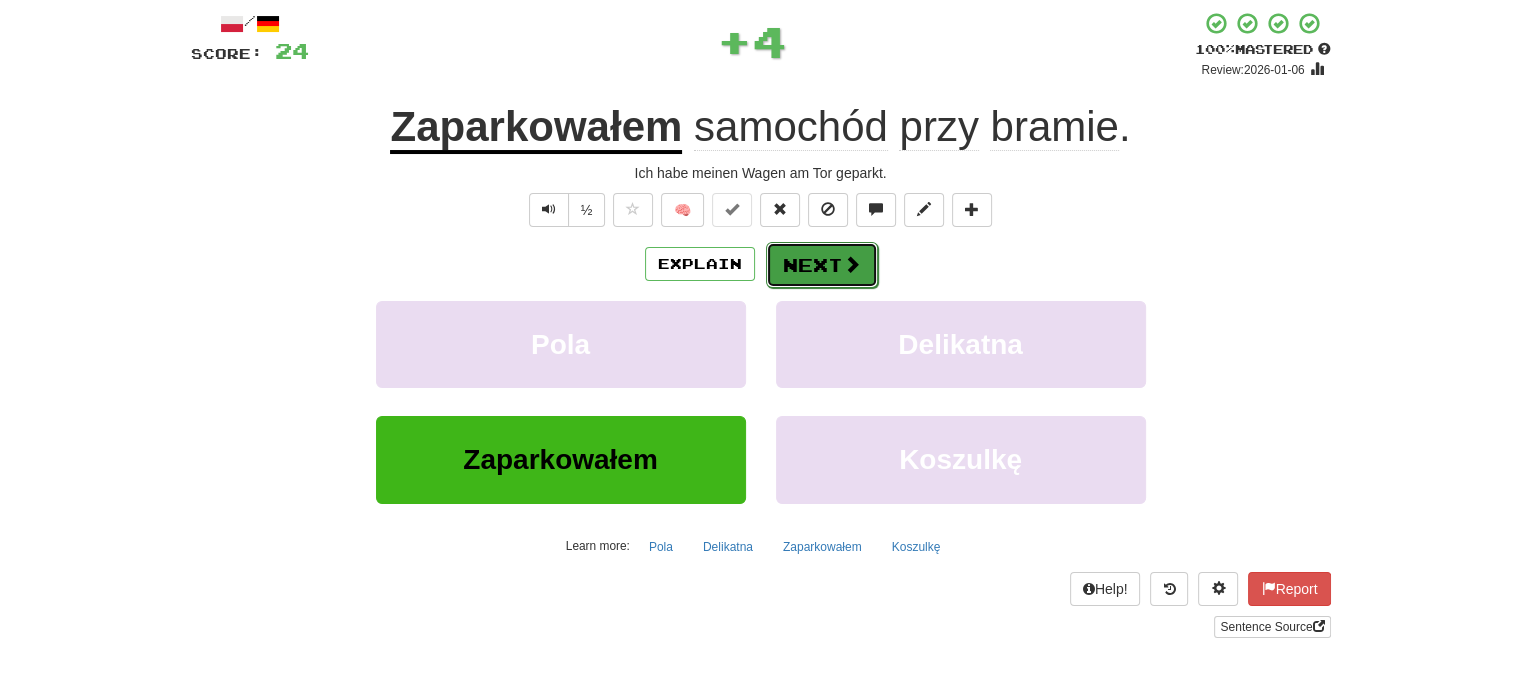 click on "Next" at bounding box center (822, 265) 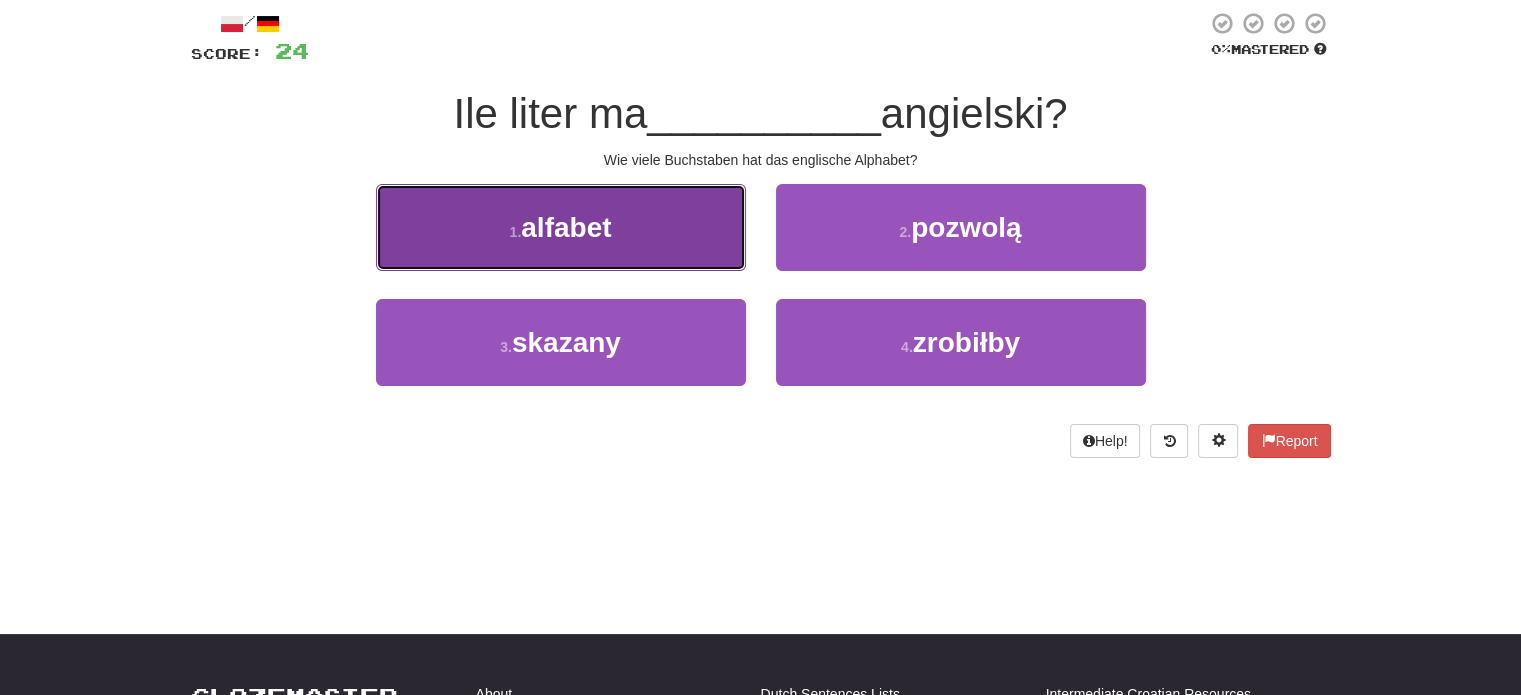 click on "1 .  alfabet" at bounding box center [561, 227] 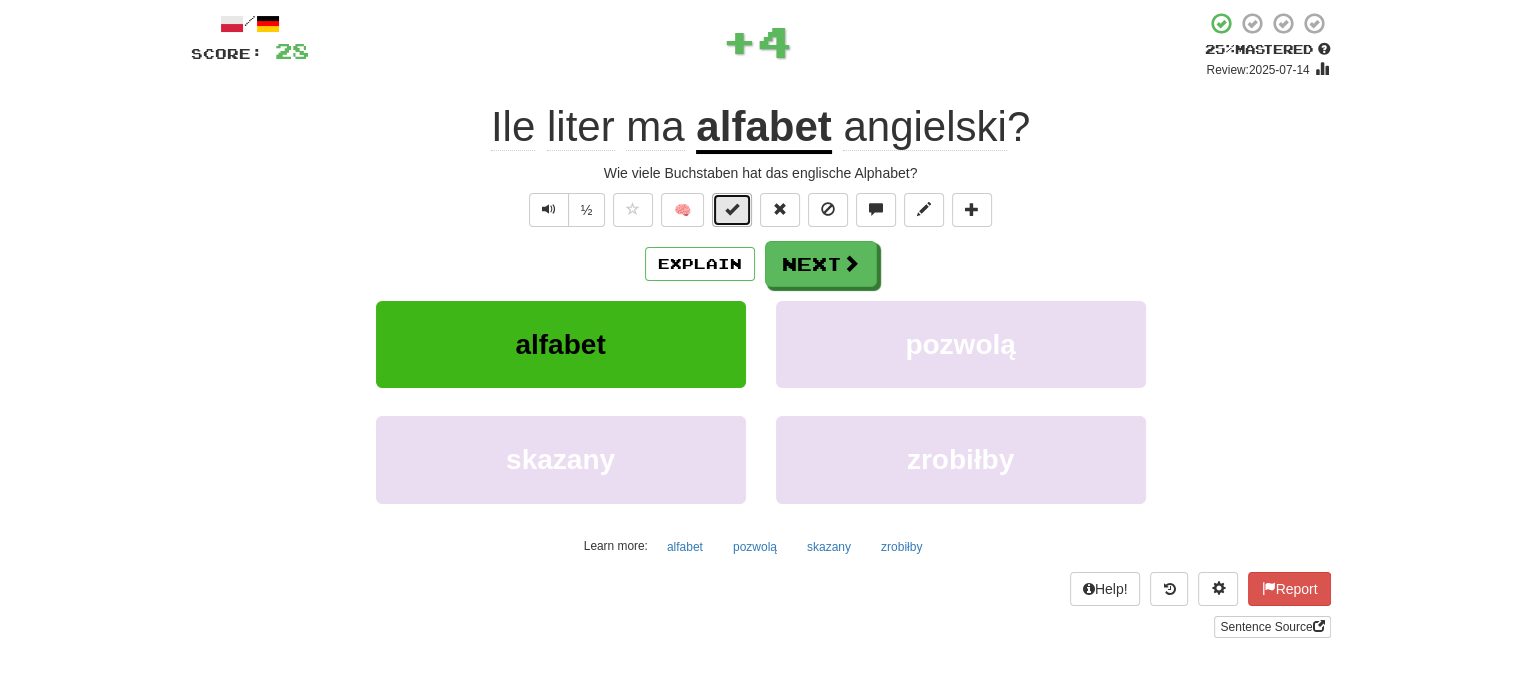click at bounding box center (732, 210) 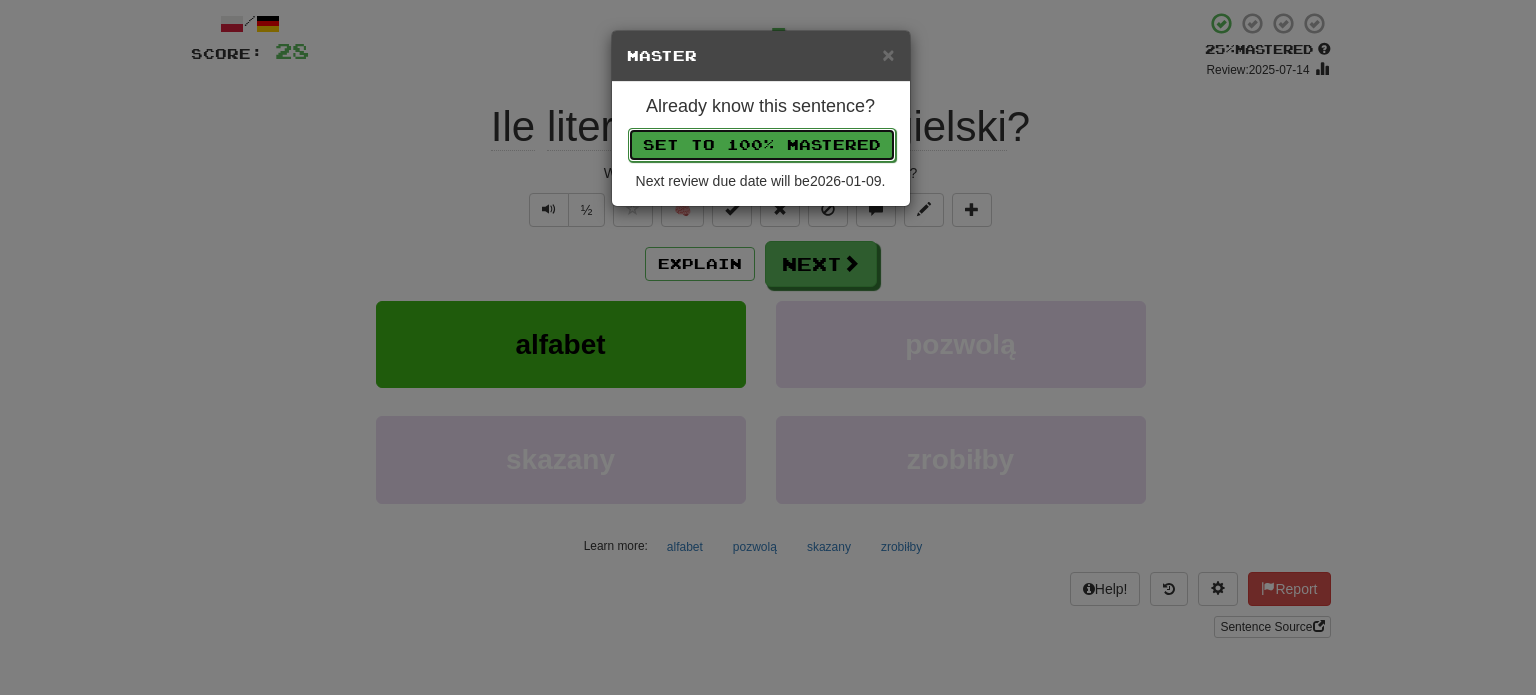 click on "Set to 100% Mastered" at bounding box center [762, 145] 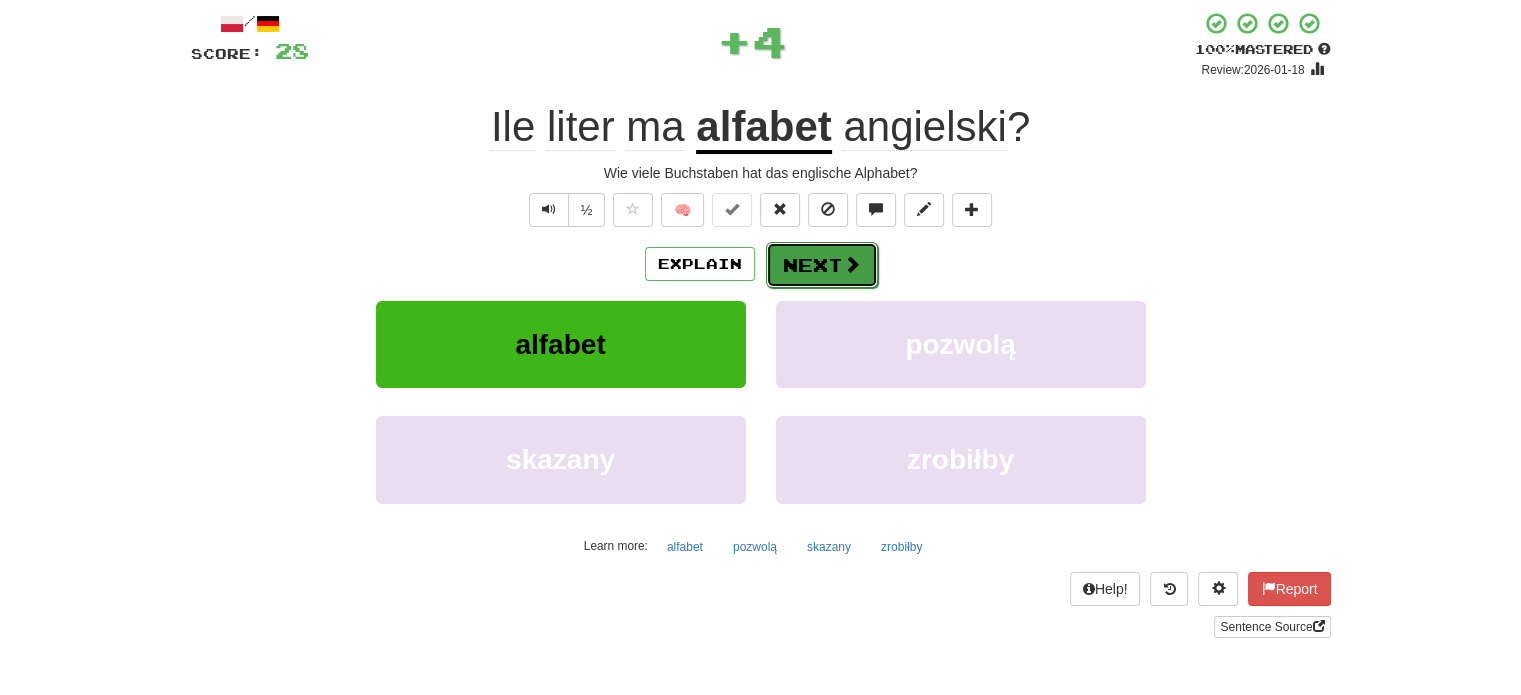 click on "Next" at bounding box center (822, 265) 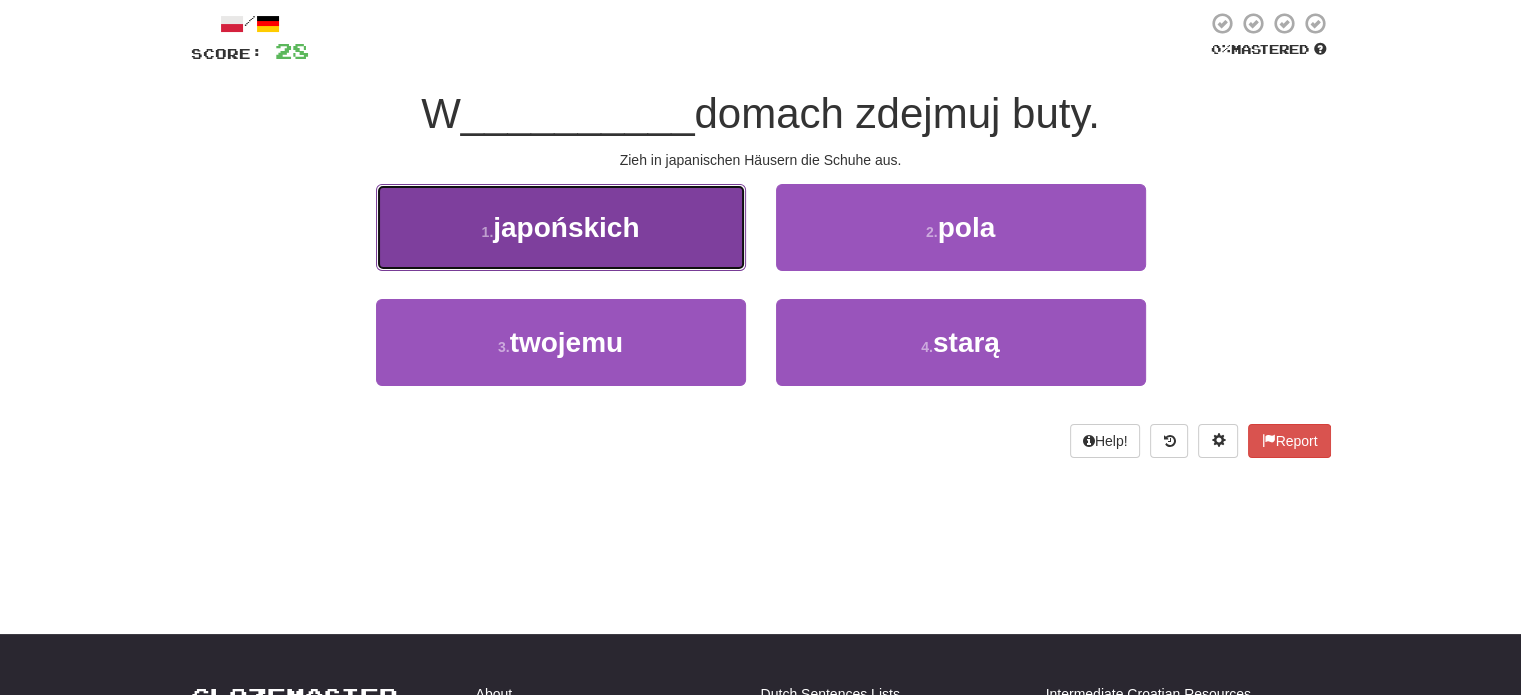 click on "1 .  japońskich" at bounding box center [561, 227] 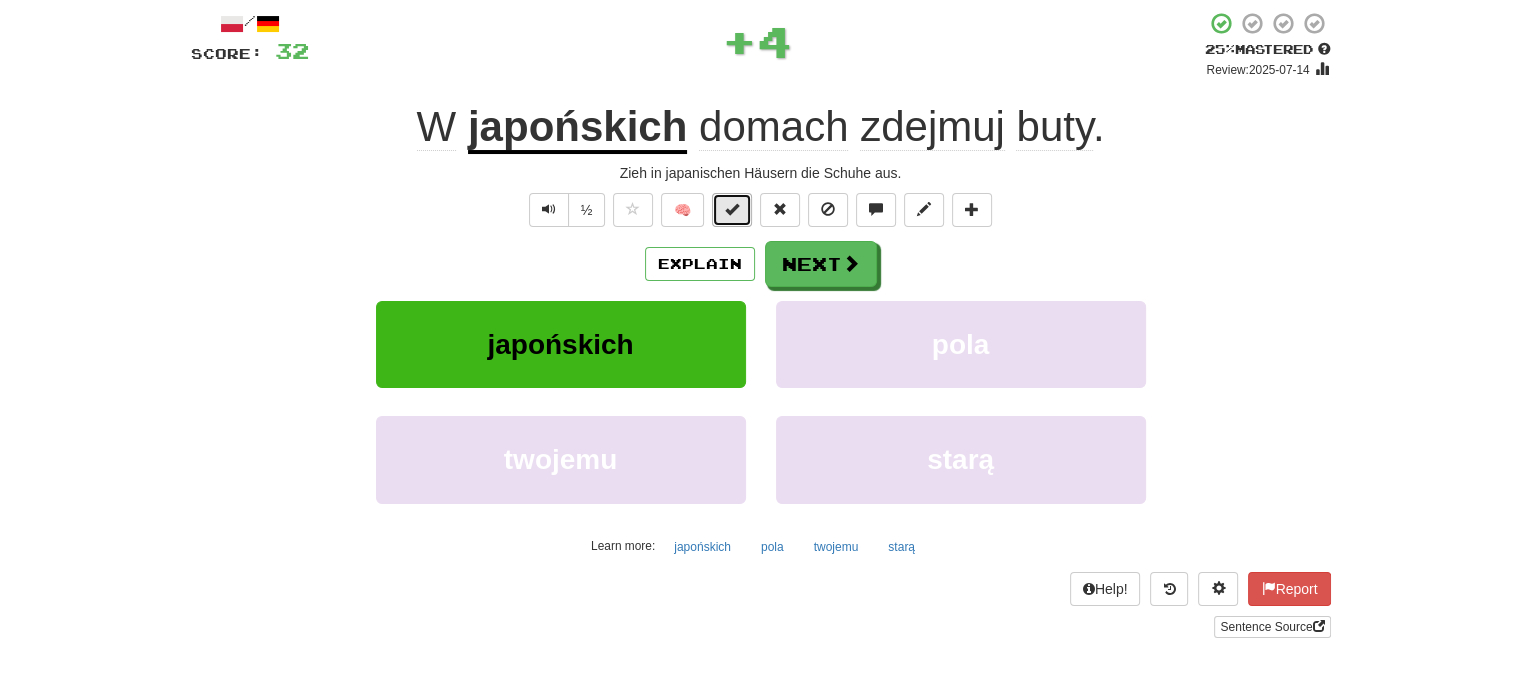click at bounding box center (732, 210) 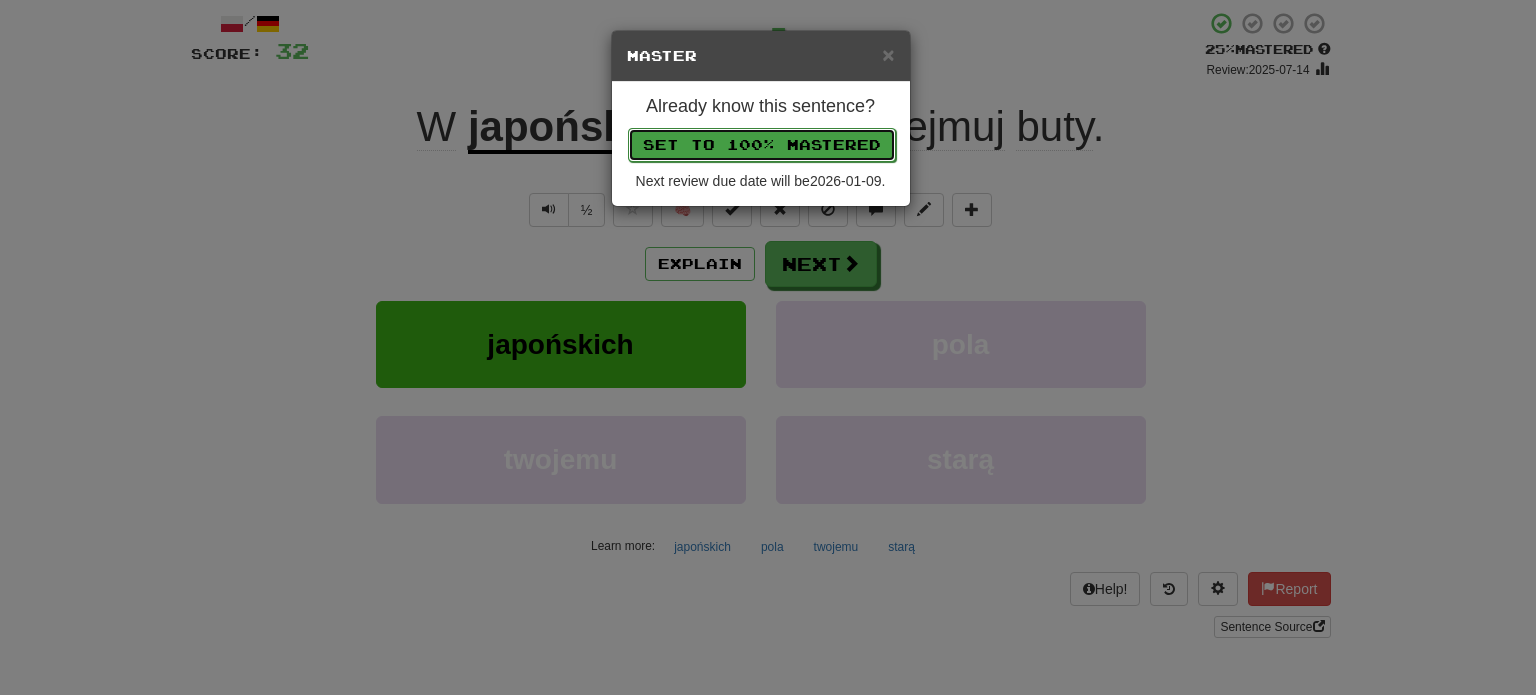 click on "Set to 100% Mastered" at bounding box center [762, 145] 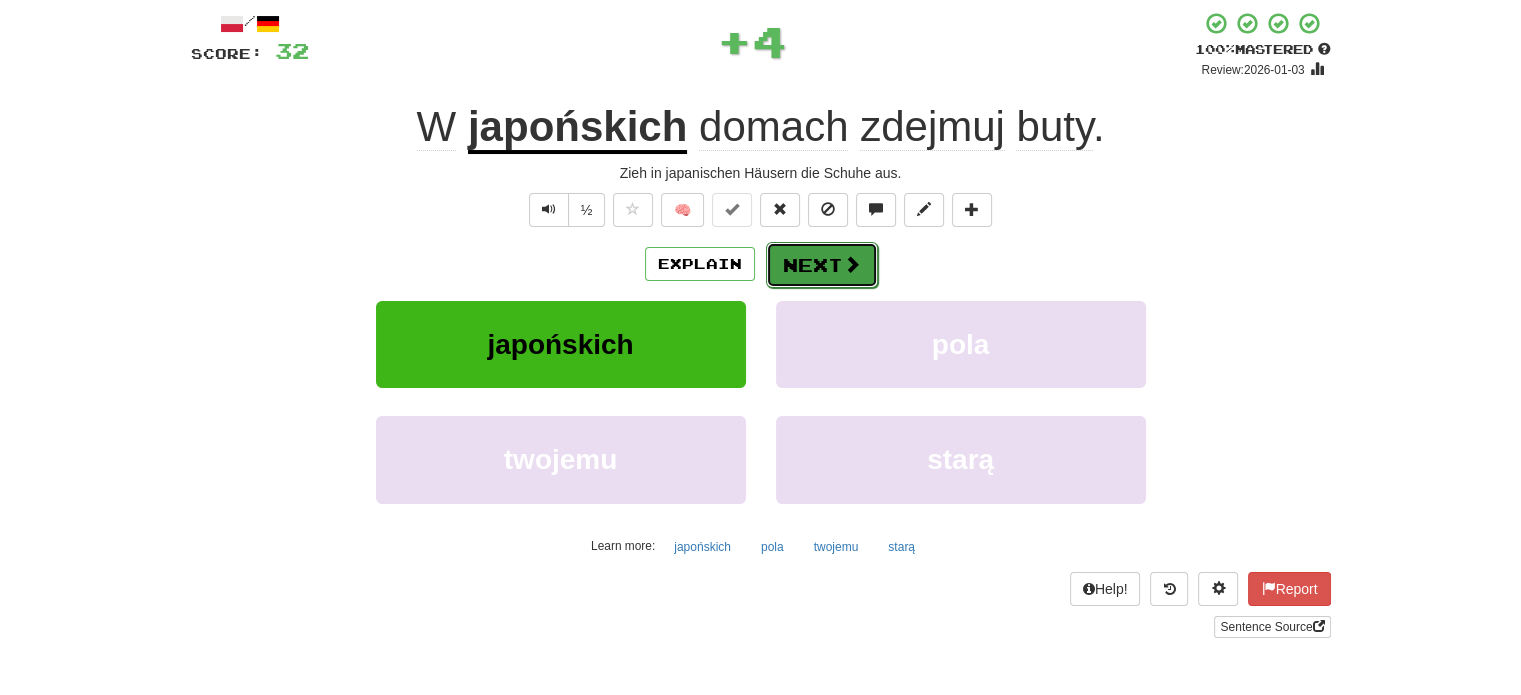 click on "Next" at bounding box center (822, 265) 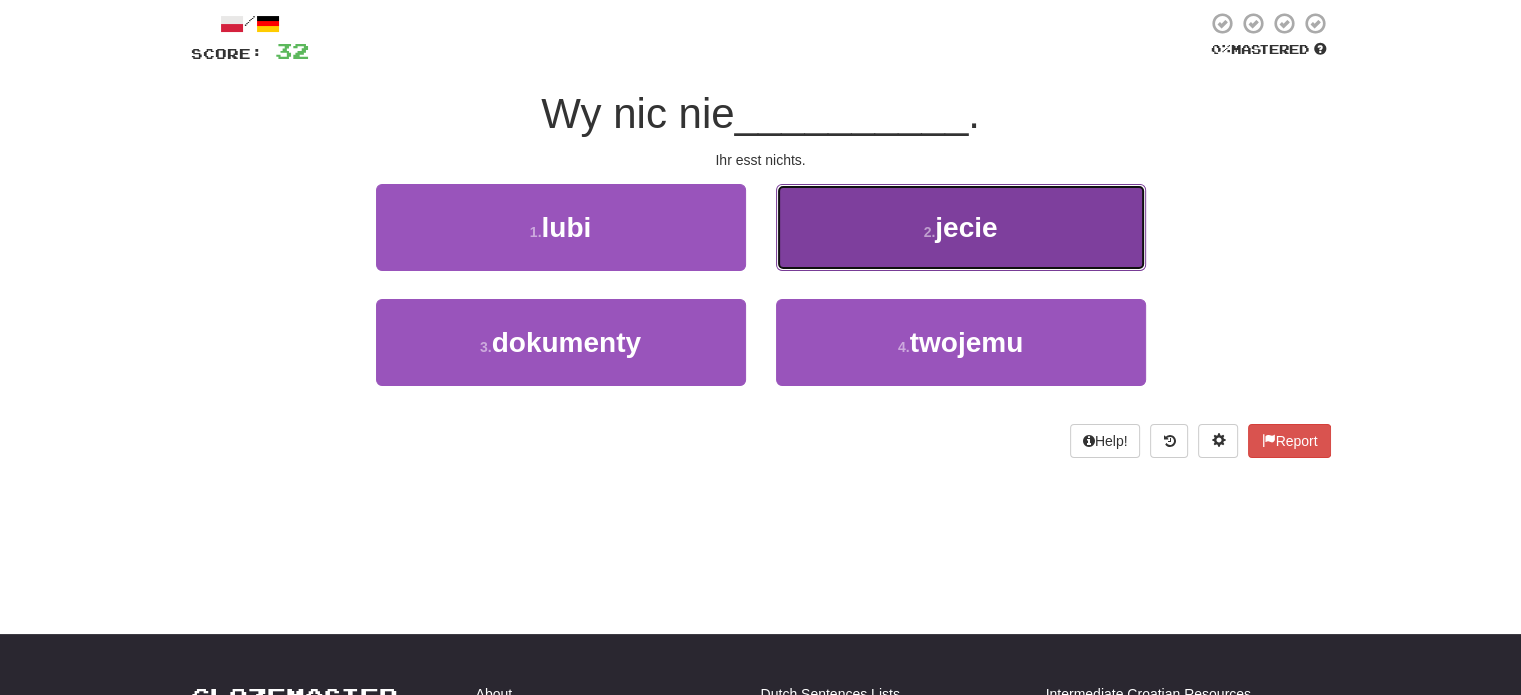 click on "2 .  jecie" at bounding box center (961, 227) 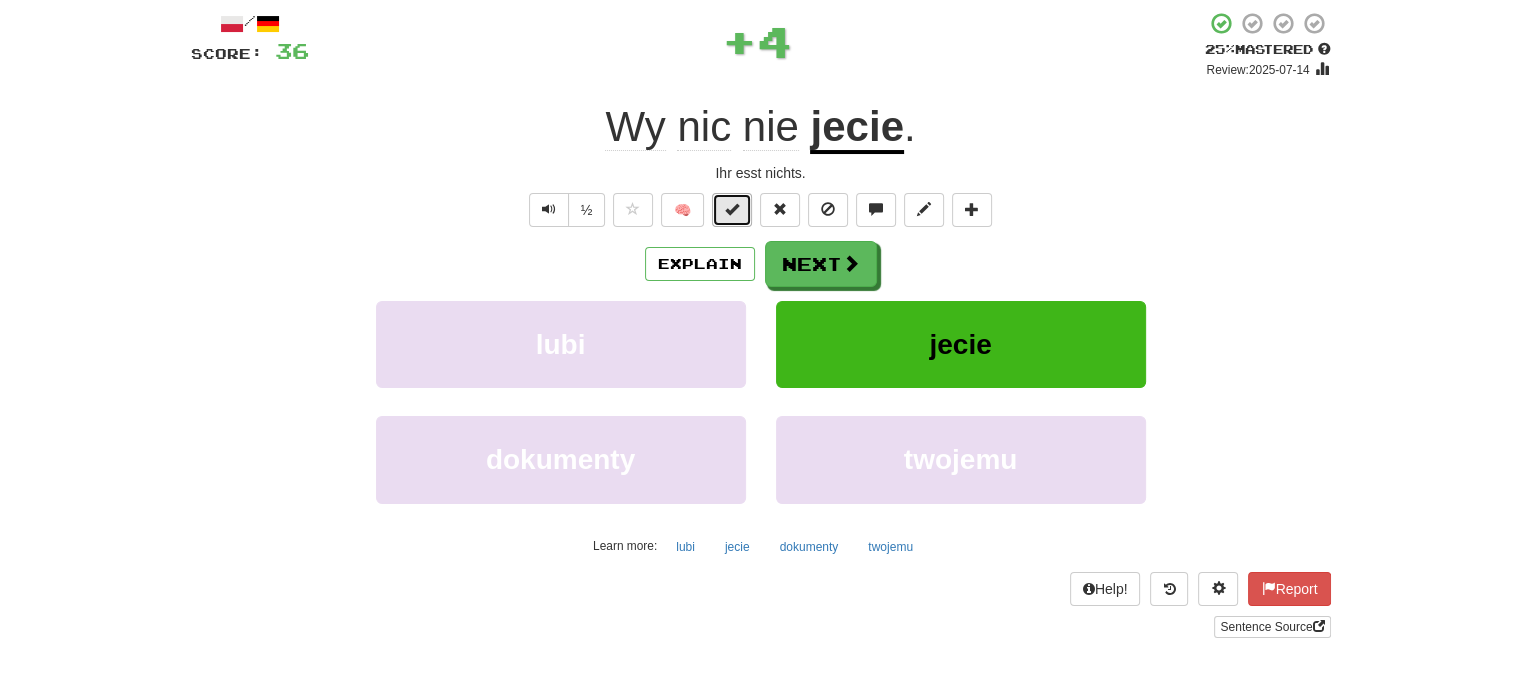 click at bounding box center (732, 209) 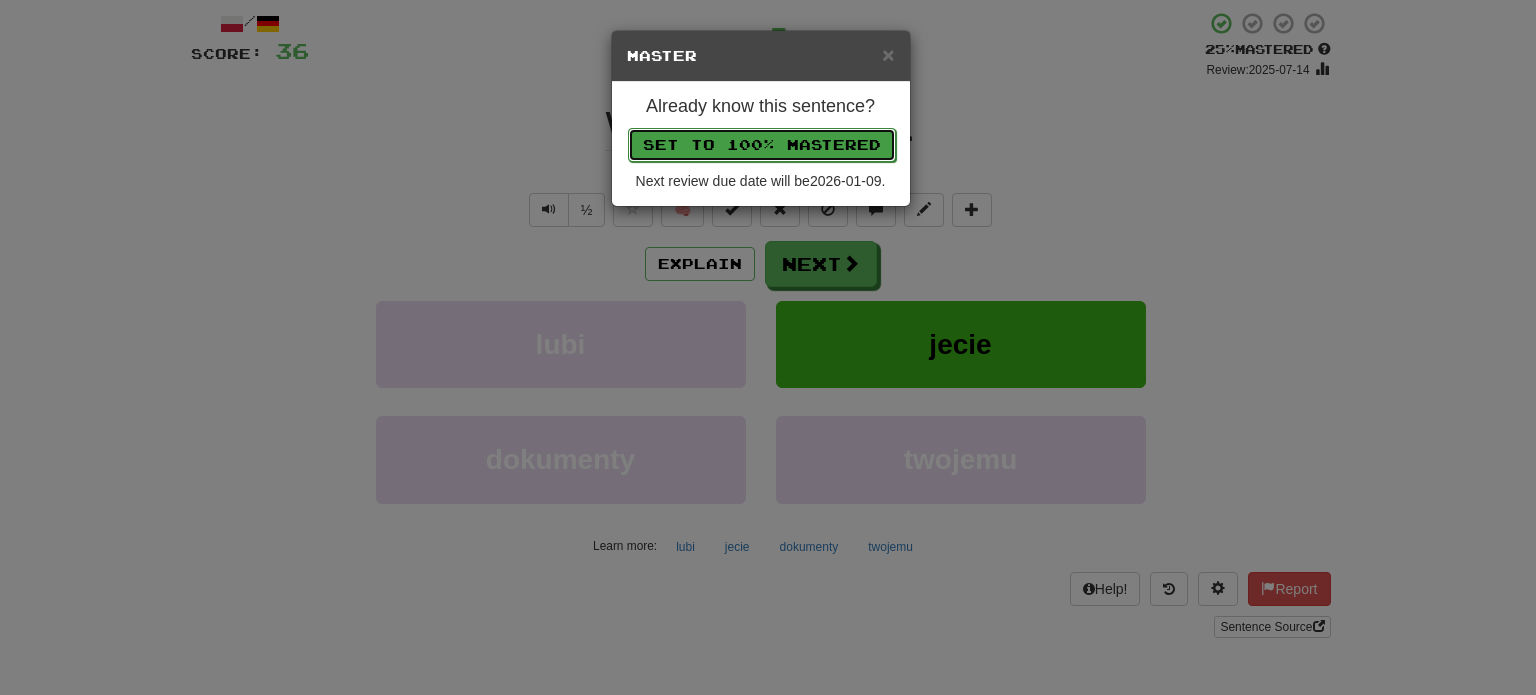 click on "Set to 100% Mastered" at bounding box center (762, 145) 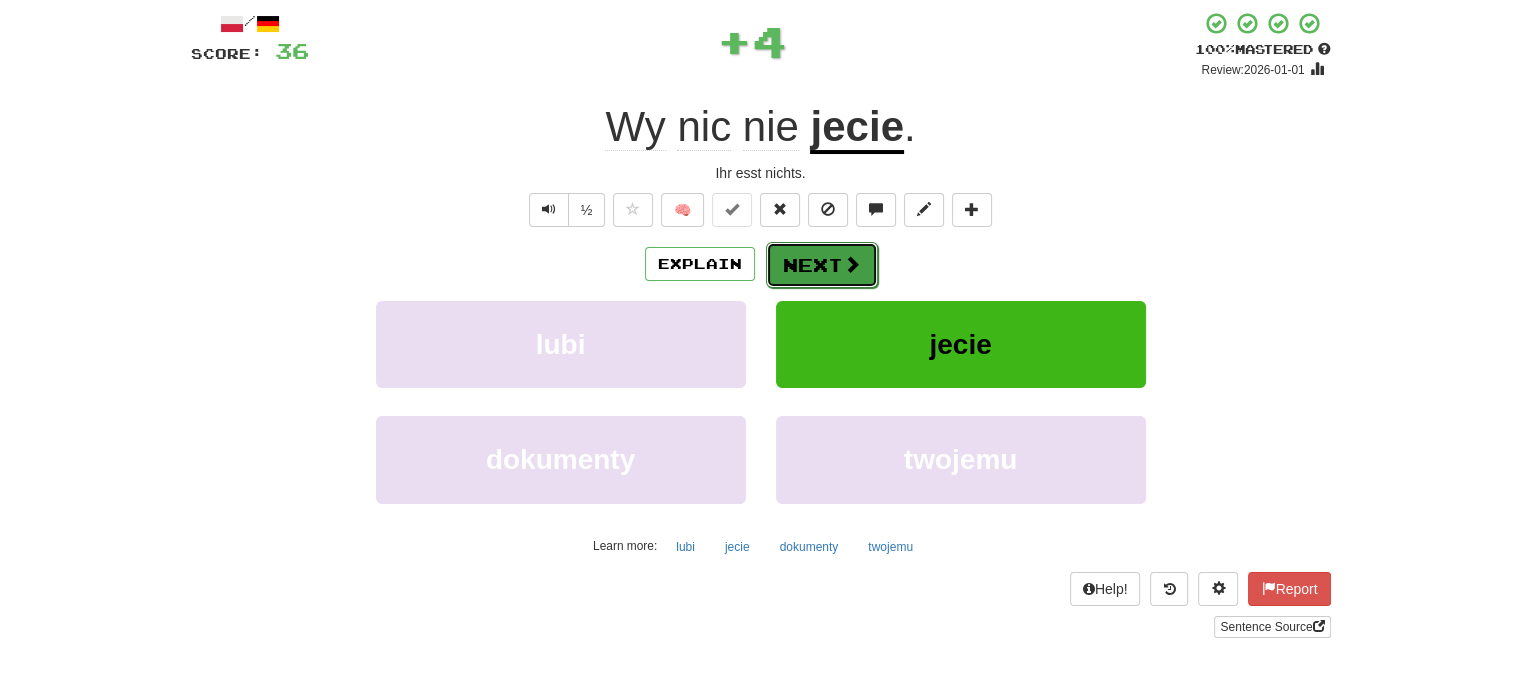 click on "Next" at bounding box center [822, 265] 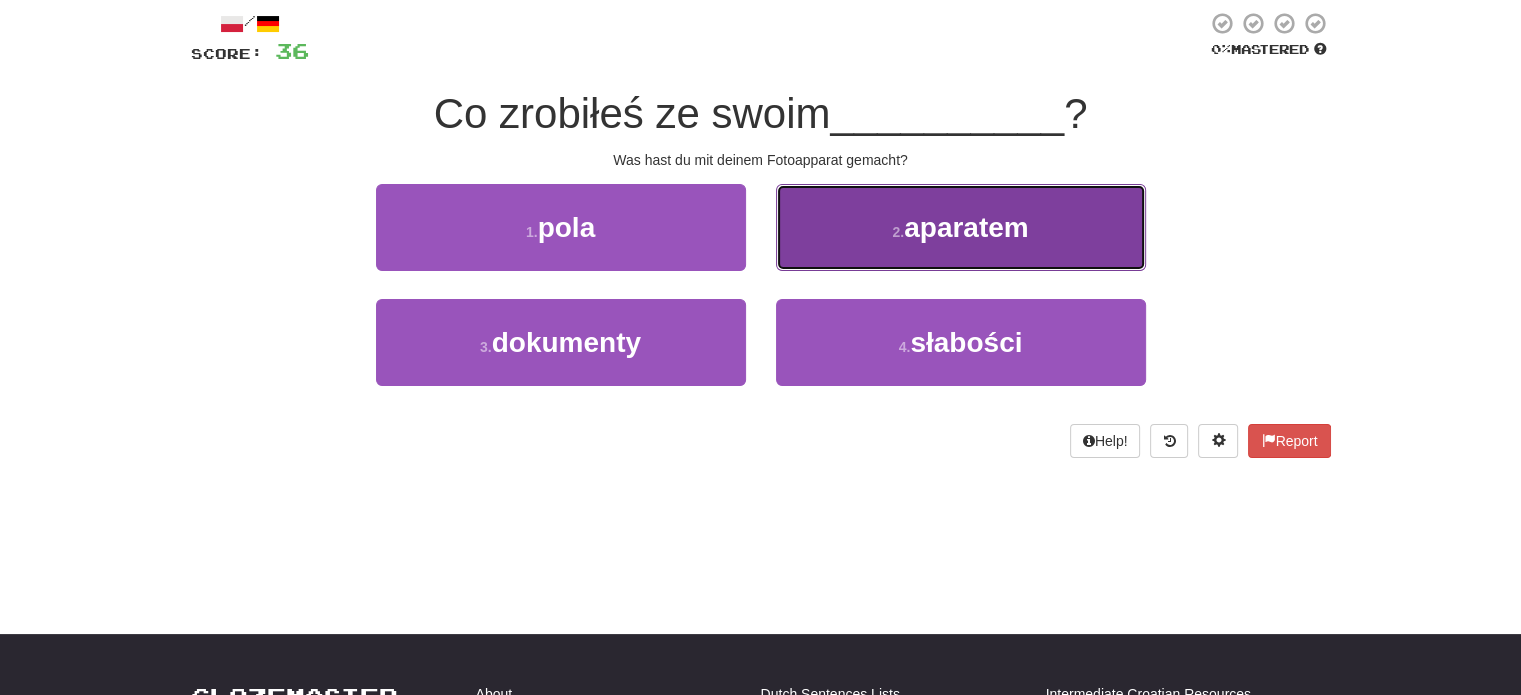 click on "2 .  aparatem" at bounding box center [961, 227] 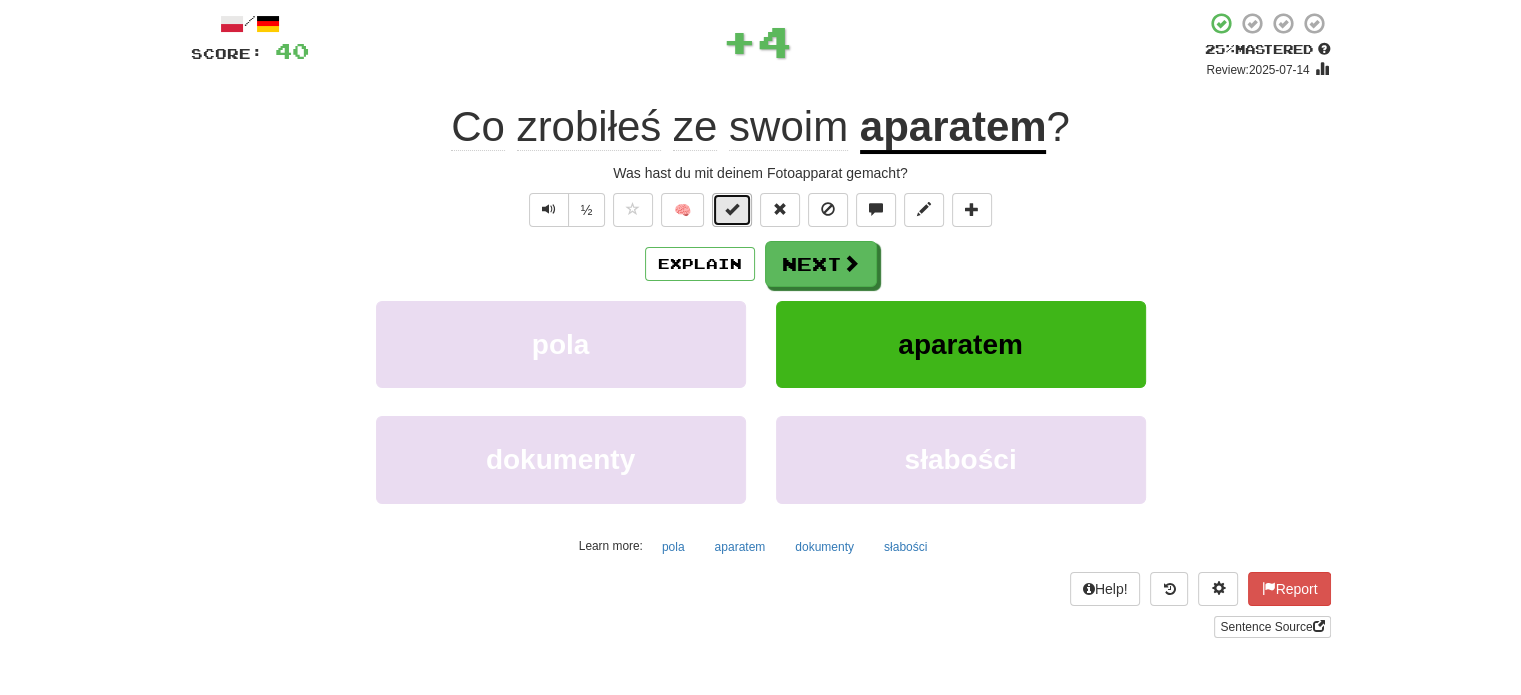 click at bounding box center (732, 209) 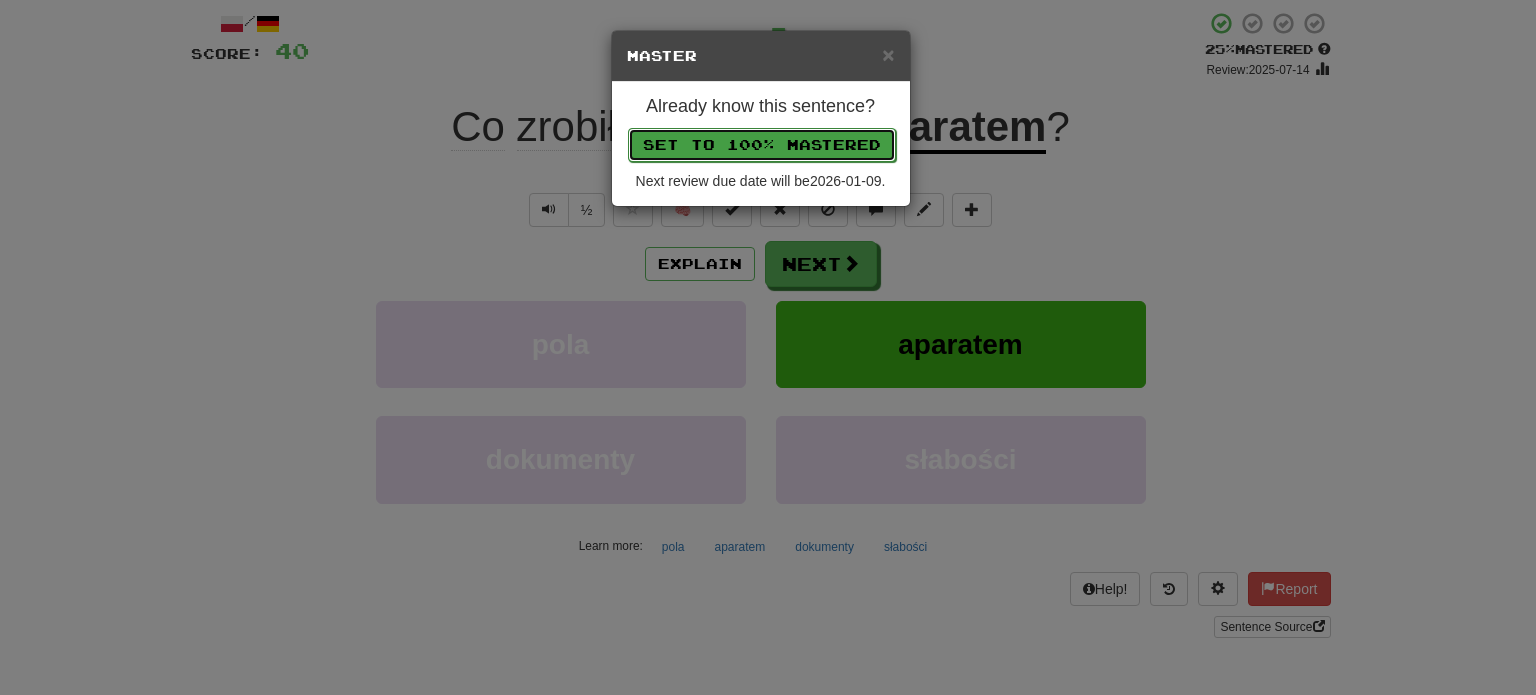 click on "Set to 100% Mastered" at bounding box center (762, 145) 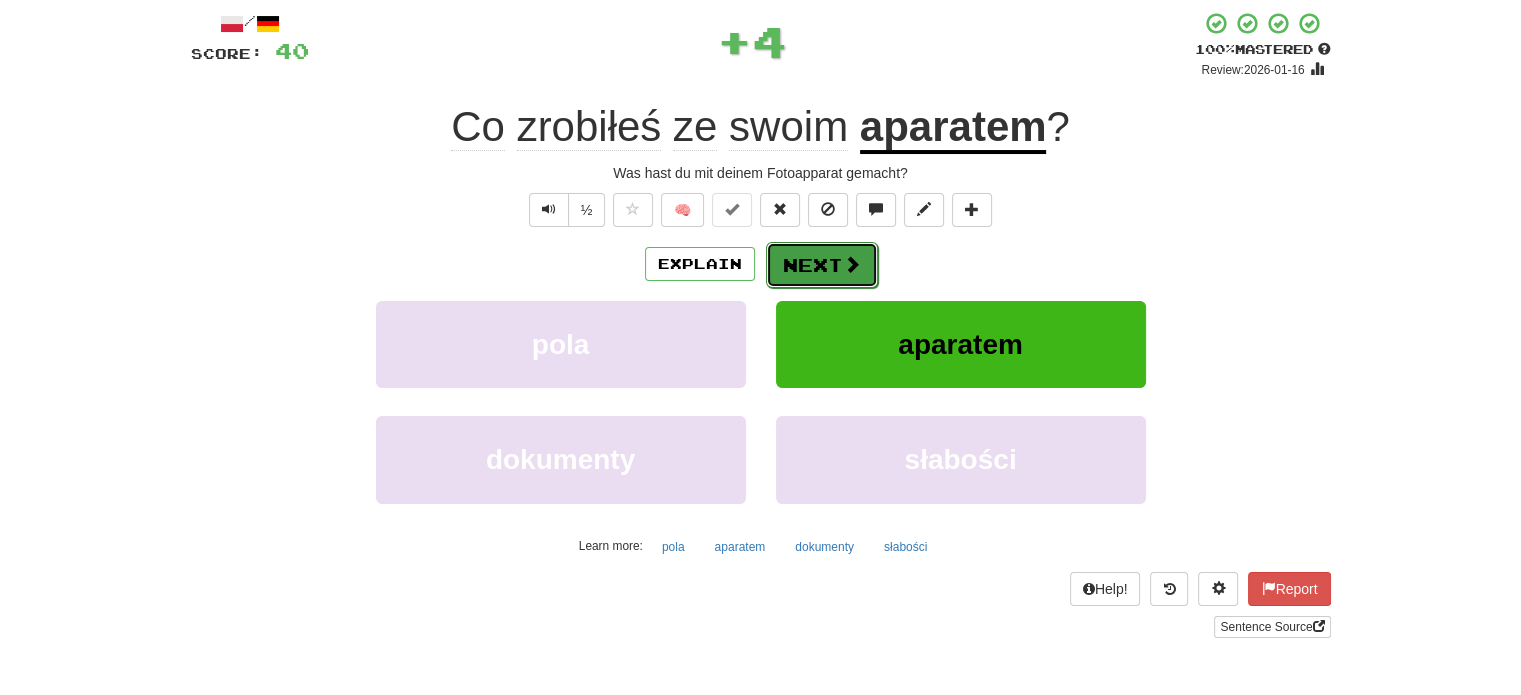 click on "Next" at bounding box center [822, 265] 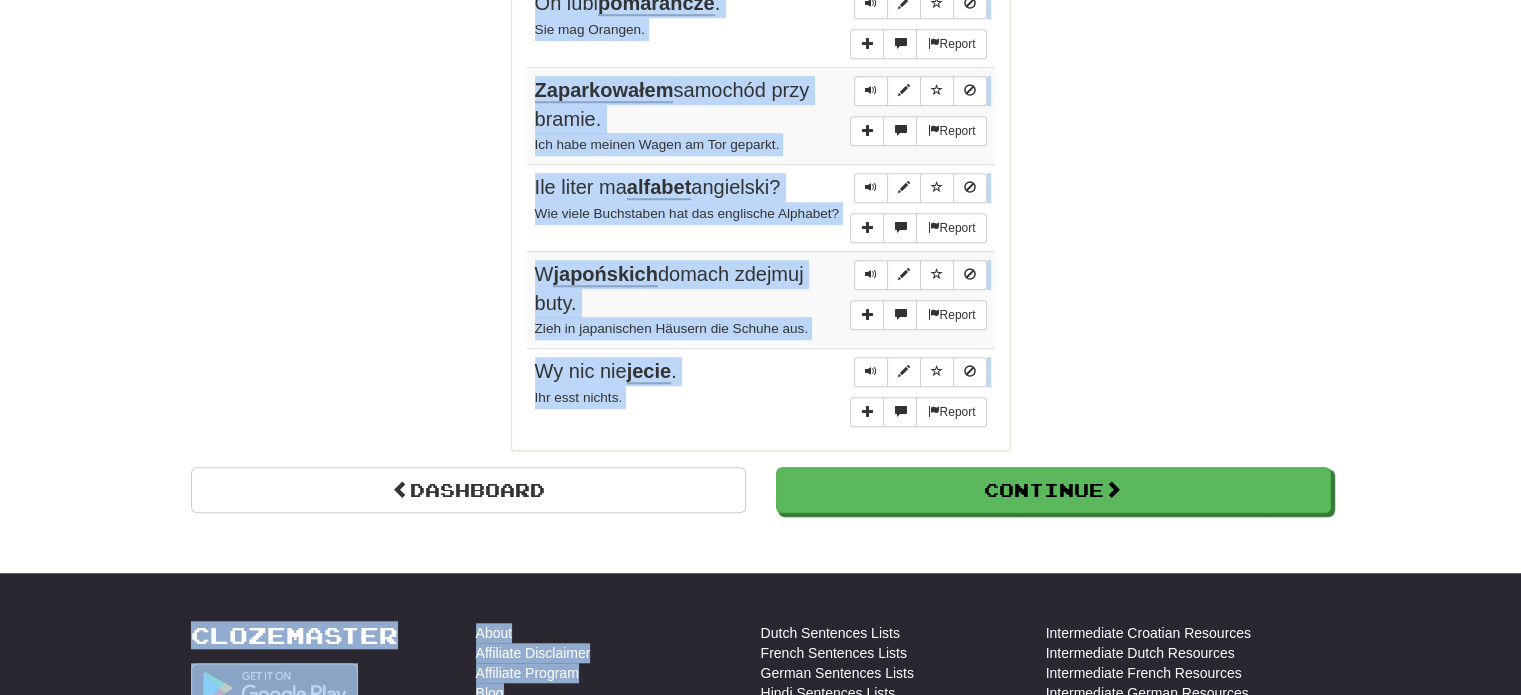 scroll, scrollTop: 1582, scrollLeft: 0, axis: vertical 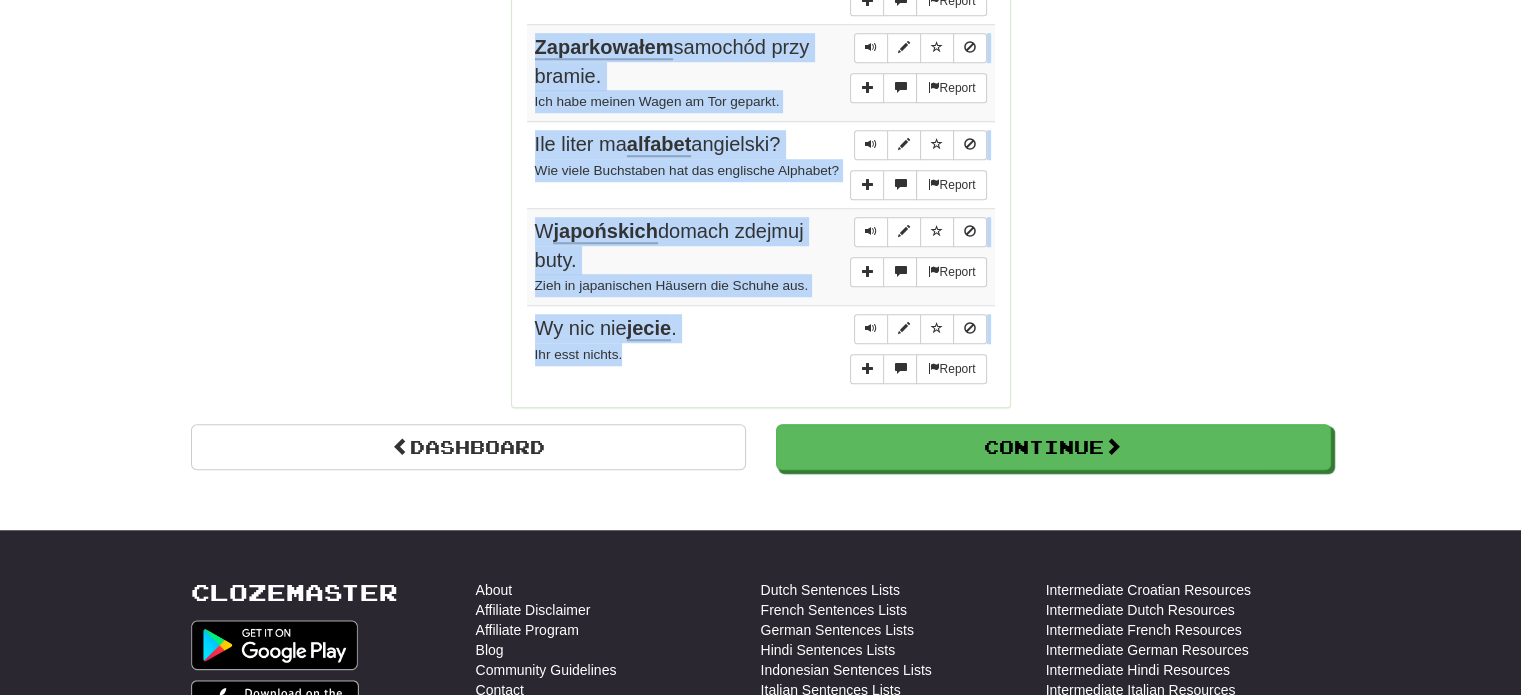 drag, startPoint x: 518, startPoint y: 190, endPoint x: 707, endPoint y: 363, distance: 256.22256 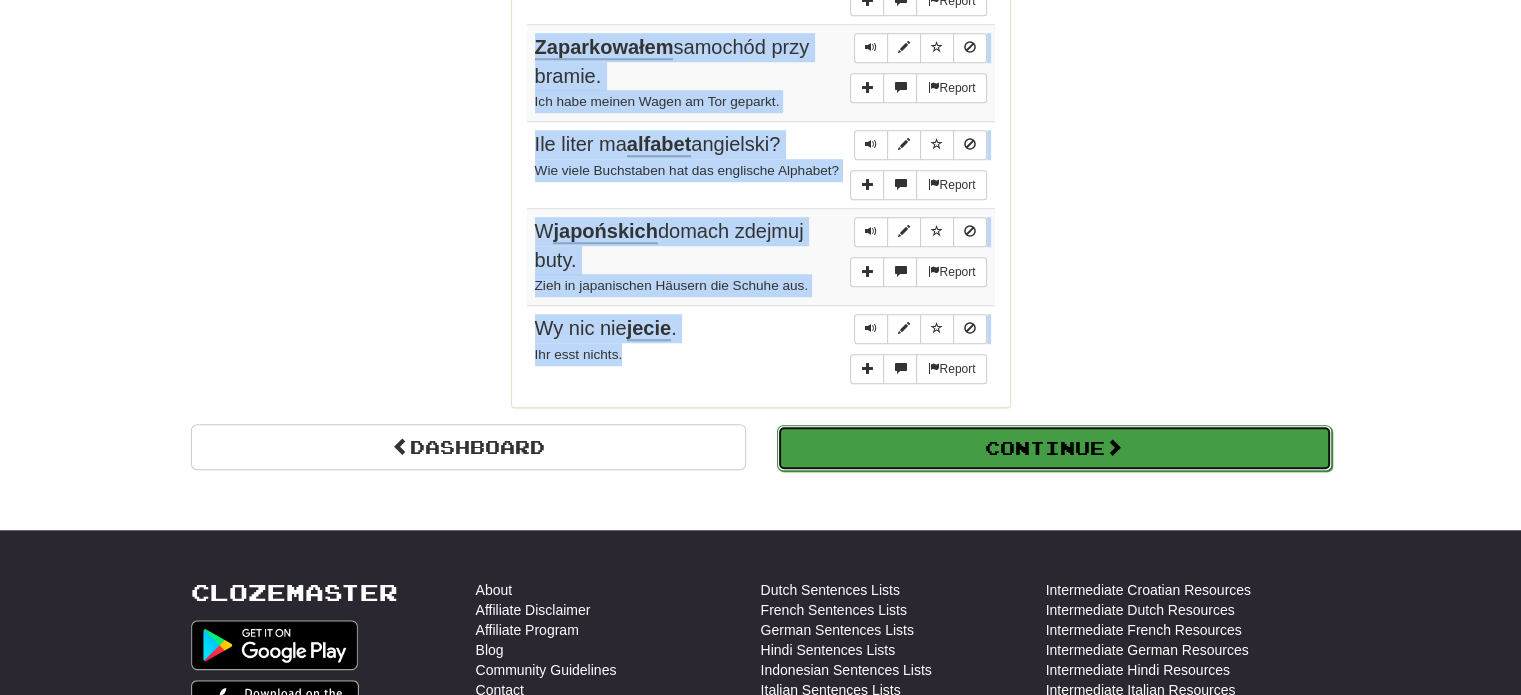 click on "Continue" at bounding box center [1054, 448] 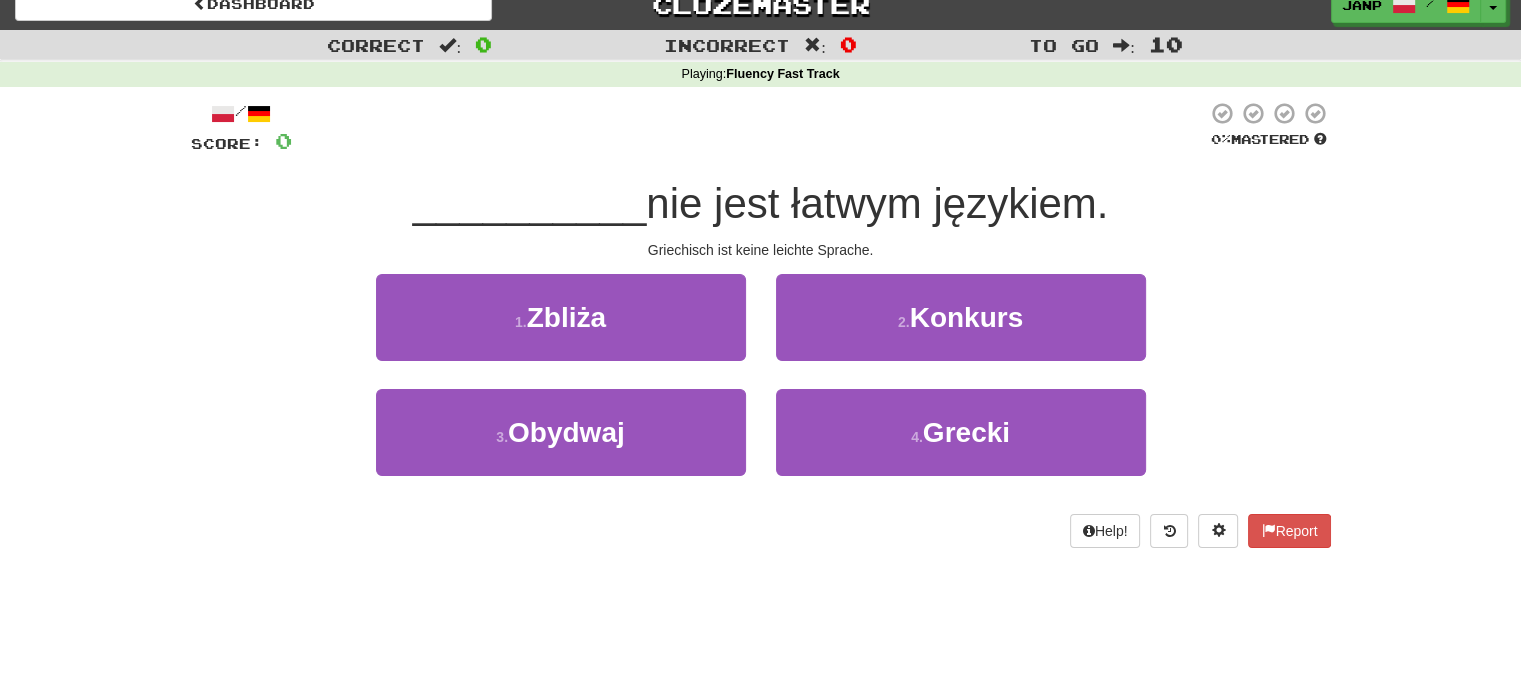 scroll, scrollTop: 19, scrollLeft: 0, axis: vertical 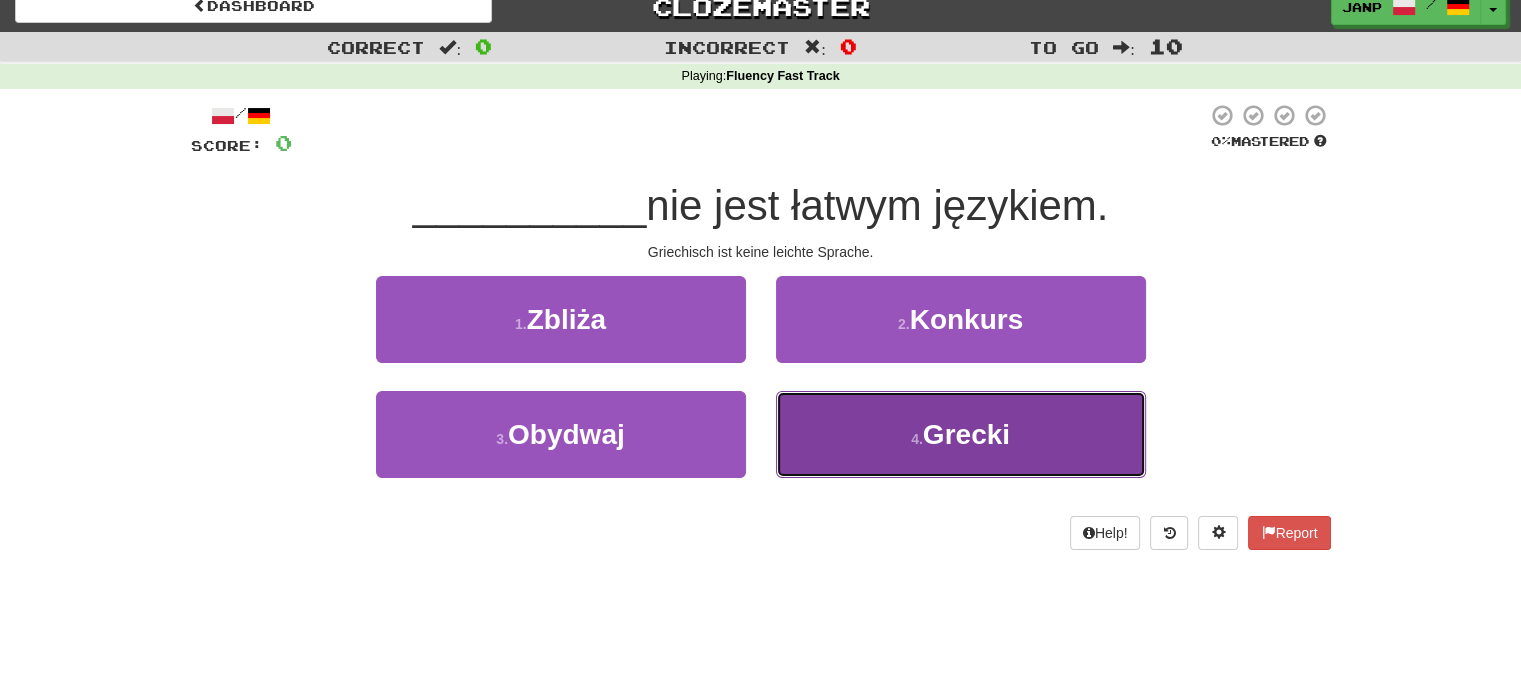 click on "4 .  Grecki" at bounding box center (961, 434) 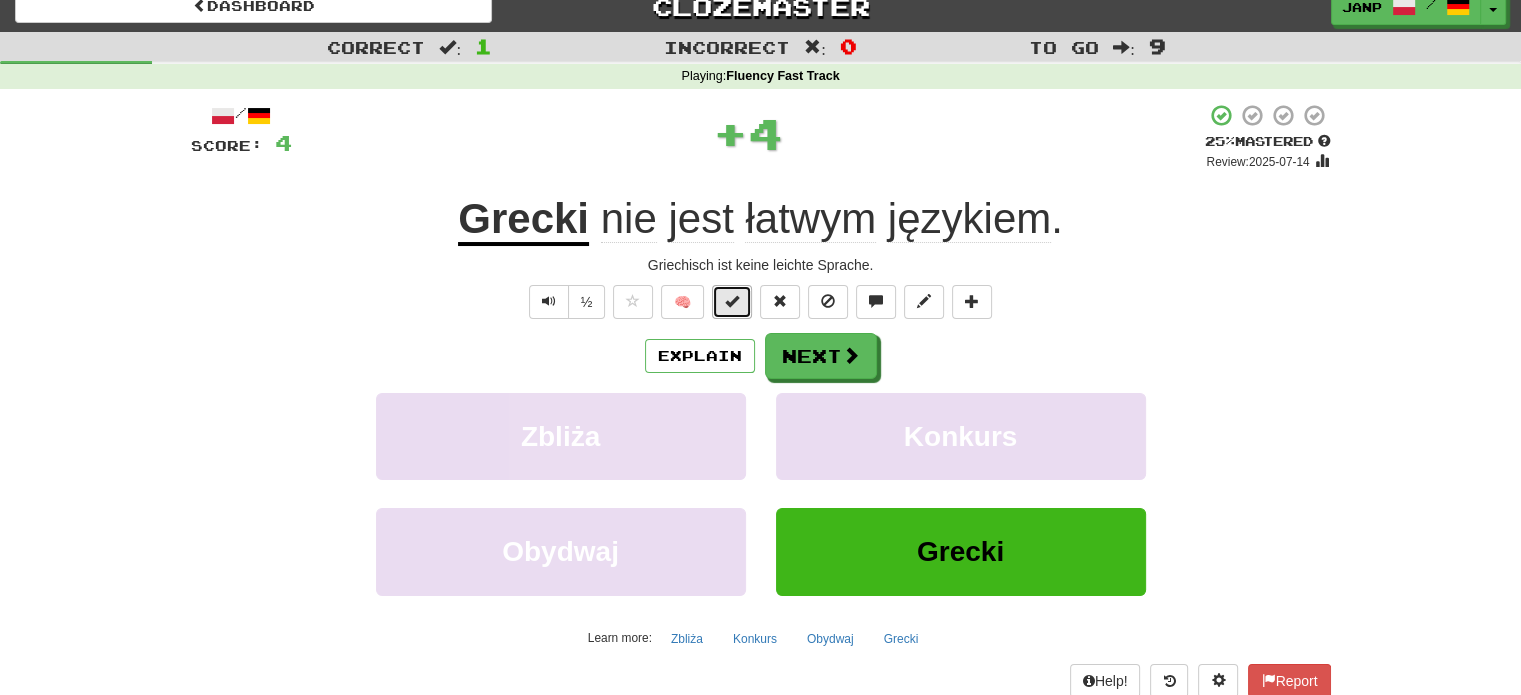 click at bounding box center (732, 302) 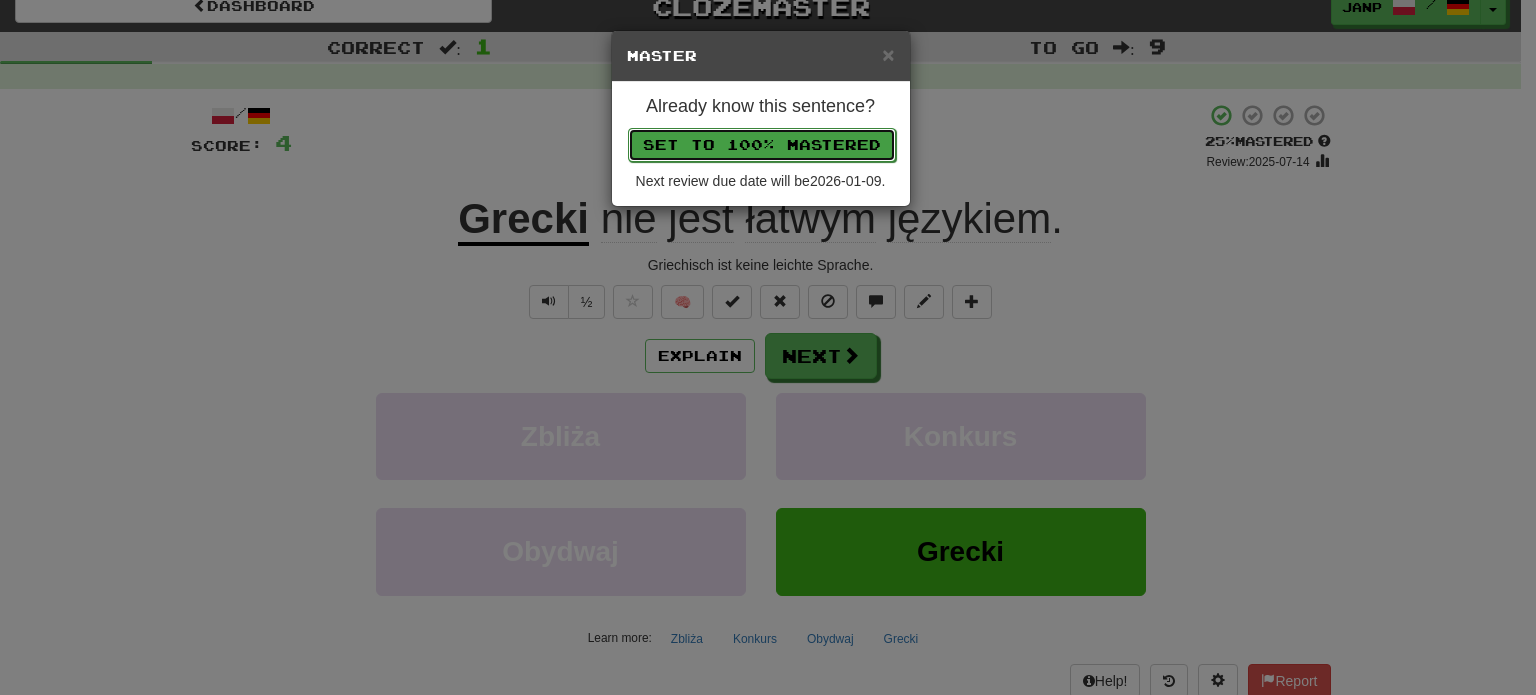 click on "Set to 100% Mastered" at bounding box center (762, 145) 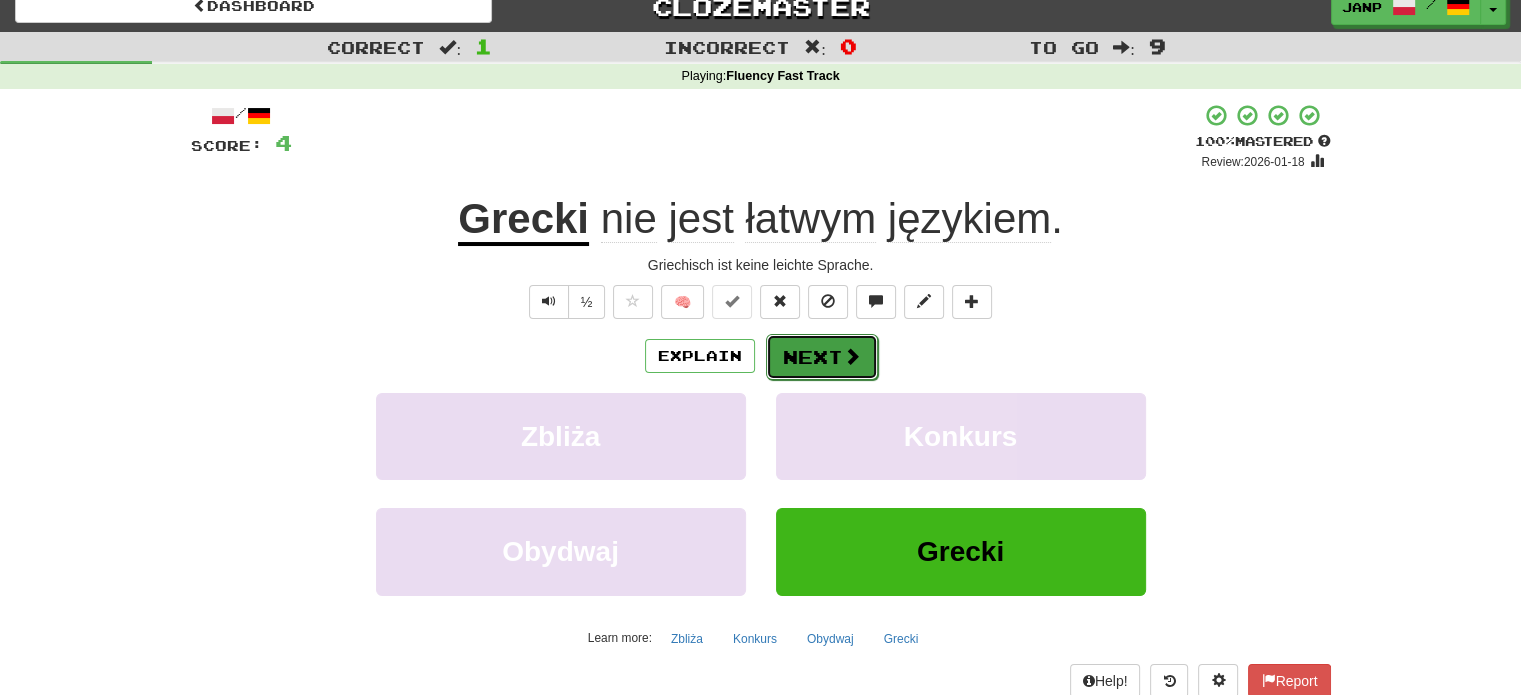 click on "Next" at bounding box center (822, 357) 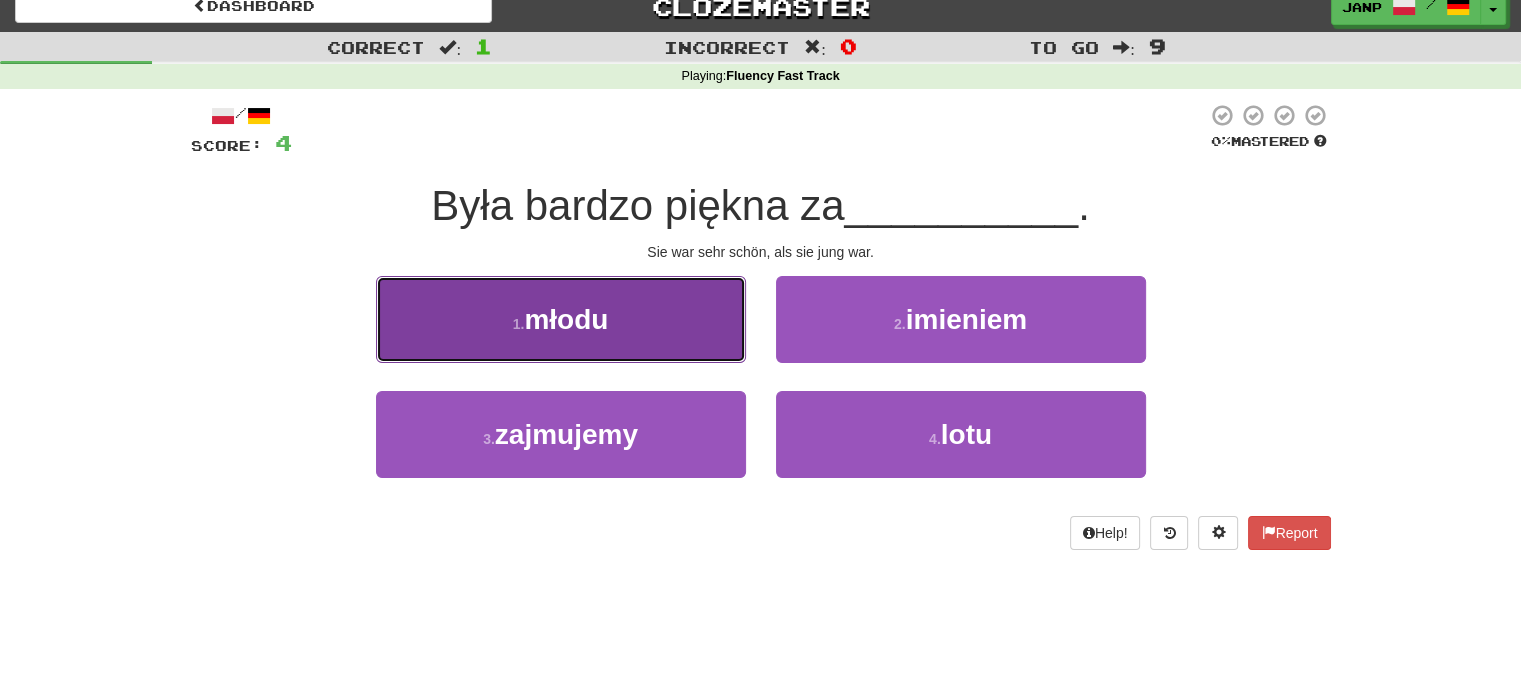 click on "1 .  młodu" at bounding box center (561, 319) 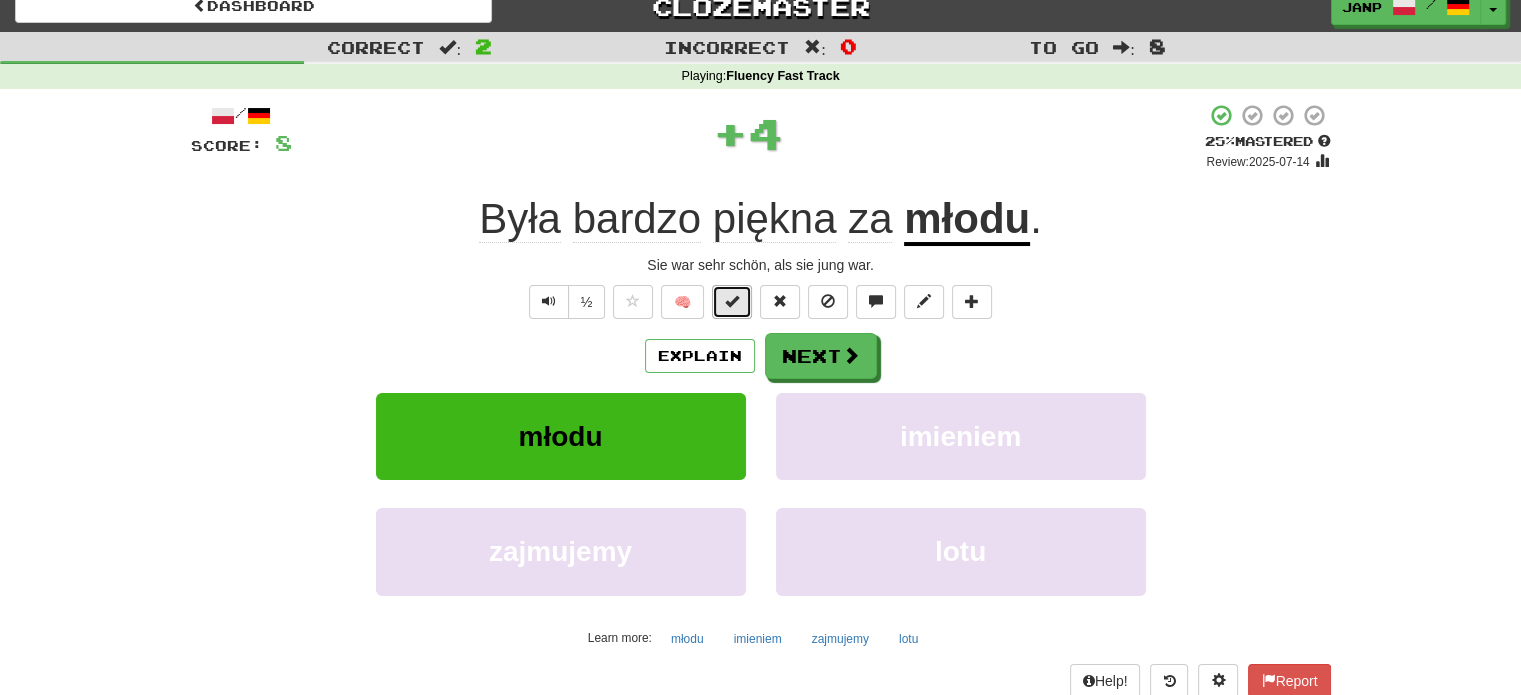 click at bounding box center (732, 302) 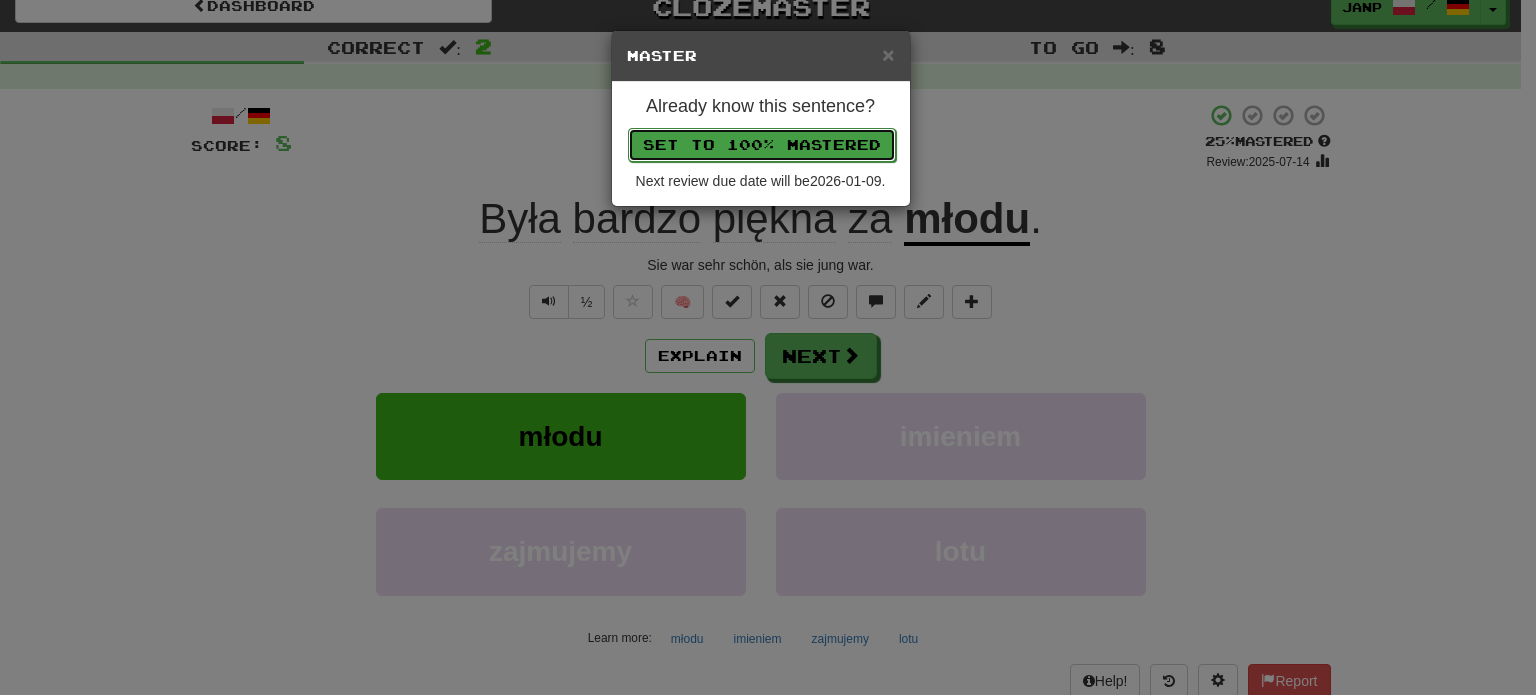 click on "Set to 100% Mastered" at bounding box center (762, 145) 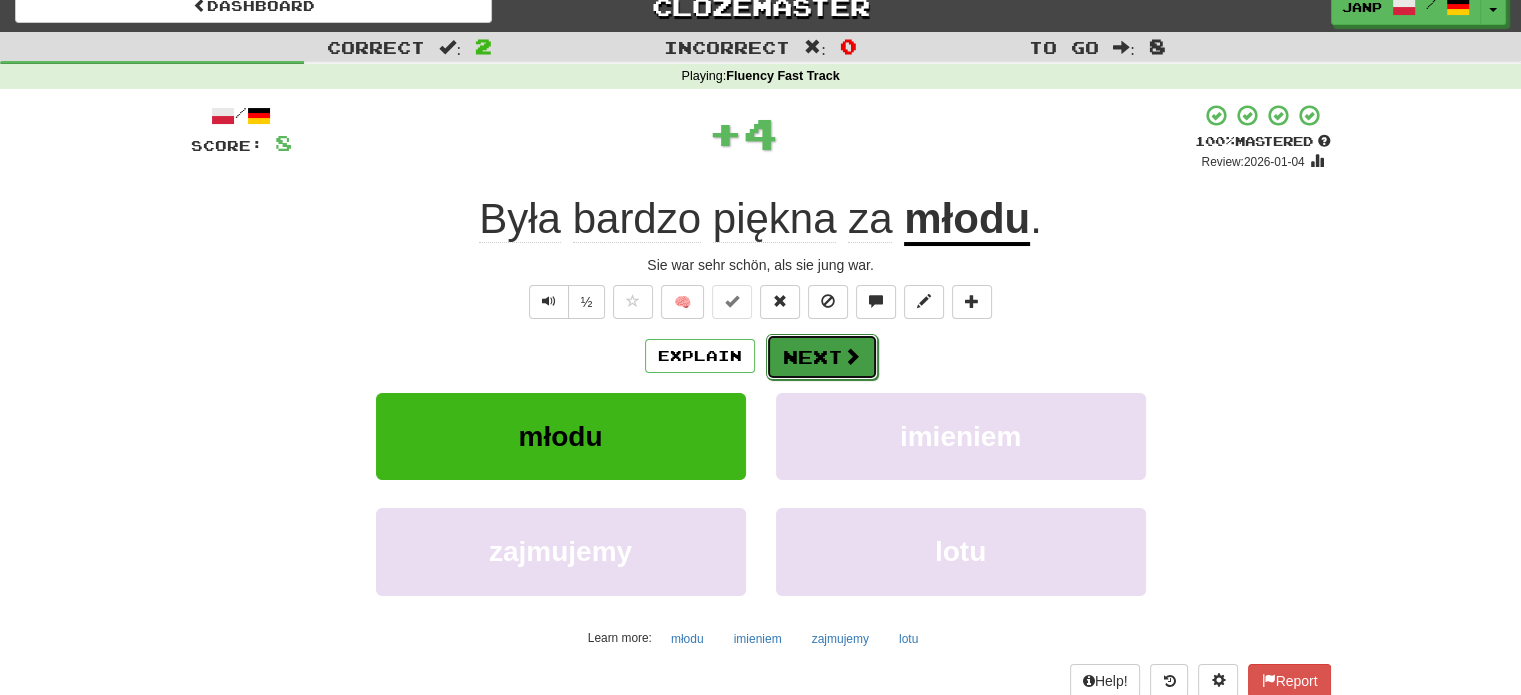 click on "Next" at bounding box center (822, 357) 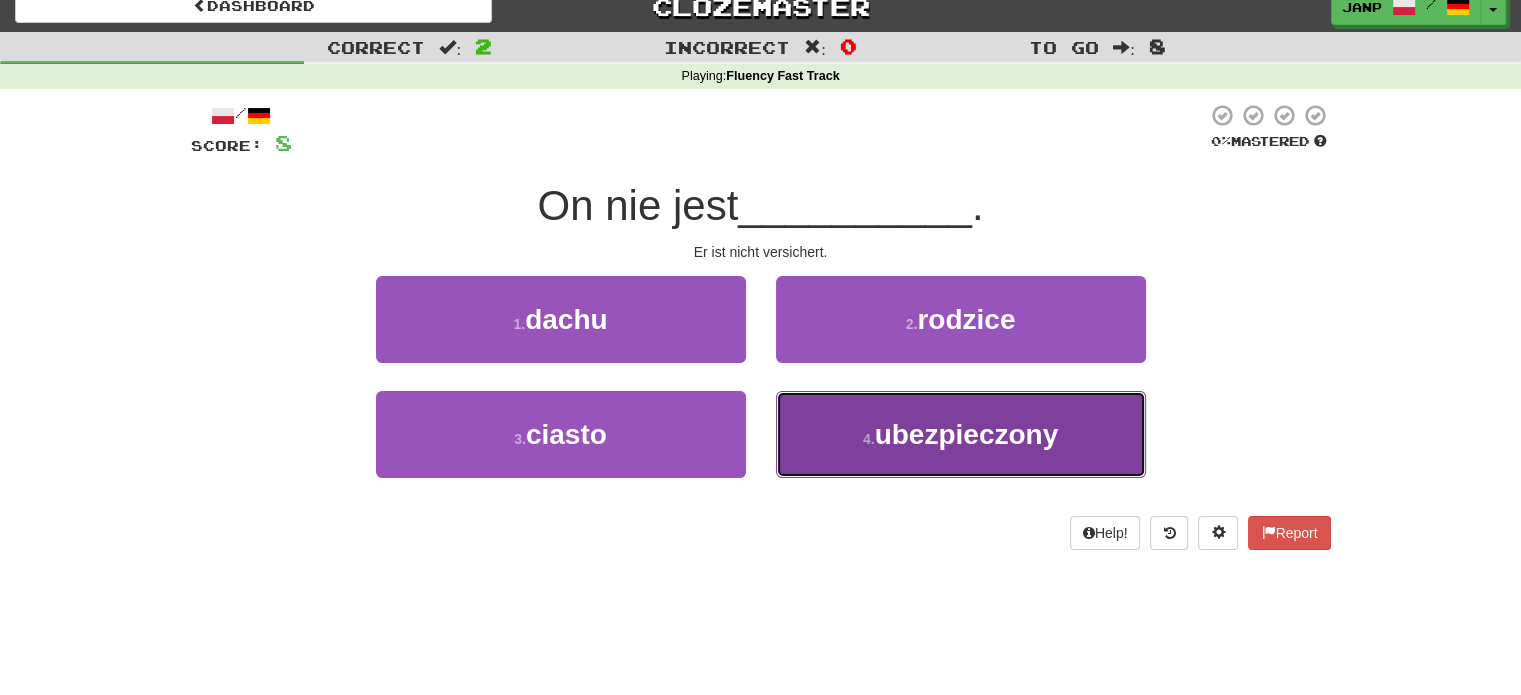 click on "4 .  ubezpieczony" at bounding box center [961, 434] 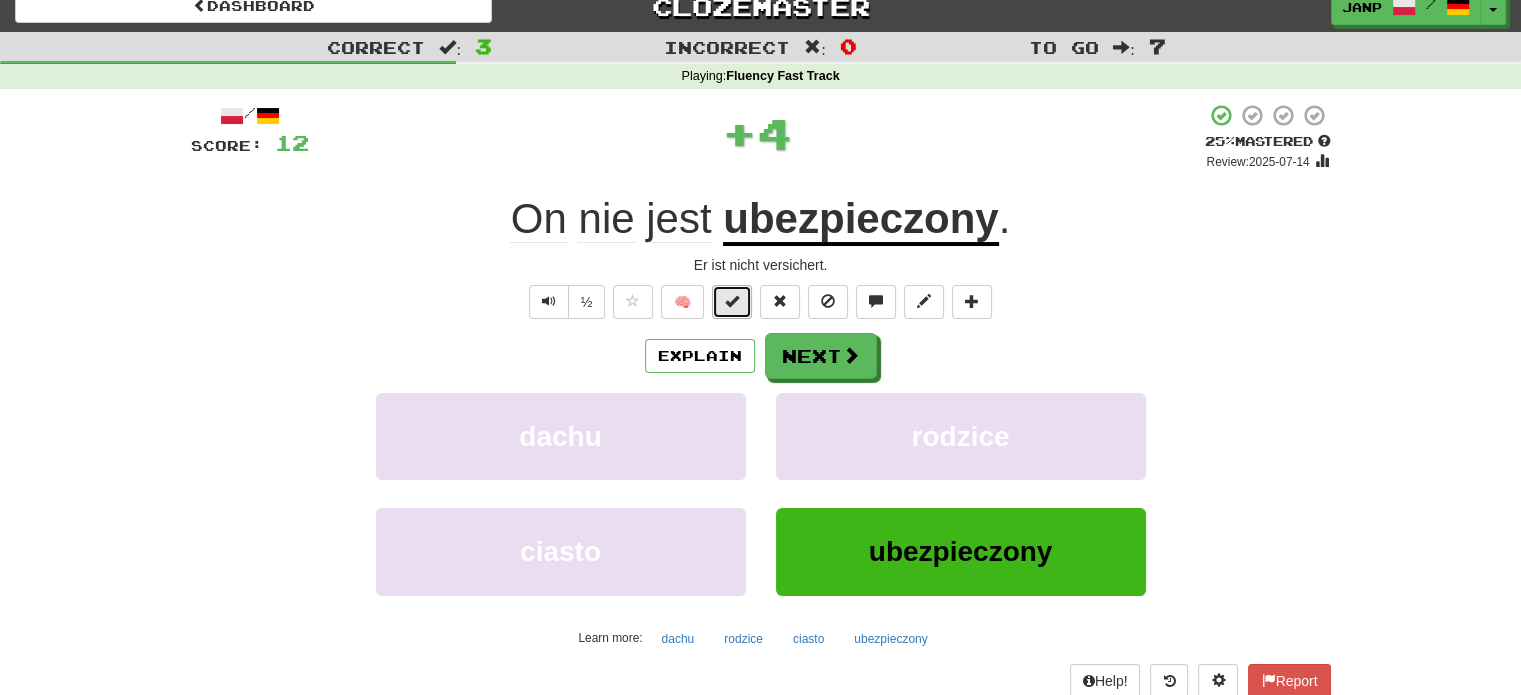 click at bounding box center (732, 302) 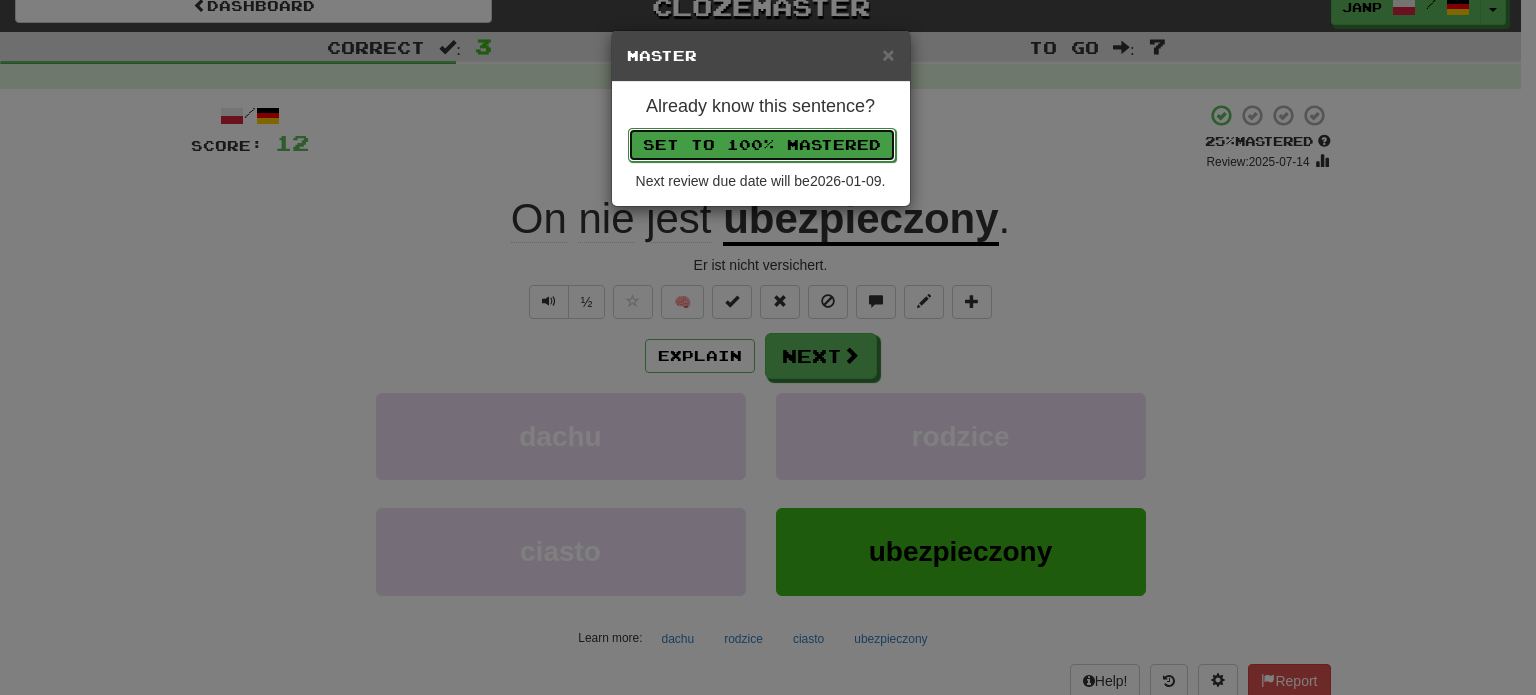 click on "Set to 100% Mastered" at bounding box center [762, 145] 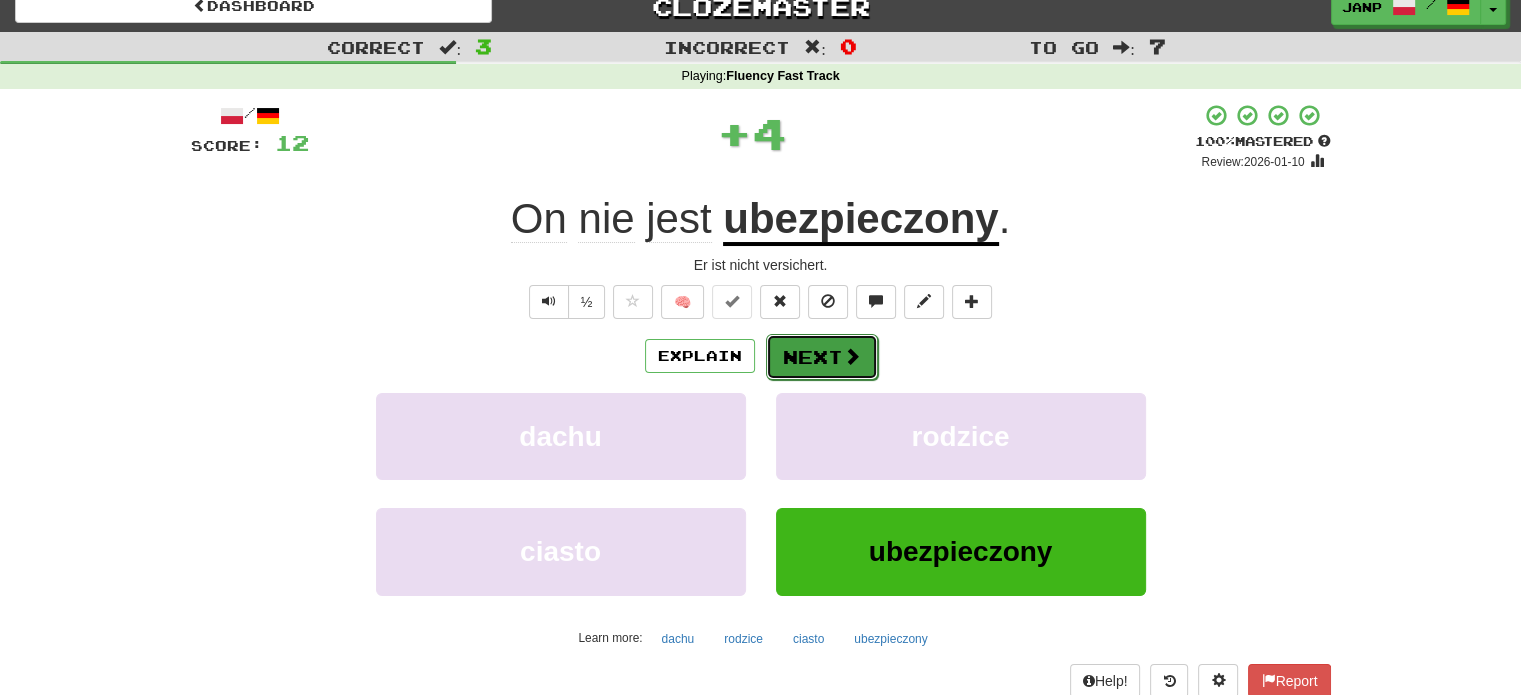 click on "Next" at bounding box center (822, 357) 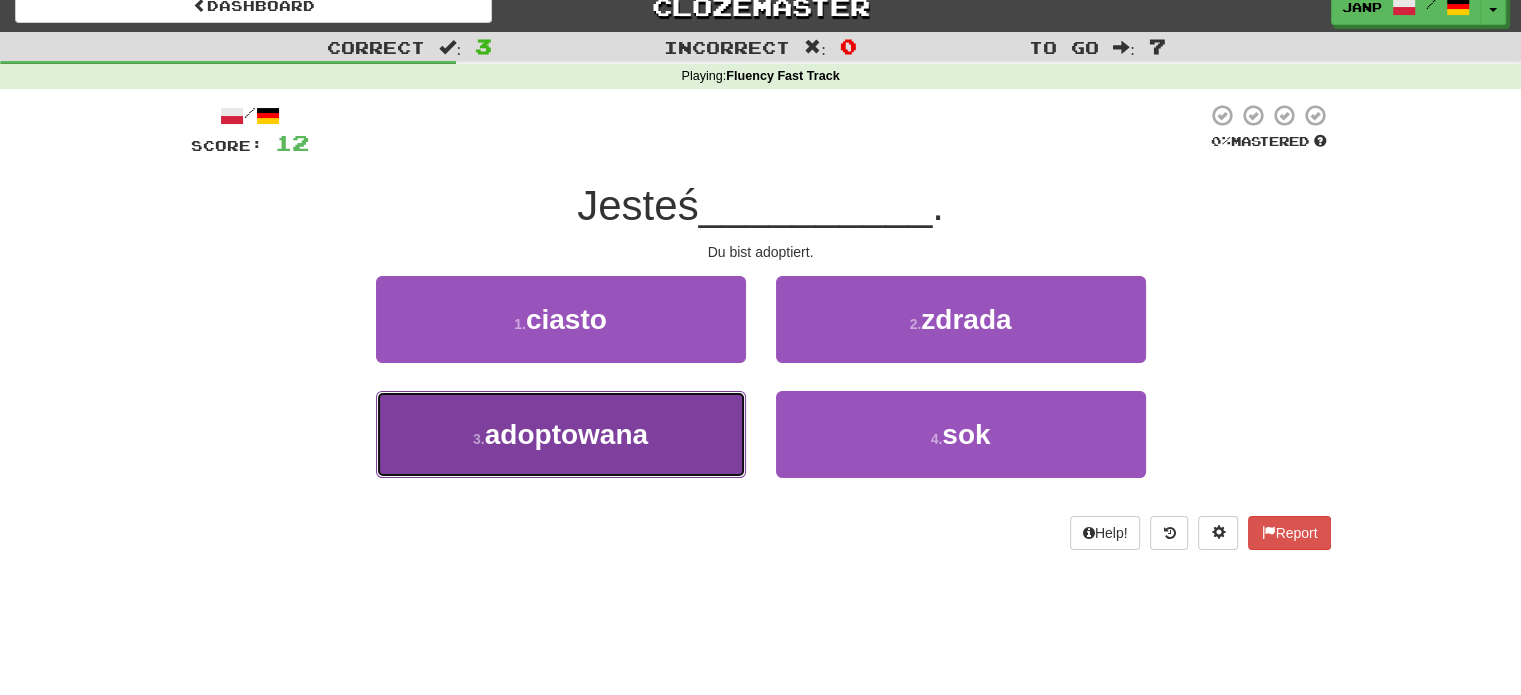 click on "3 .  adoptowana" at bounding box center [561, 434] 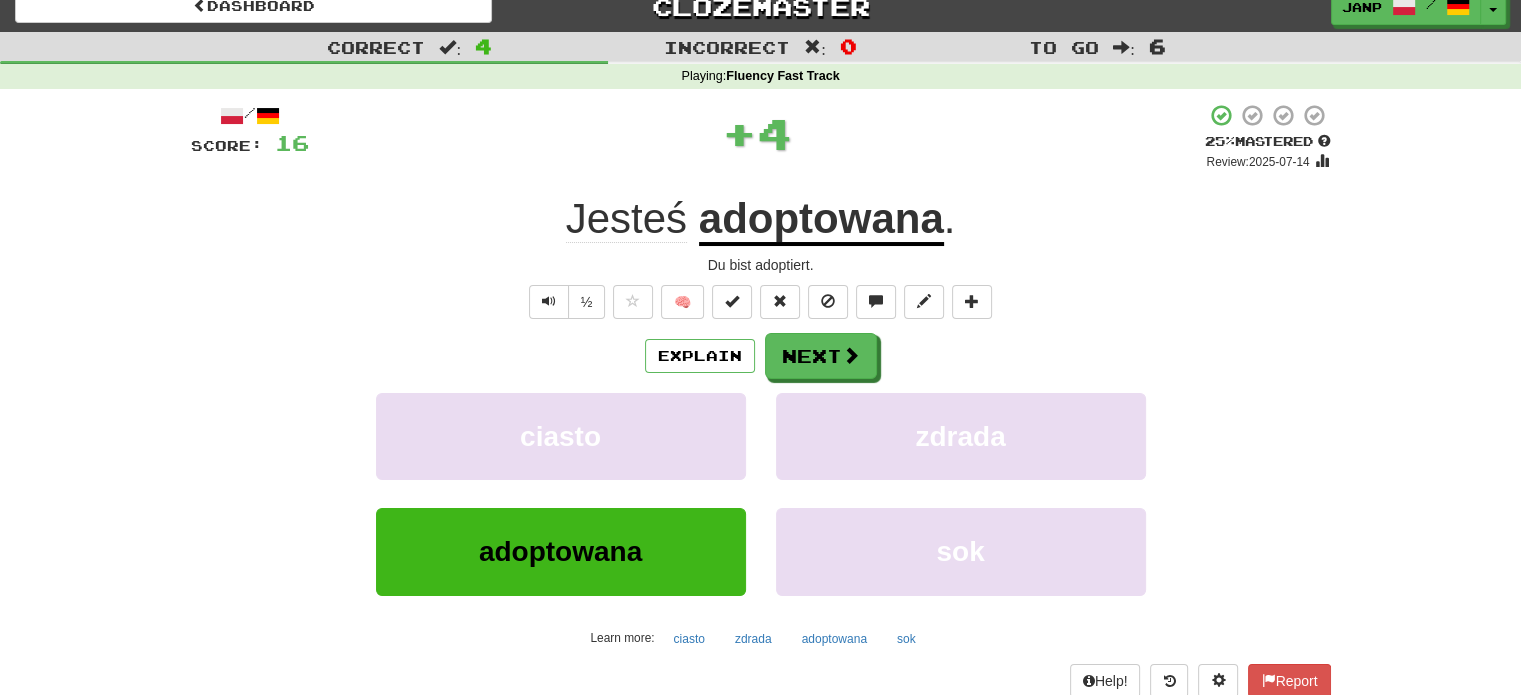 click on "/  Score:   16 + 4 25 %  Mastered Review:  2025-07-14 Jesteś   adoptowana . Du bist adoptiert. ½ 🧠 Explain Next ciasto zdrada adoptowana sok Learn more: ciasto zdrada adoptowana sok  Help!  Report Sentence Source" at bounding box center (761, 416) 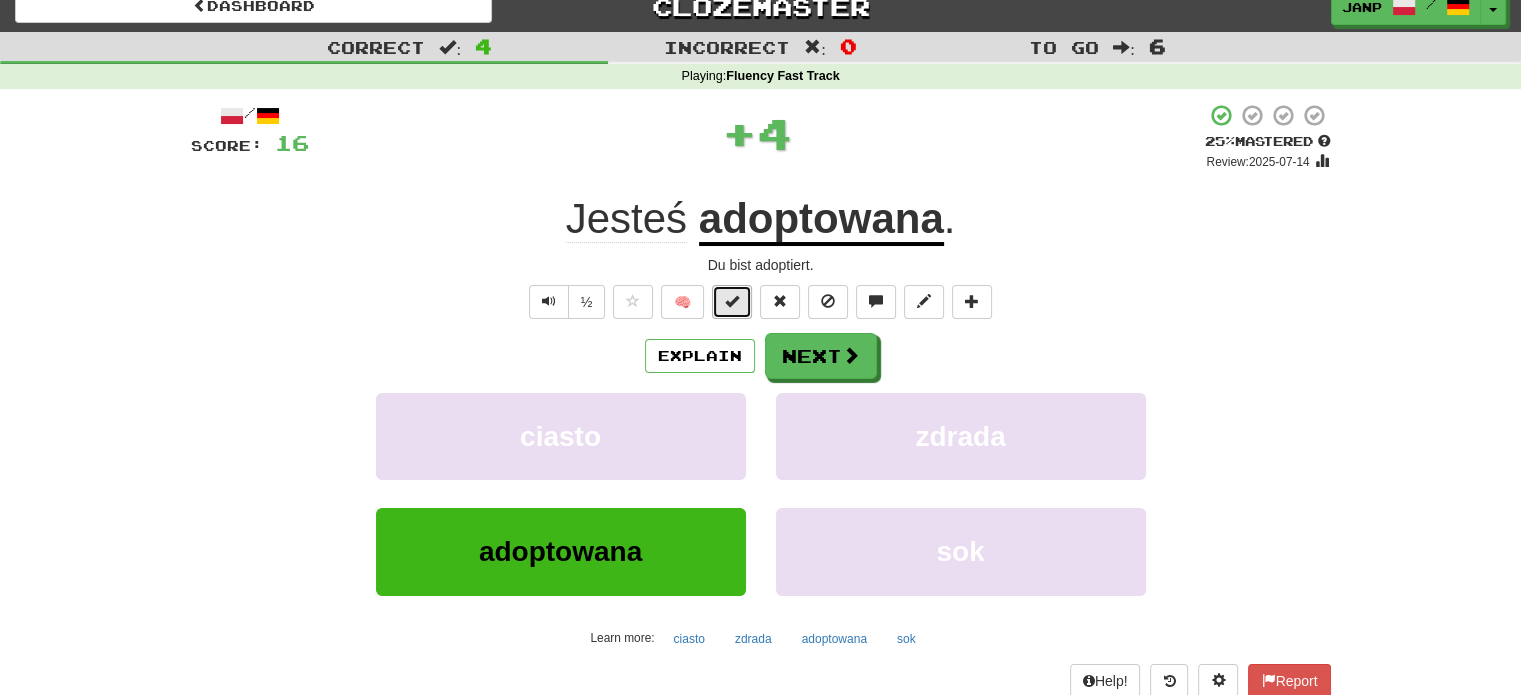 click at bounding box center (732, 302) 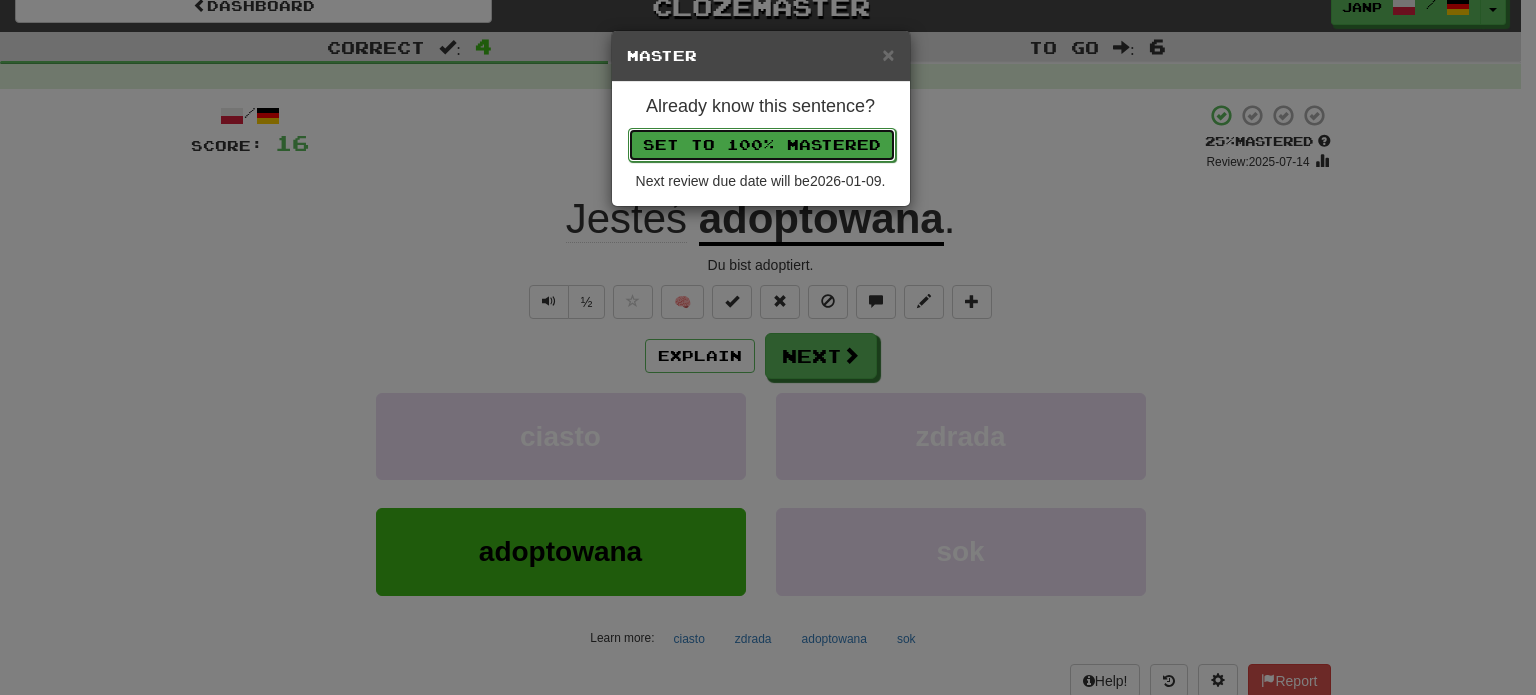 click on "Set to 100% Mastered" at bounding box center [762, 145] 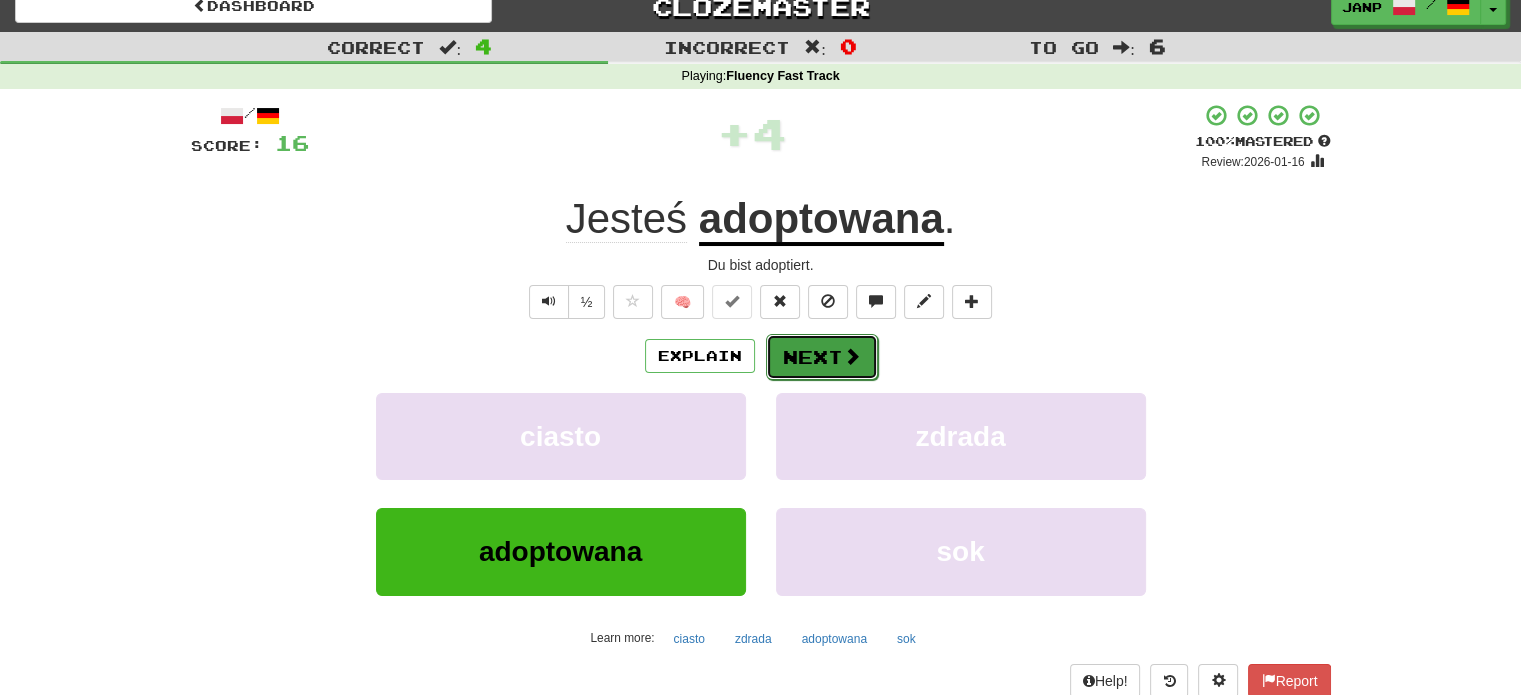 click on "Next" at bounding box center [822, 357] 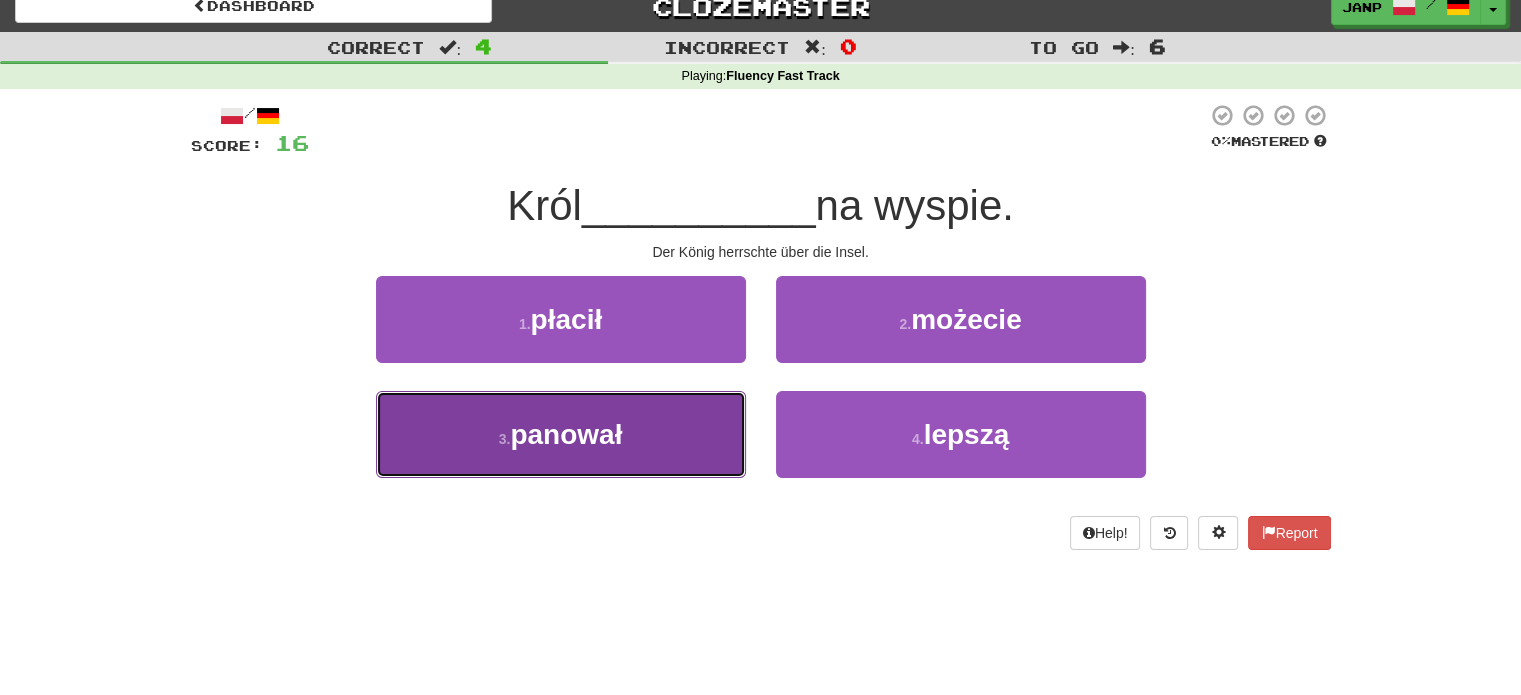 click on "3 .  panował" at bounding box center [561, 434] 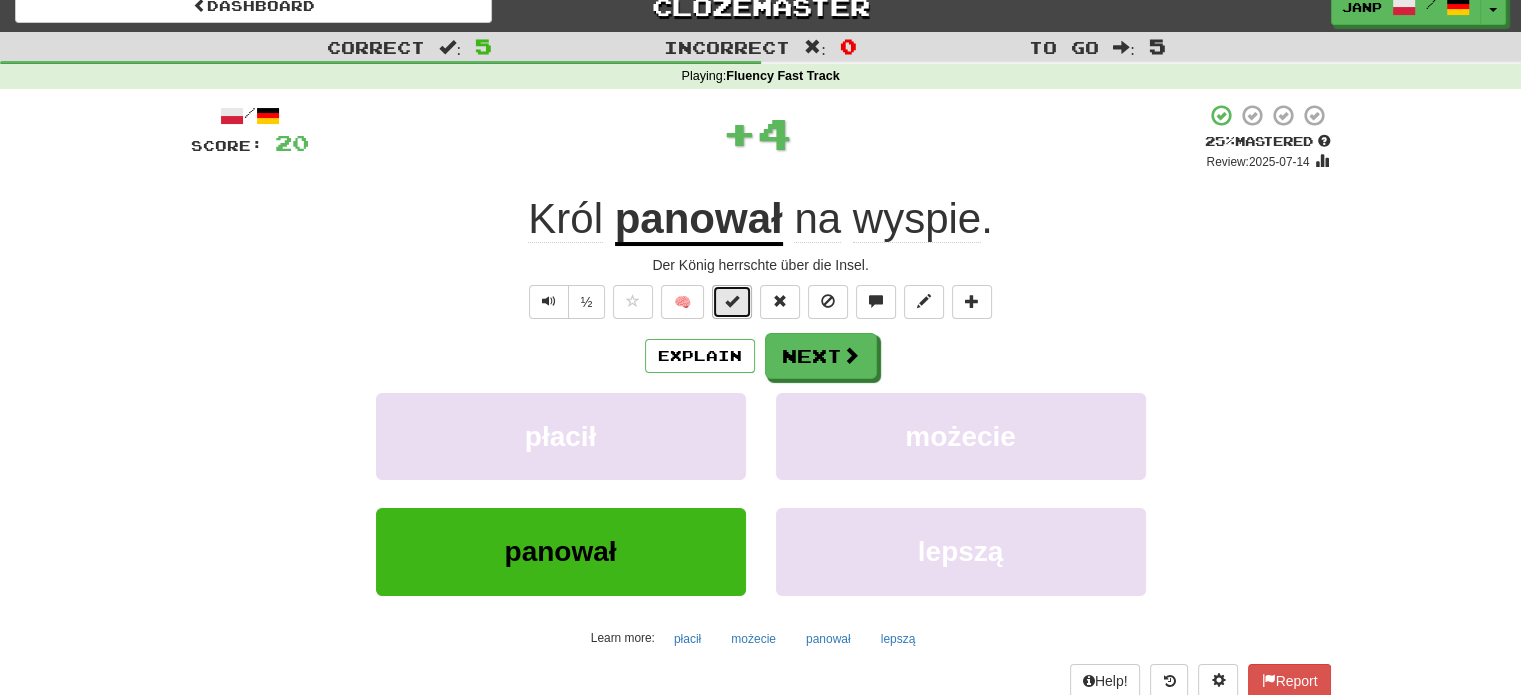 click at bounding box center [732, 302] 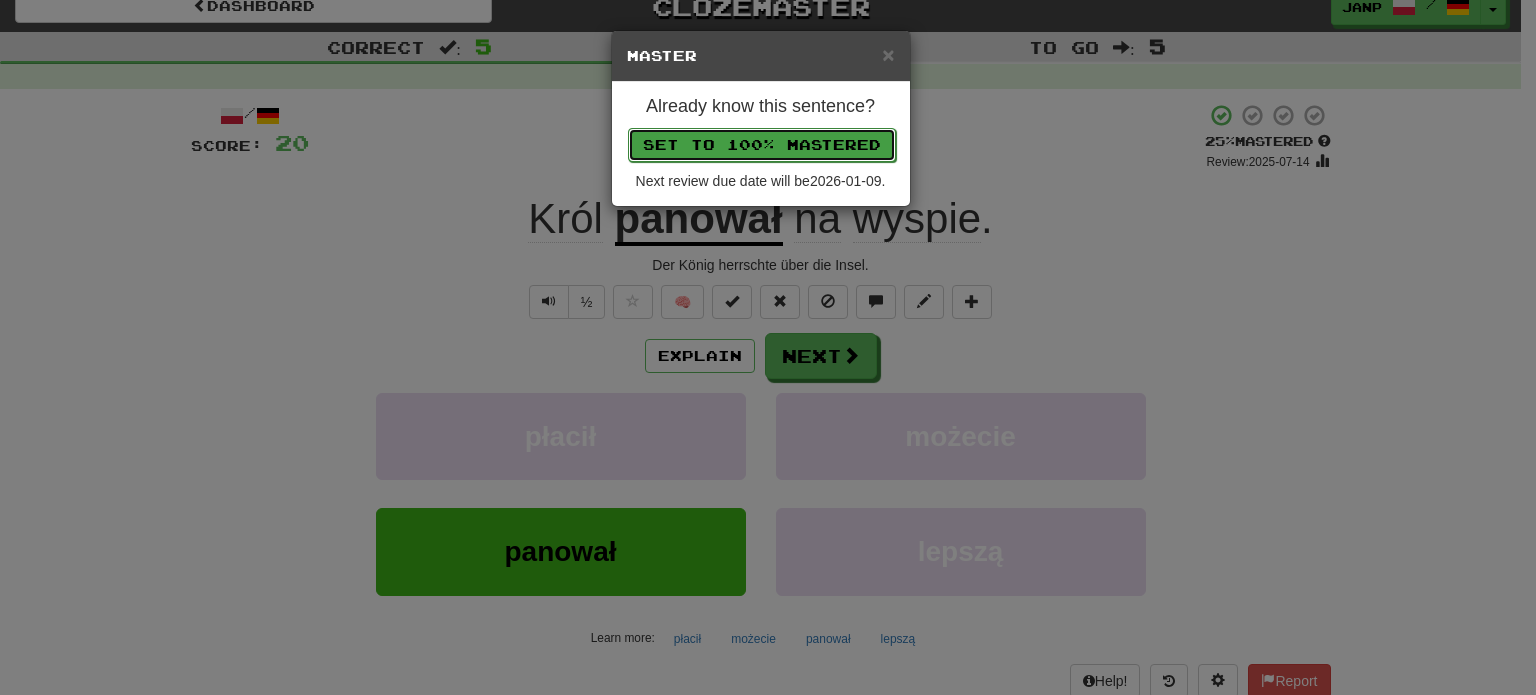 click on "Set to 100% Mastered" at bounding box center (762, 145) 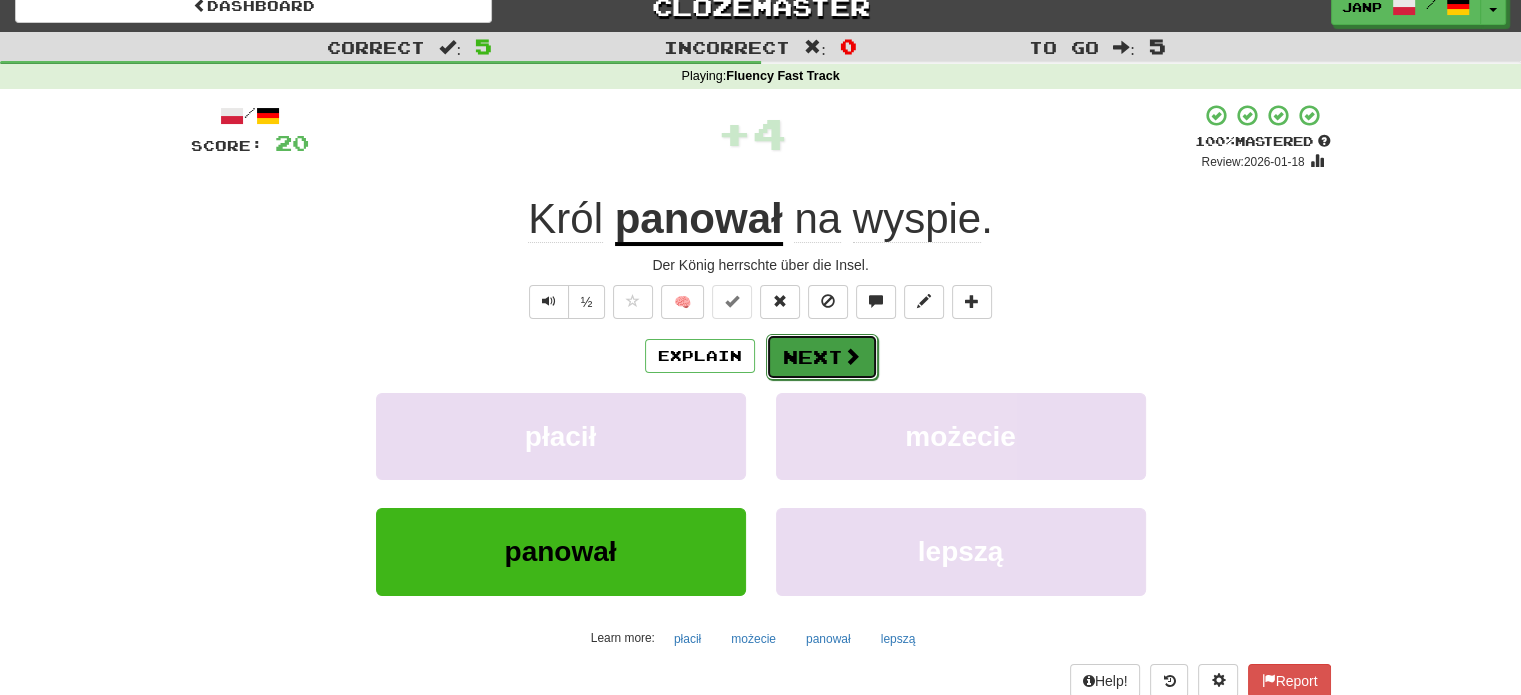 click on "Next" at bounding box center [822, 357] 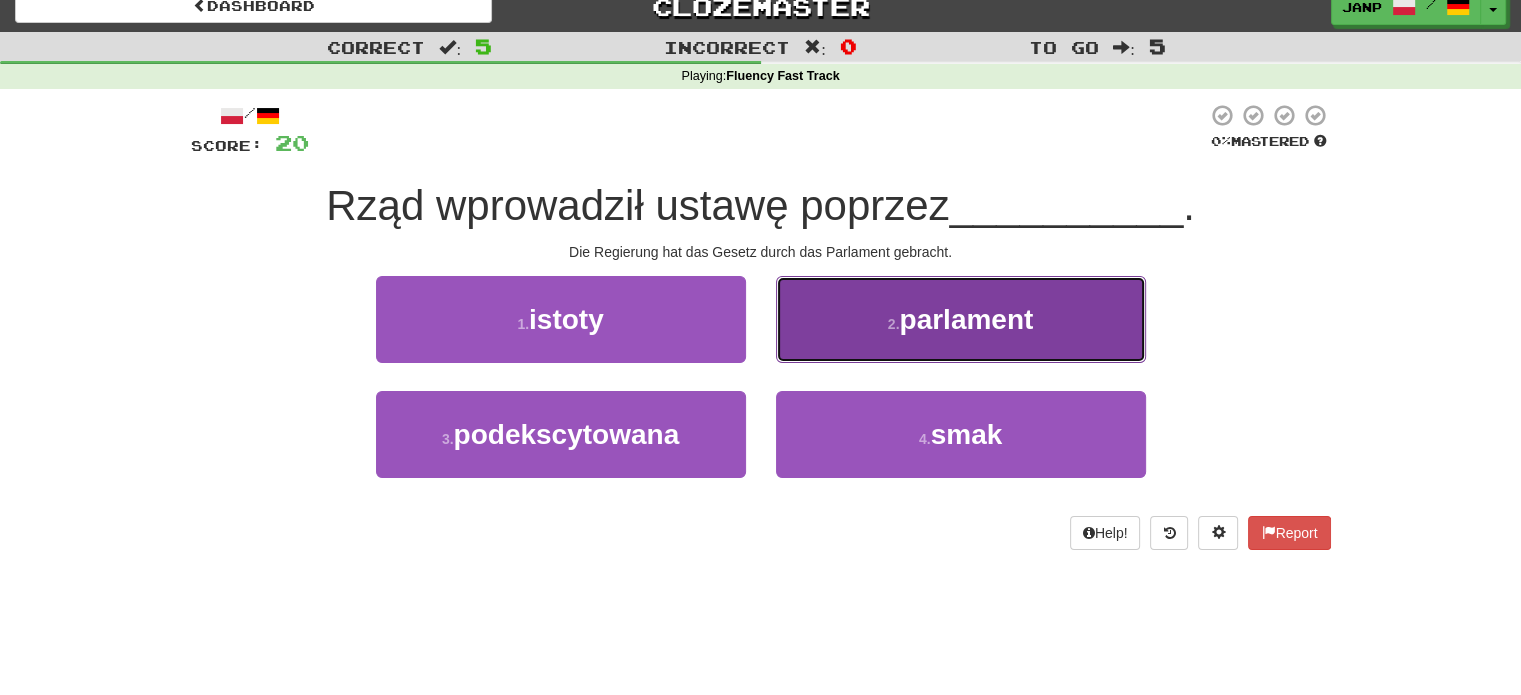 click on "2 .  parlament" at bounding box center (961, 319) 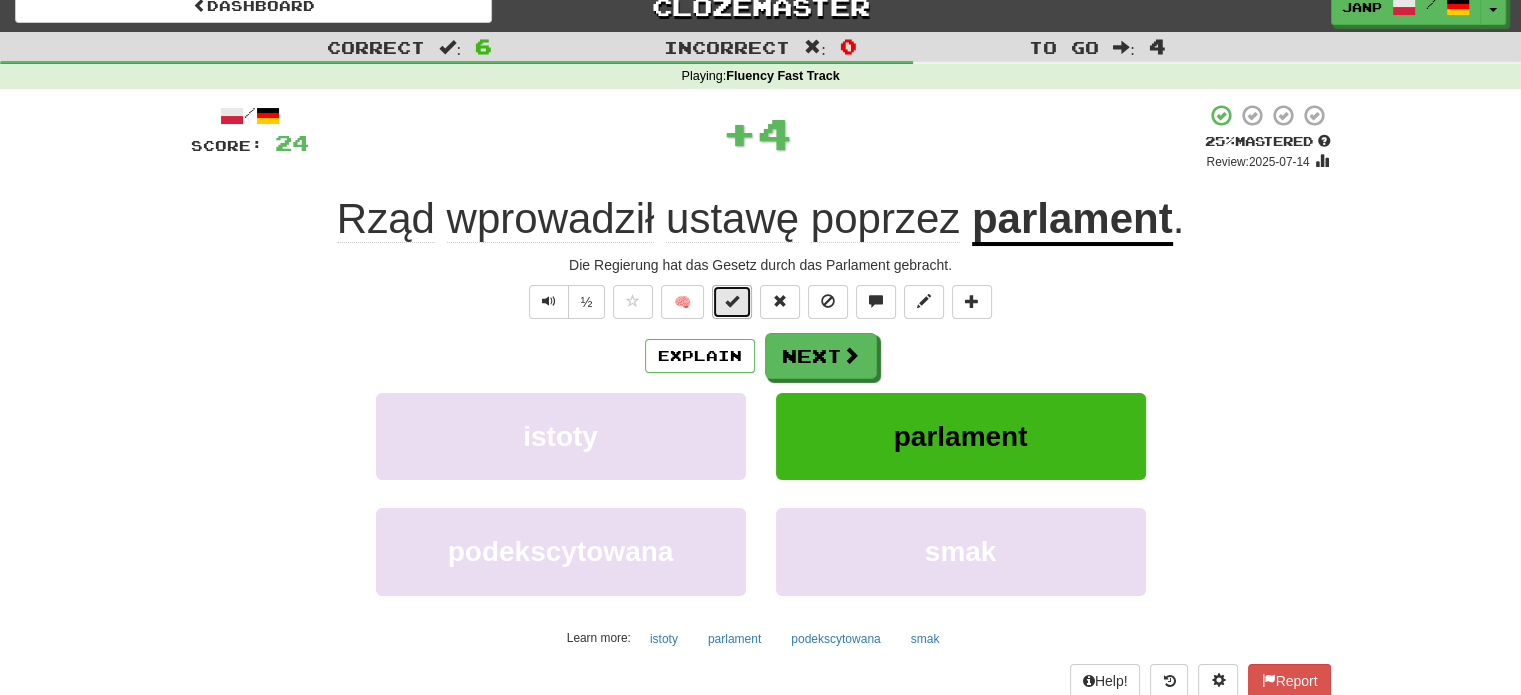click at bounding box center [732, 301] 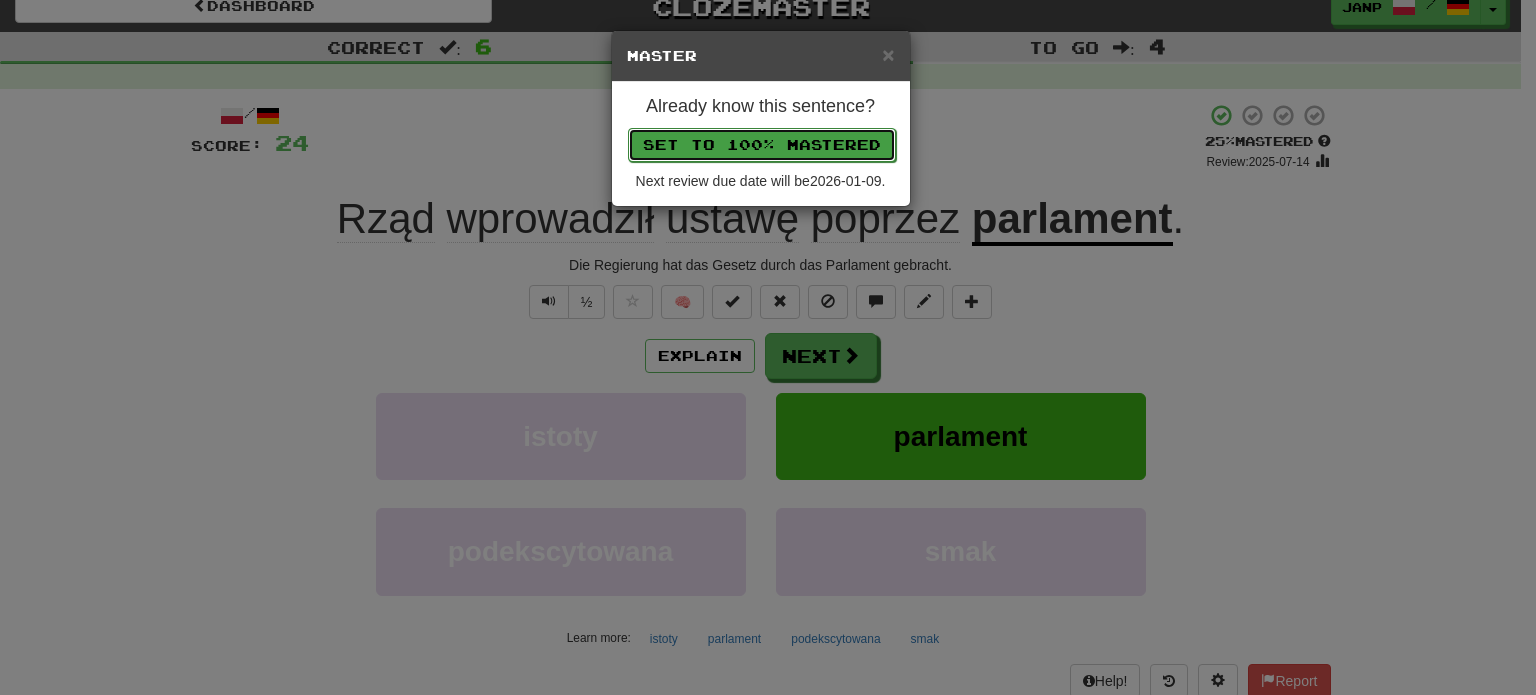click on "Set to 100% Mastered" at bounding box center (762, 145) 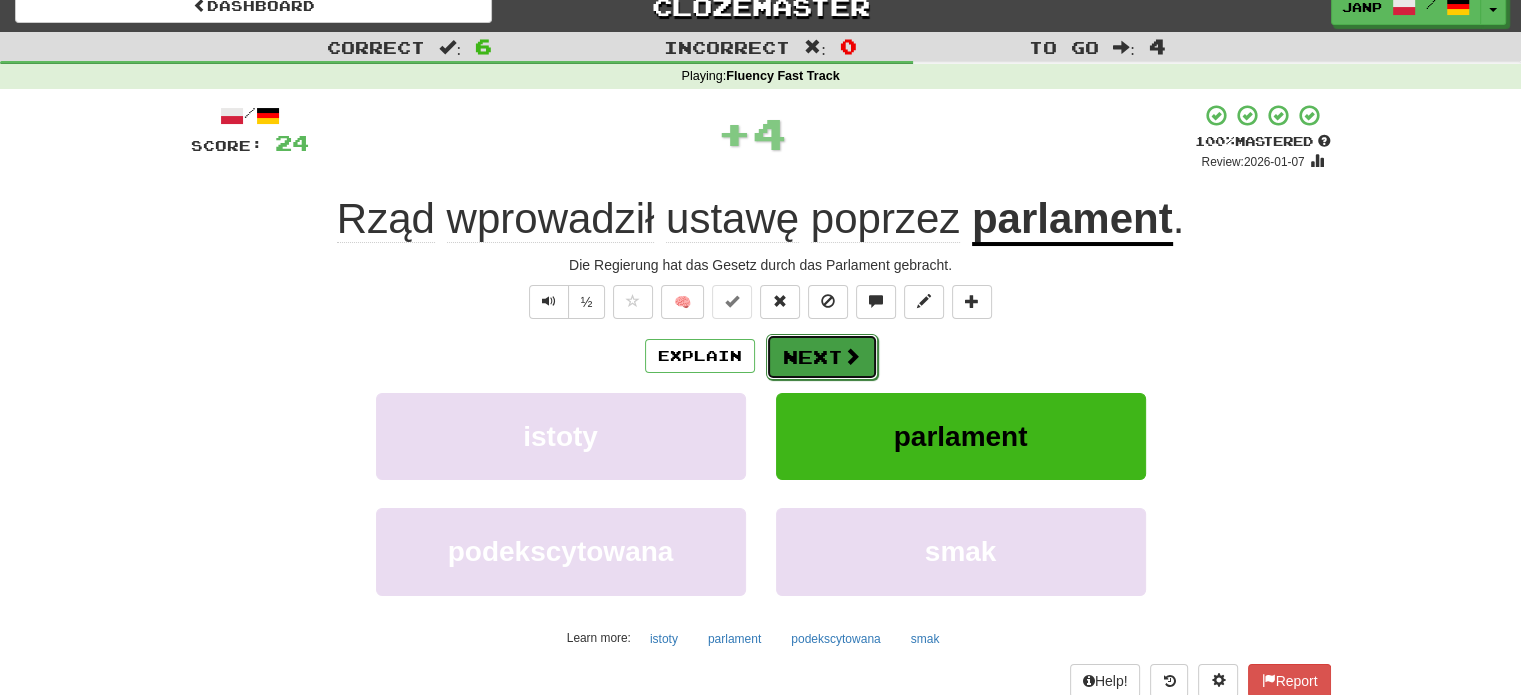 click on "Next" at bounding box center [822, 357] 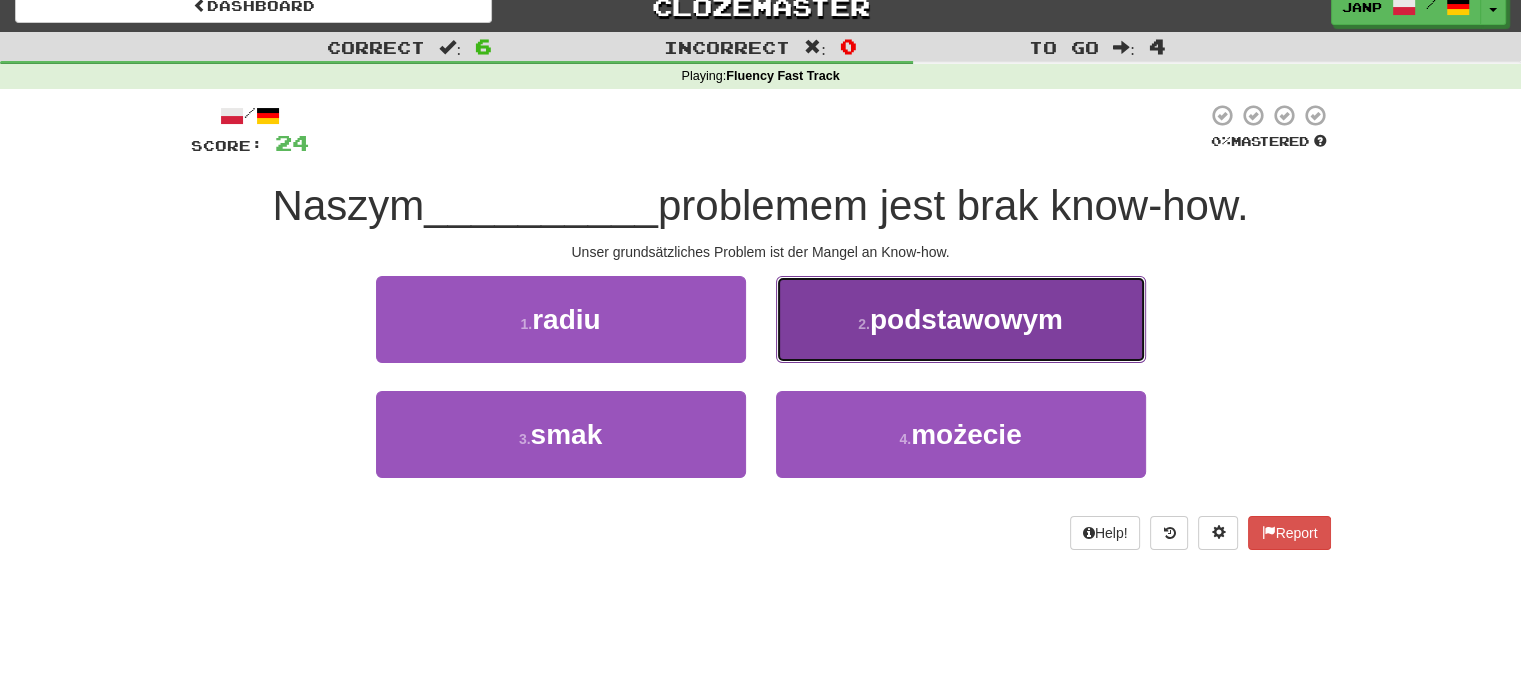 click on "2 .  podstawowym" at bounding box center (961, 319) 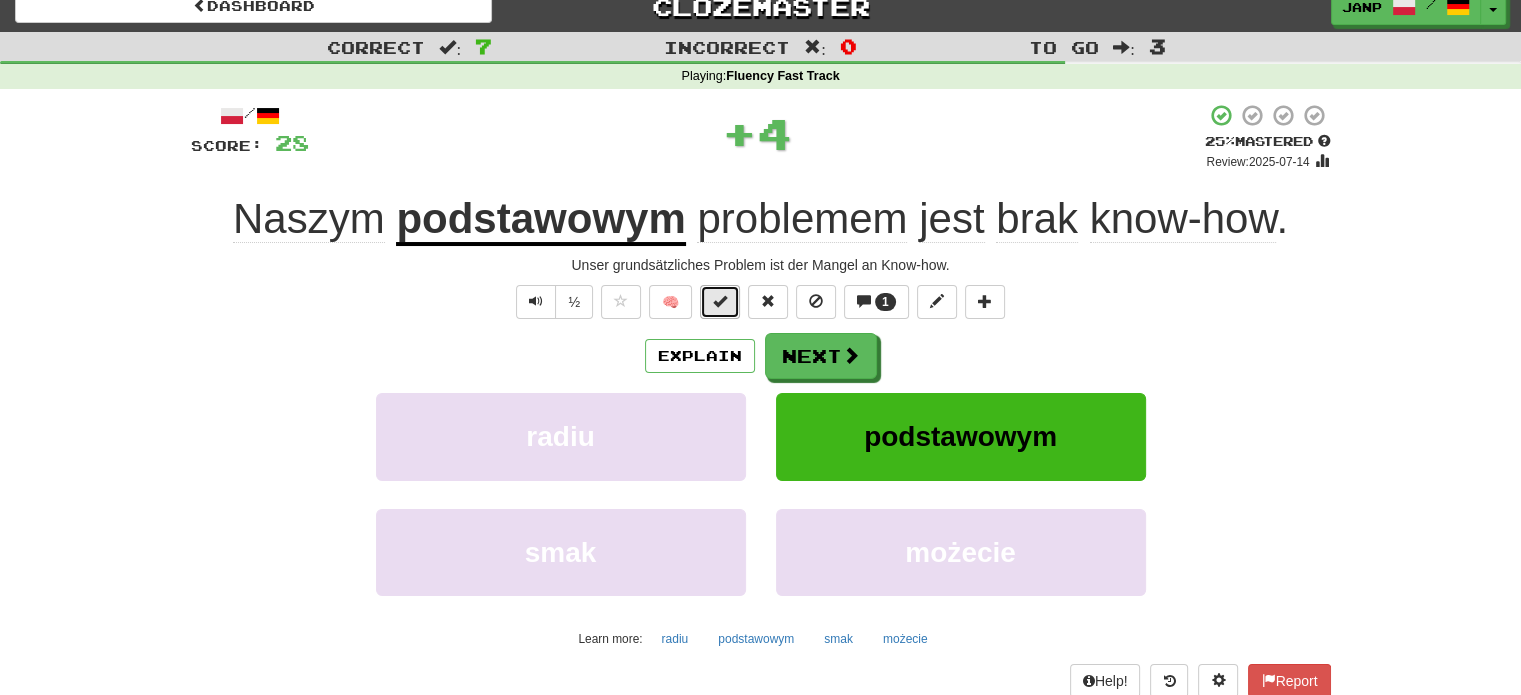click at bounding box center [720, 301] 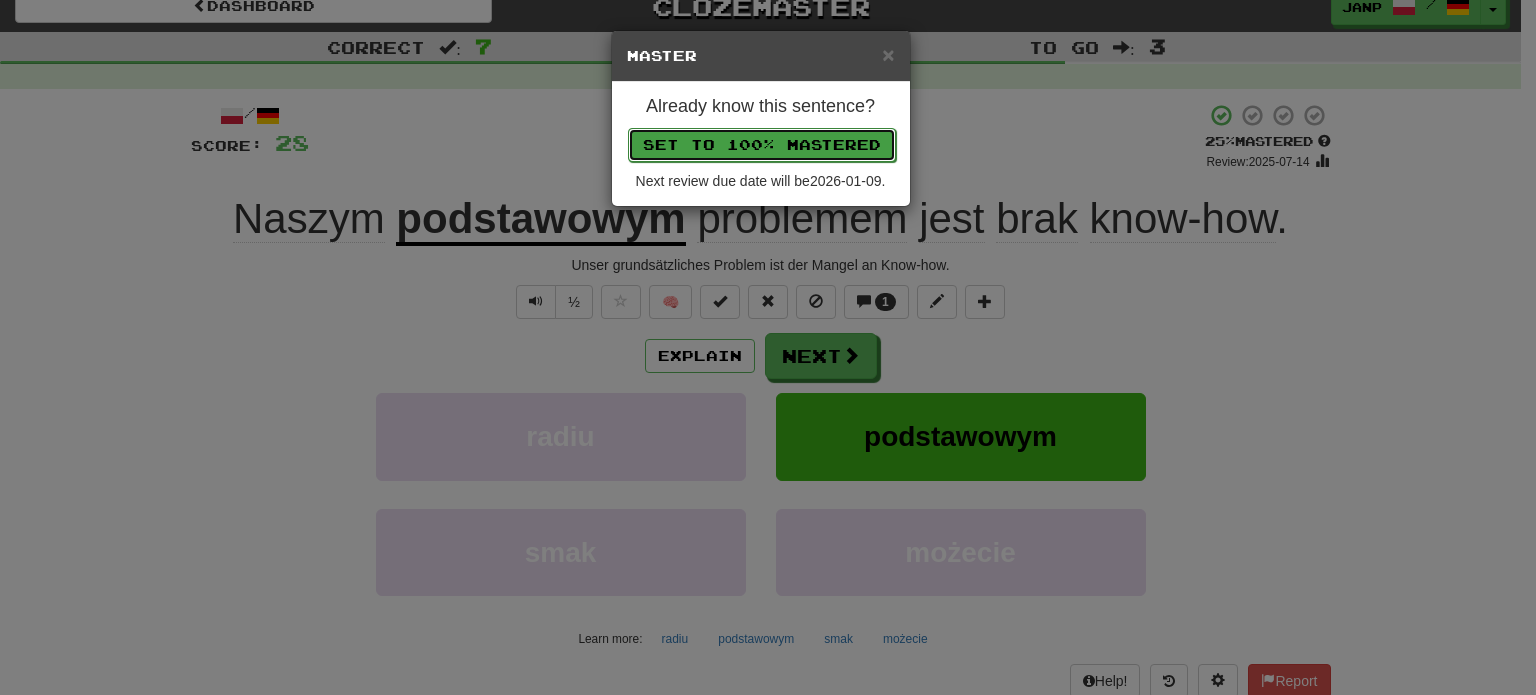 click on "Set to 100% Mastered" at bounding box center (762, 145) 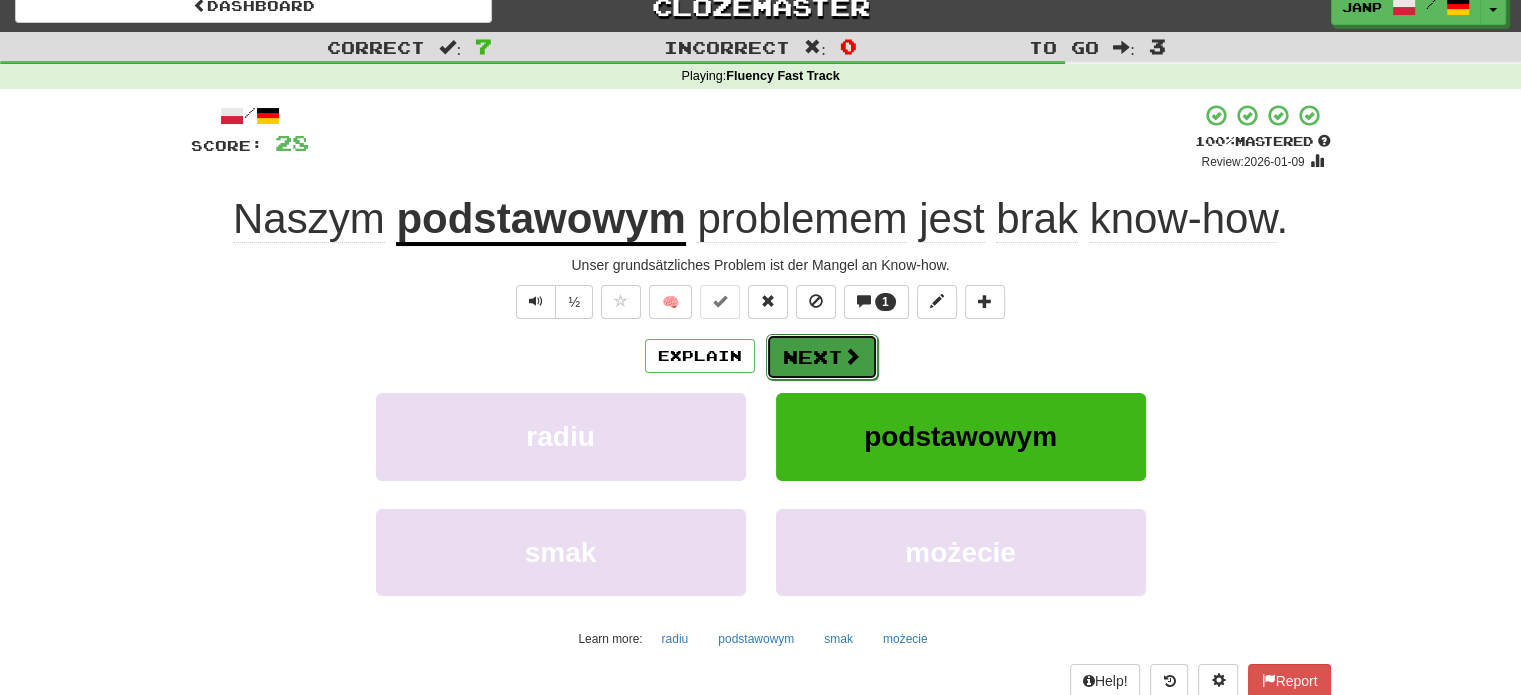 click on "Next" at bounding box center (822, 357) 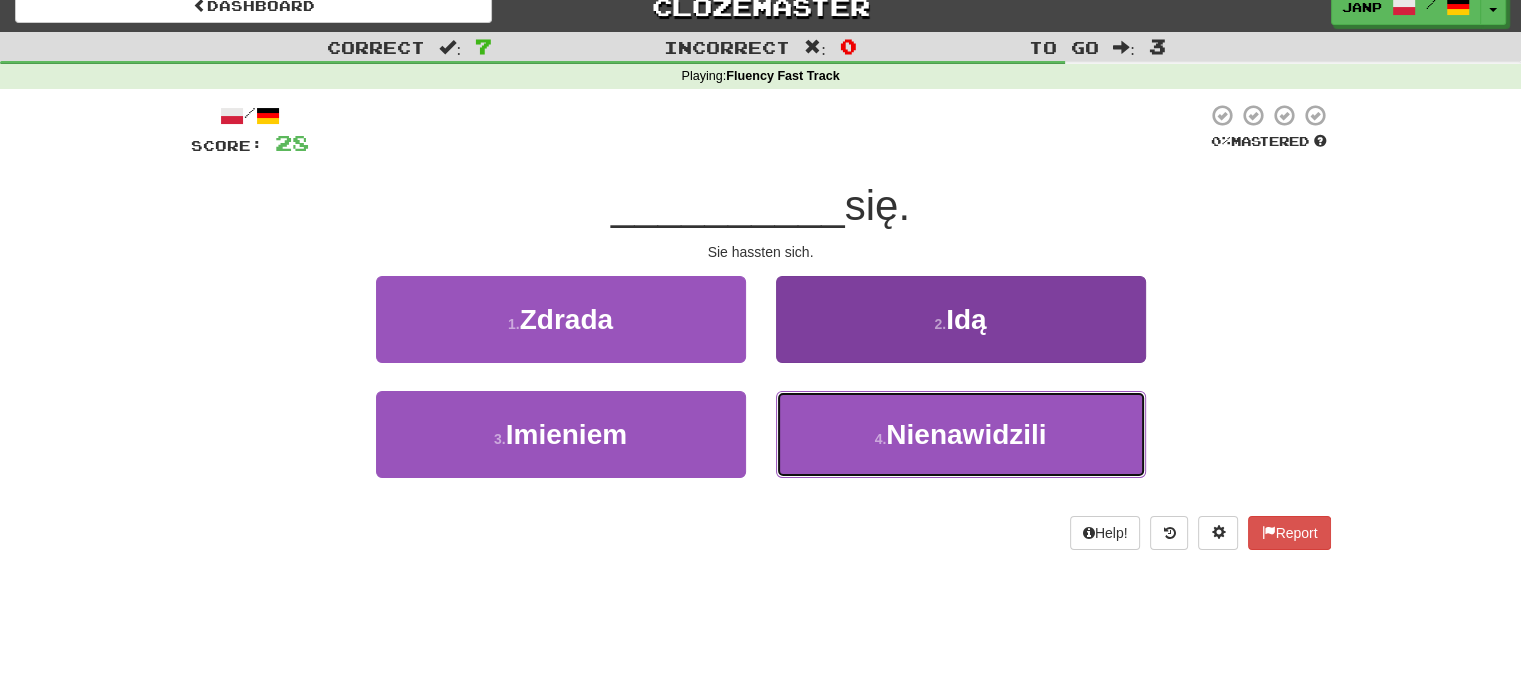 click on "4 .  Nienawidzili" at bounding box center (961, 434) 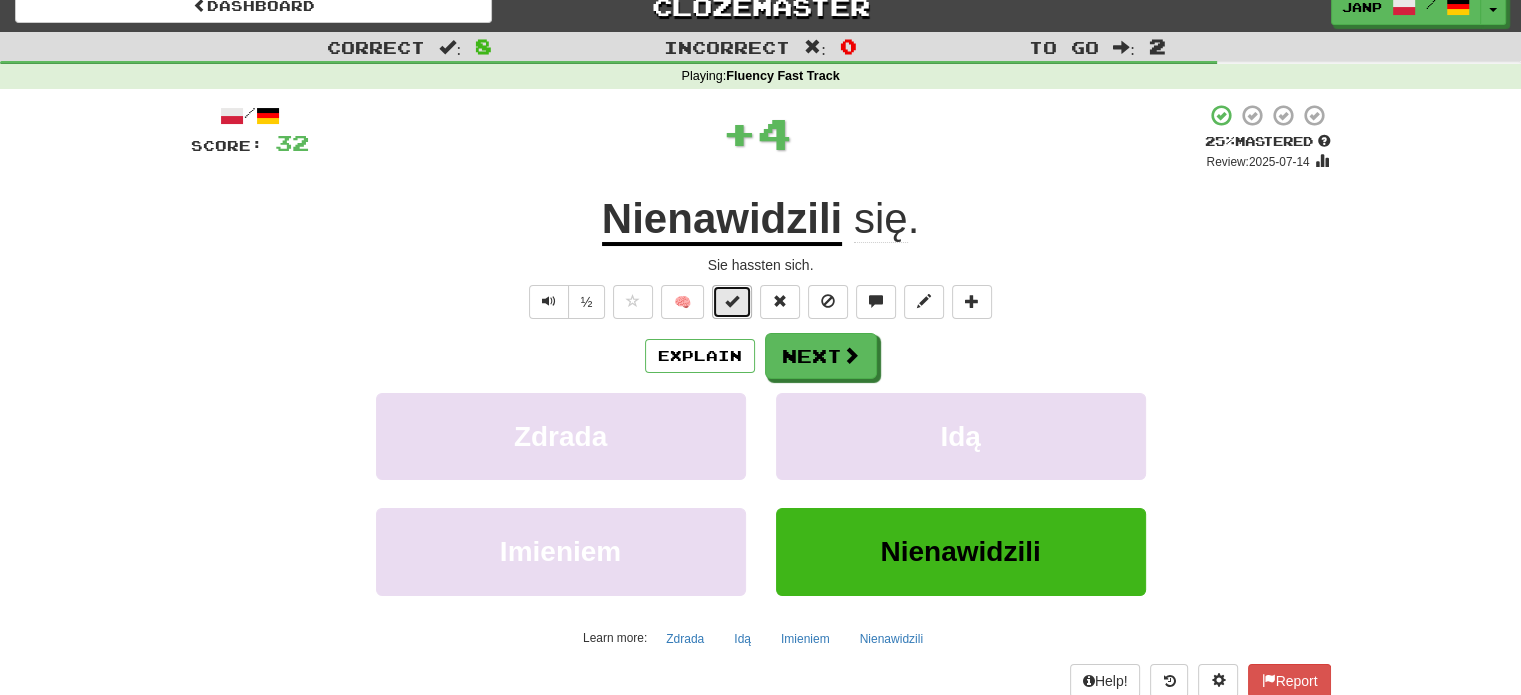 click at bounding box center (732, 302) 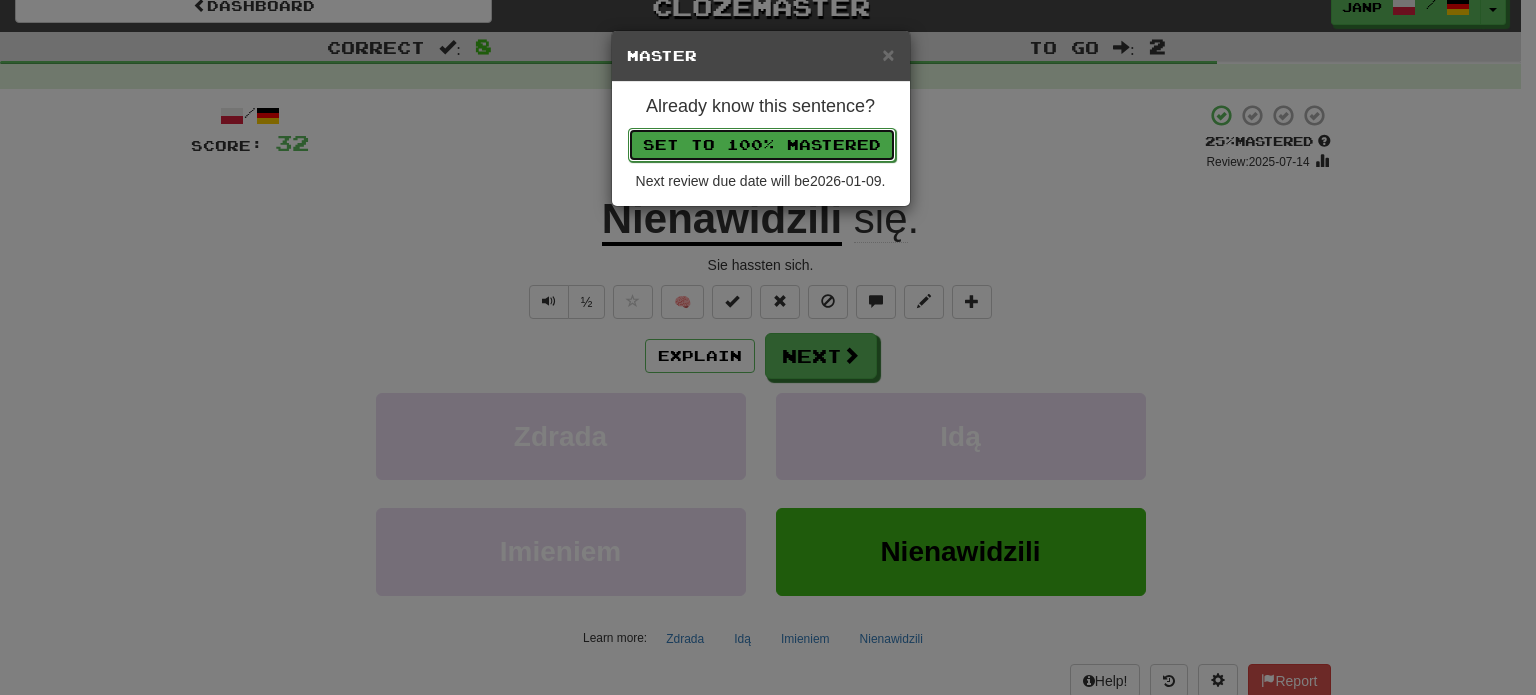 click on "Set to 100% Mastered" at bounding box center [762, 145] 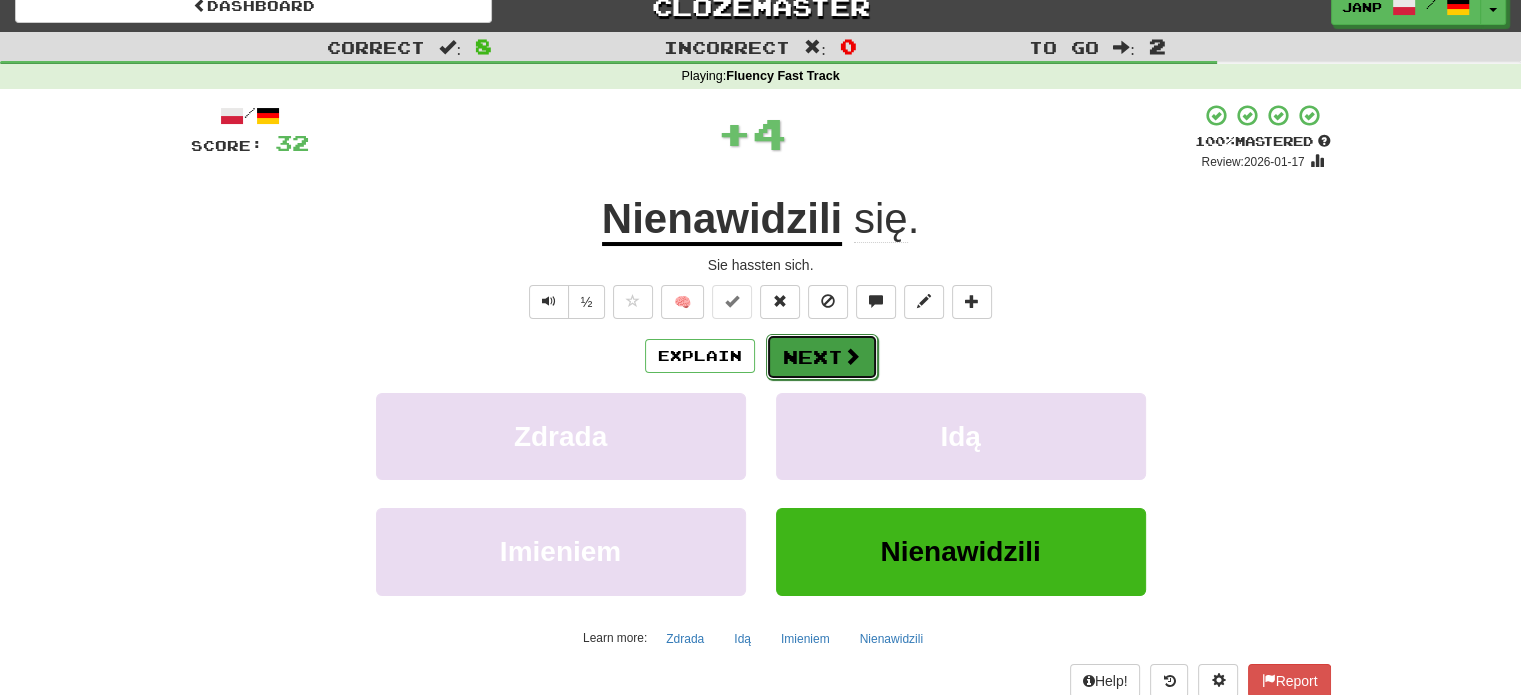click on "Next" at bounding box center (822, 357) 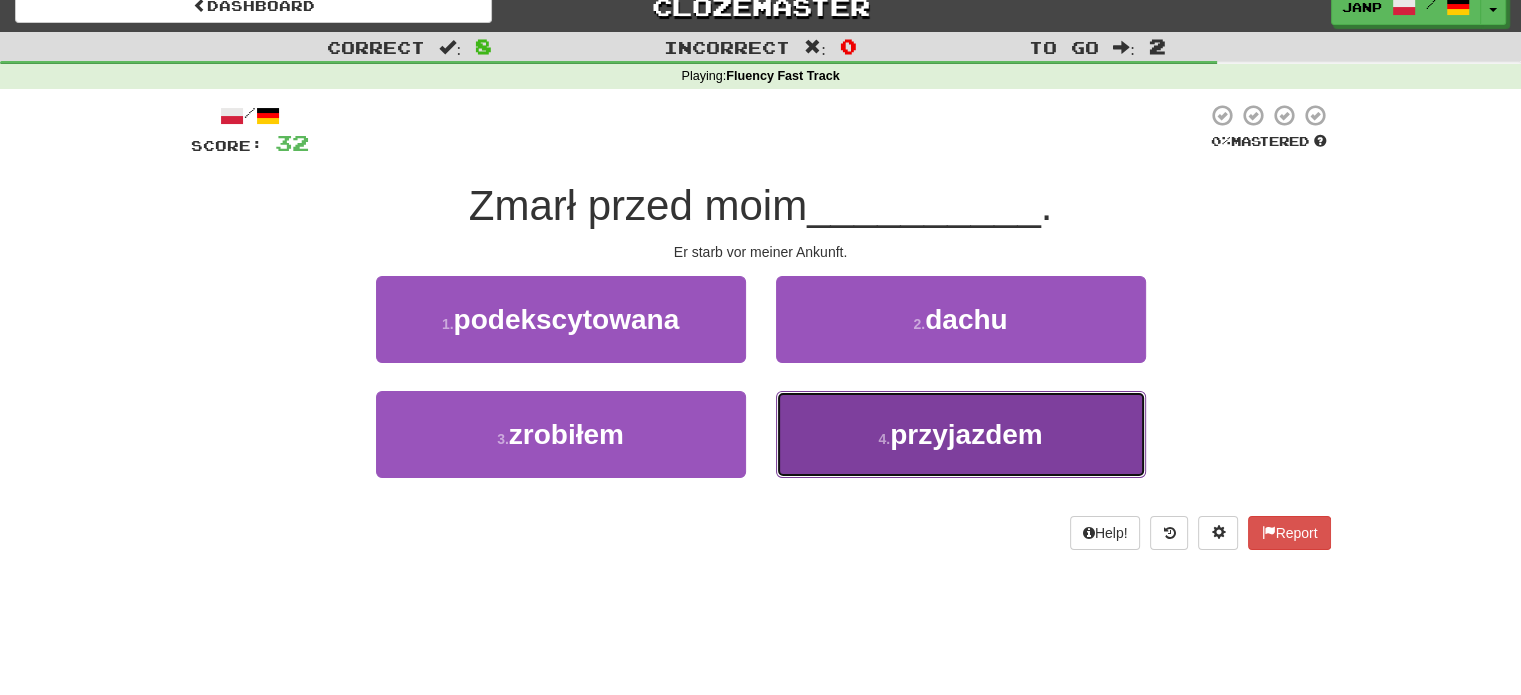 click on "4 .  przyjazdem" at bounding box center [961, 434] 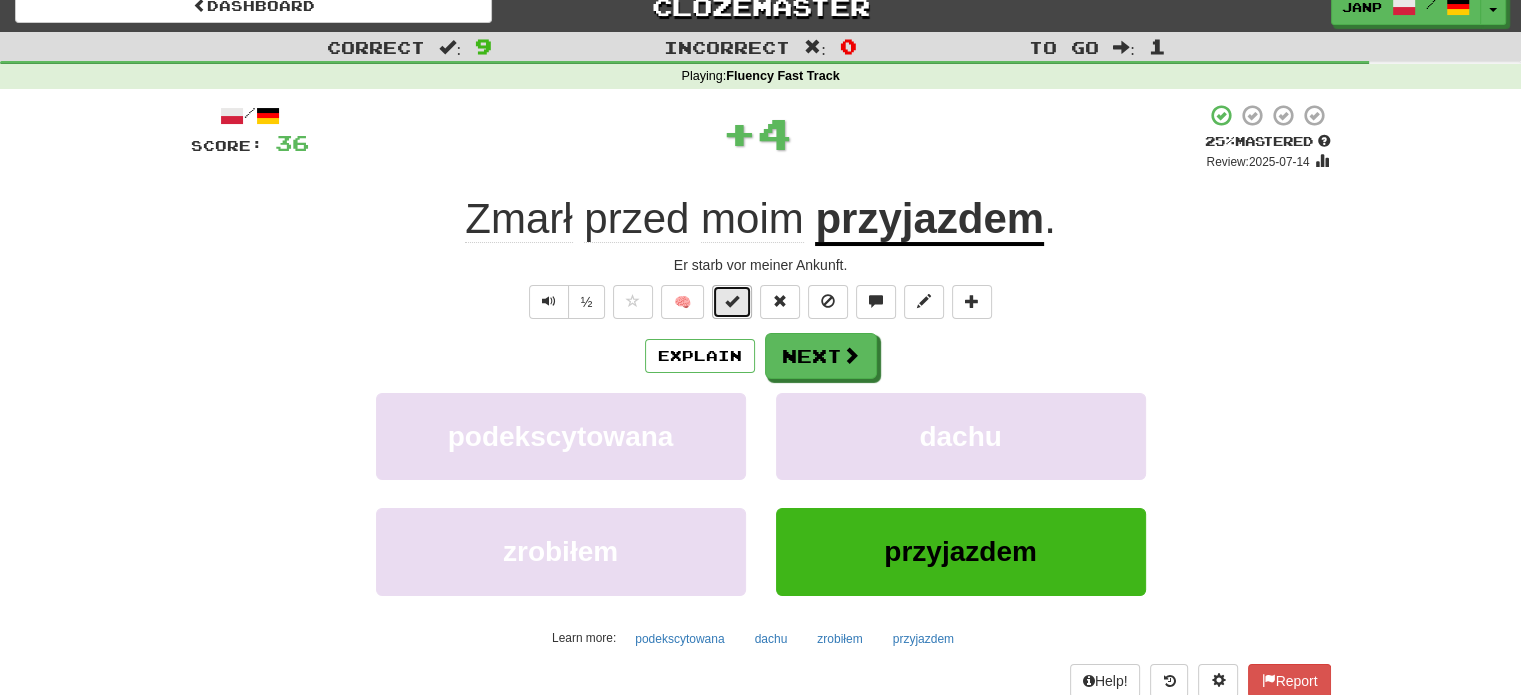 click at bounding box center [732, 302] 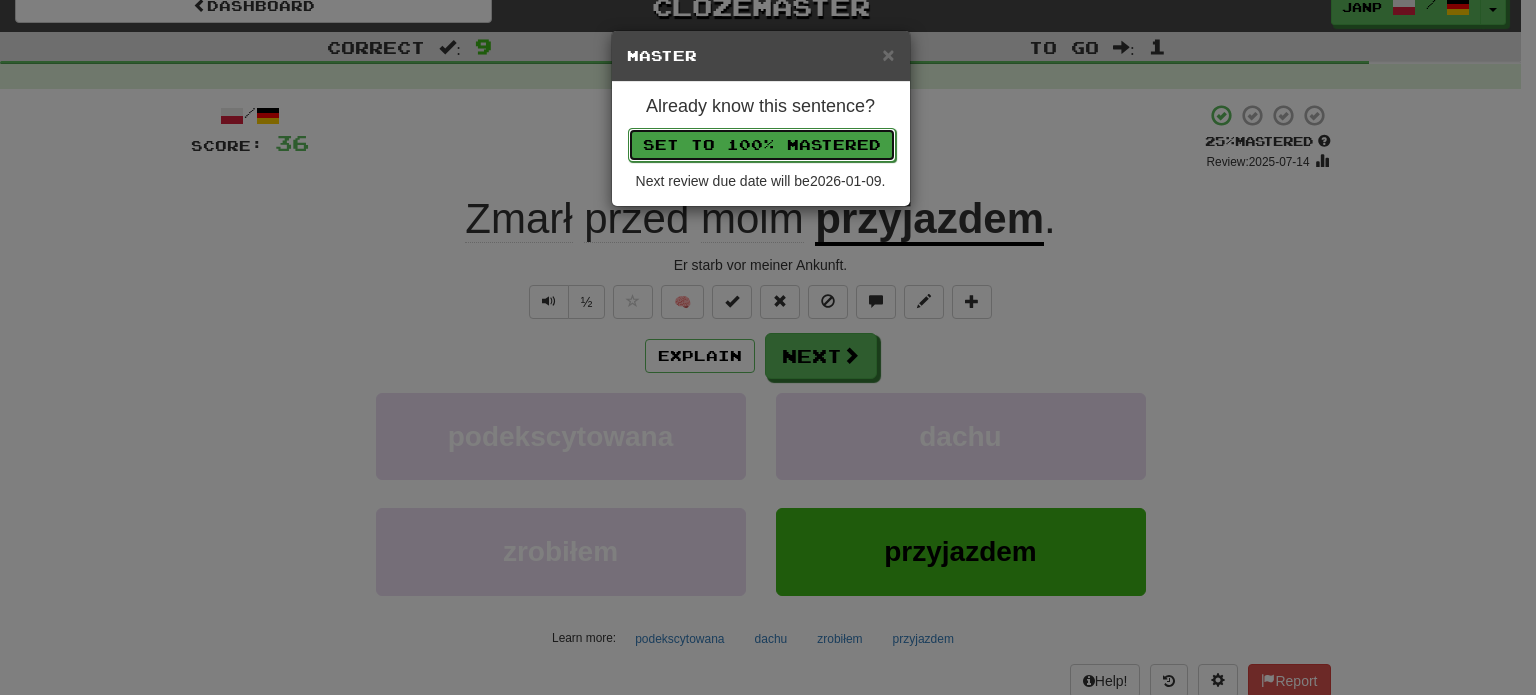 click on "Set to 100% Mastered" at bounding box center (762, 145) 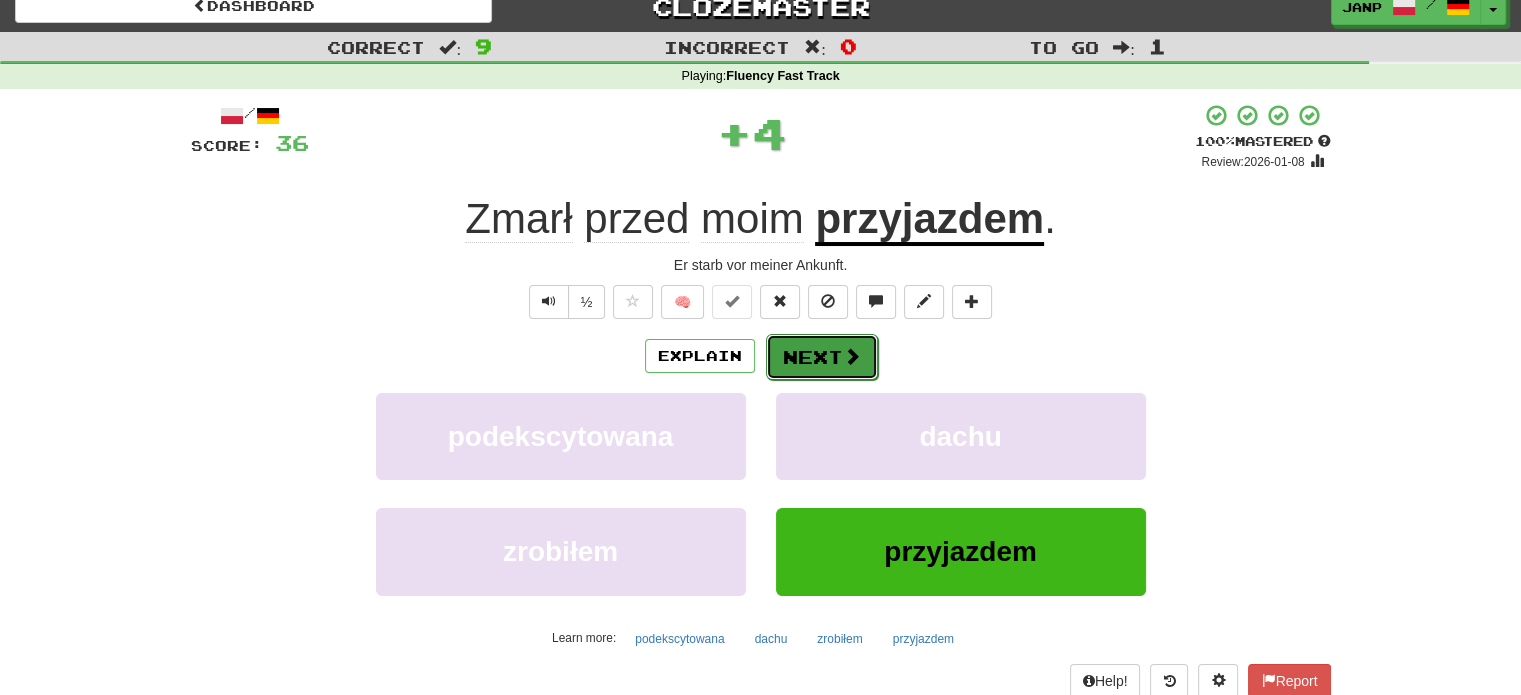 click on "Next" at bounding box center (822, 357) 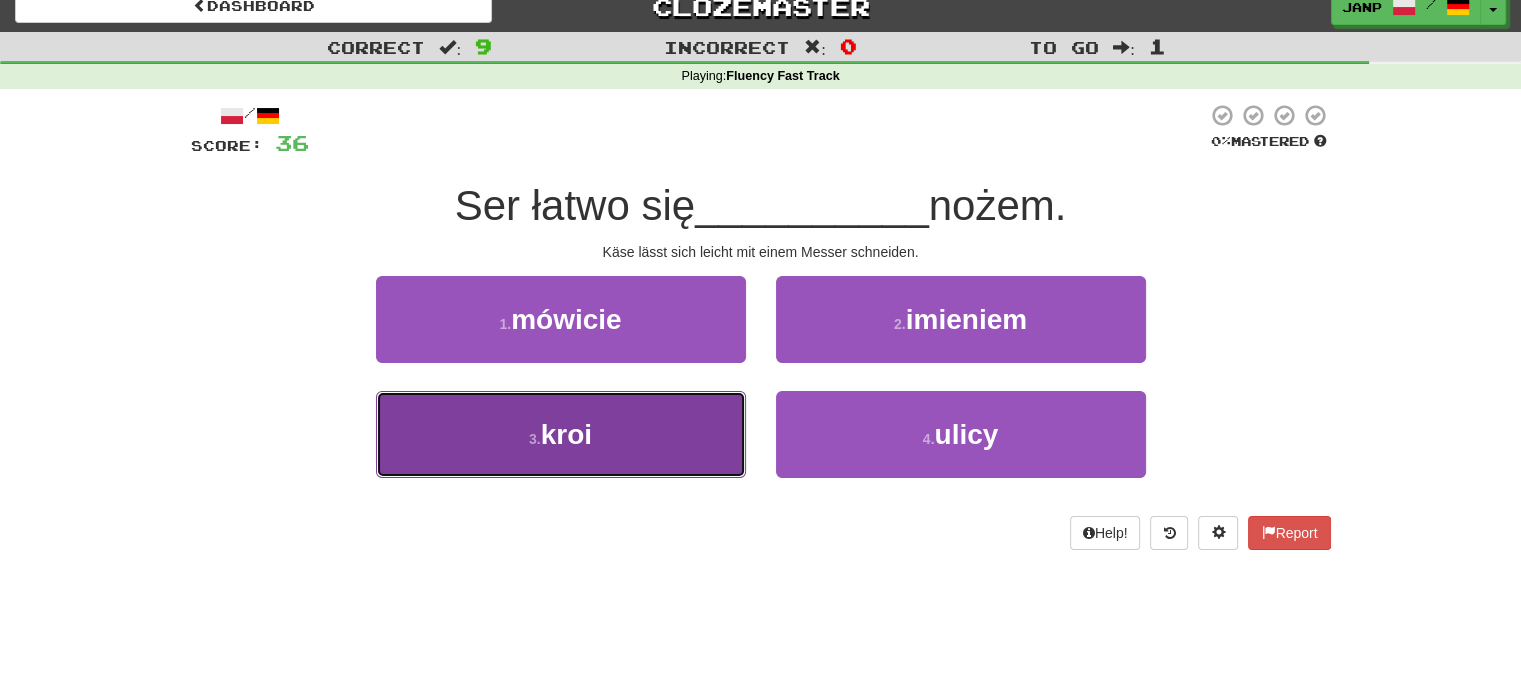 click on "3 .  kroi" at bounding box center (561, 434) 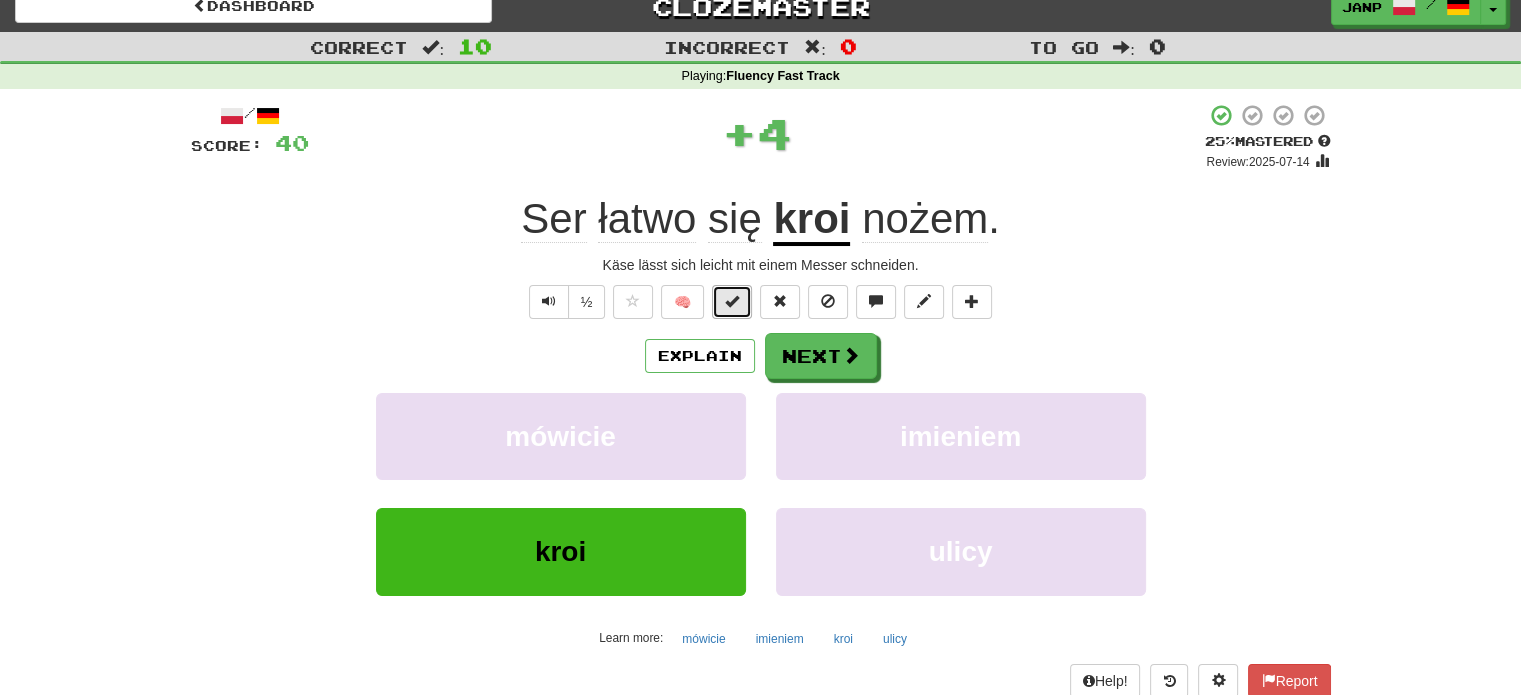 click at bounding box center (732, 301) 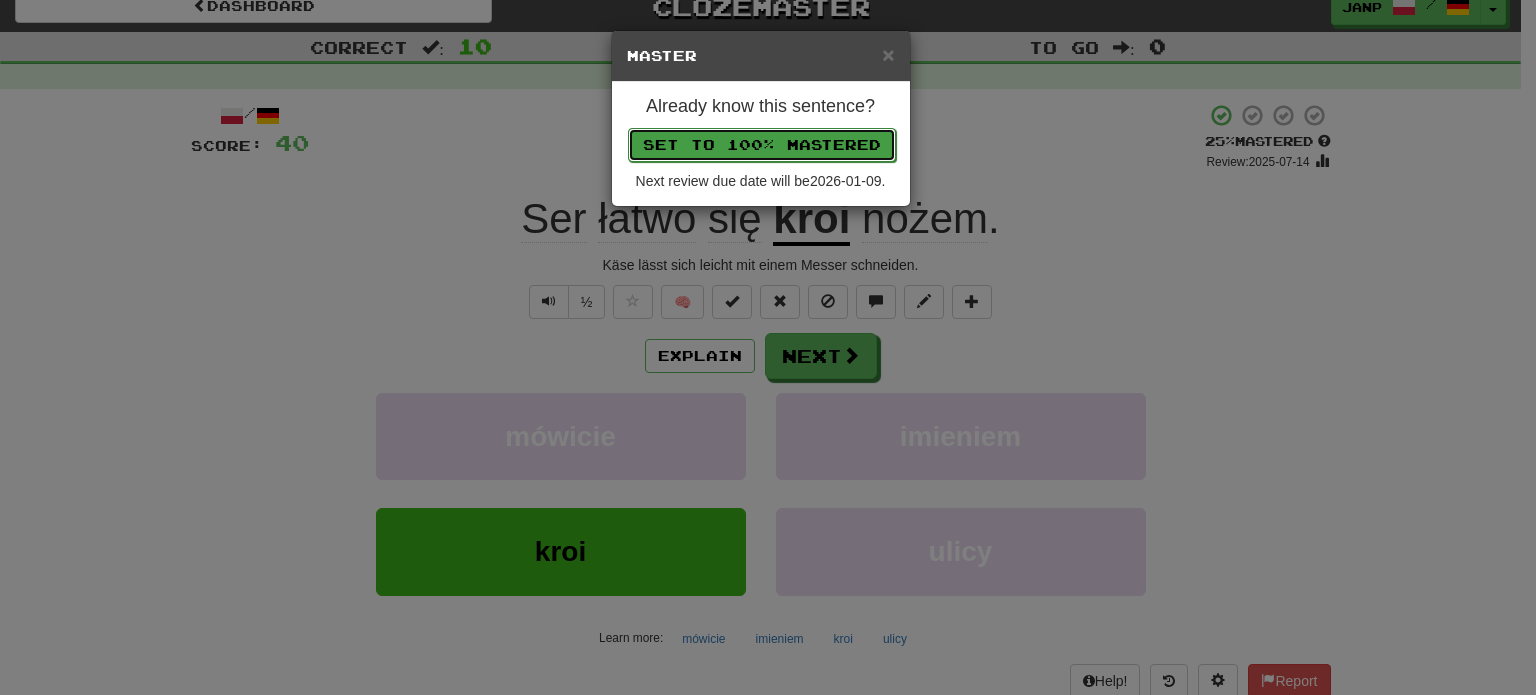 click on "Set to 100% Mastered" at bounding box center [762, 145] 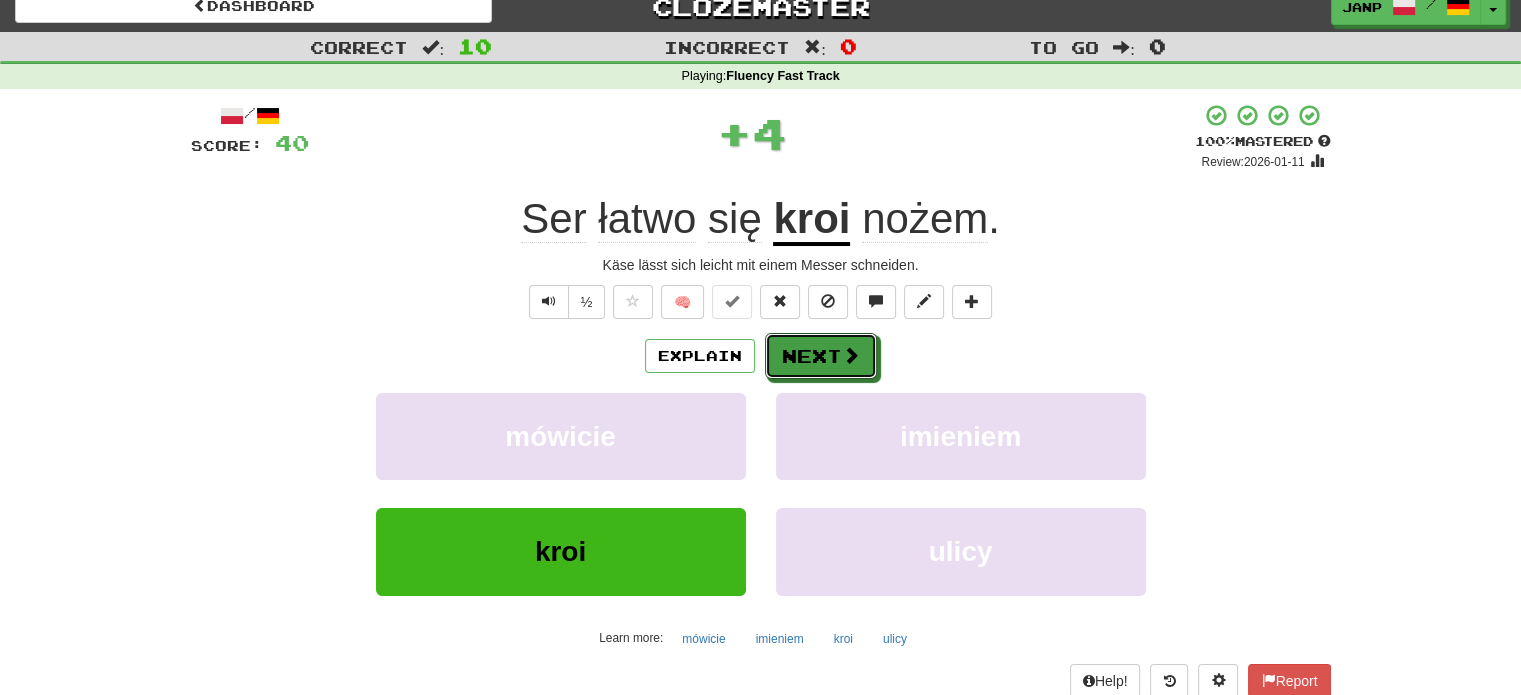 click on "Next" at bounding box center (821, 356) 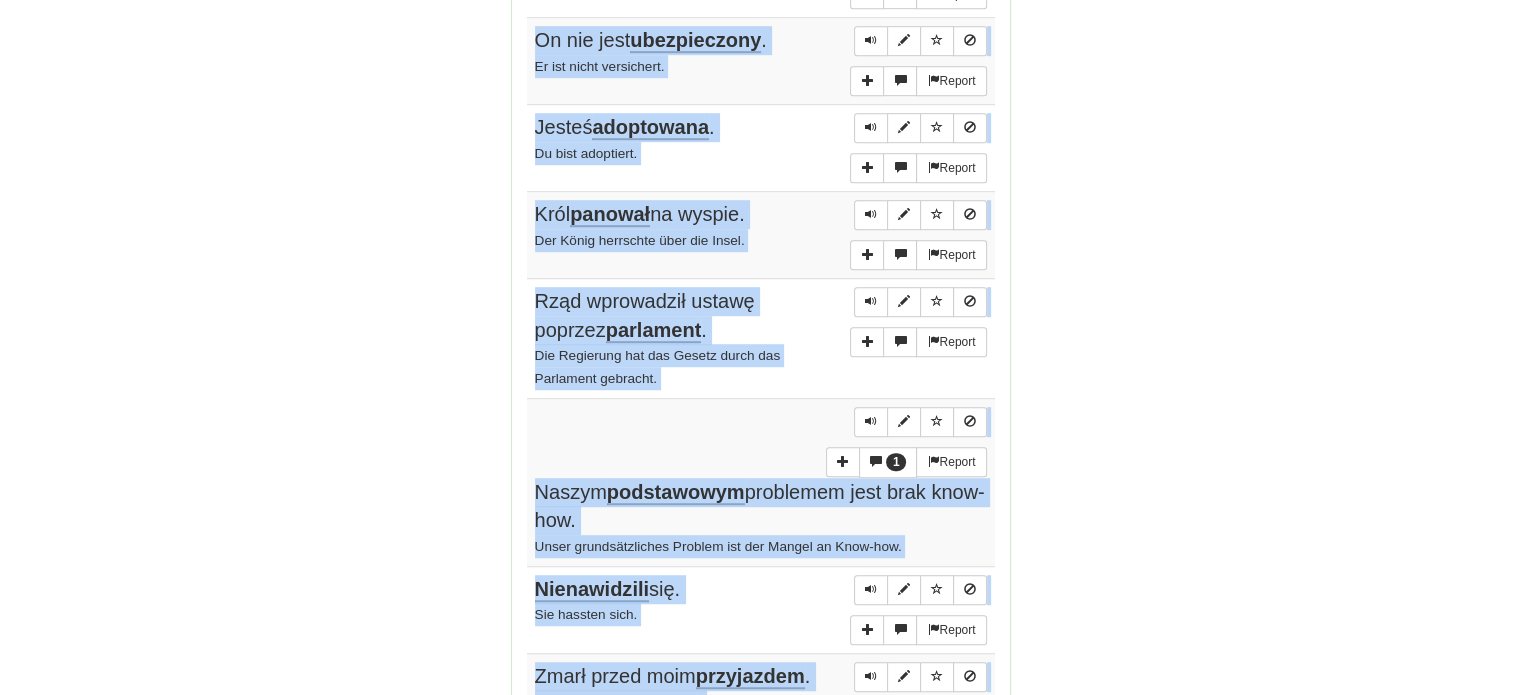 scroll, scrollTop: 1336, scrollLeft: 0, axis: vertical 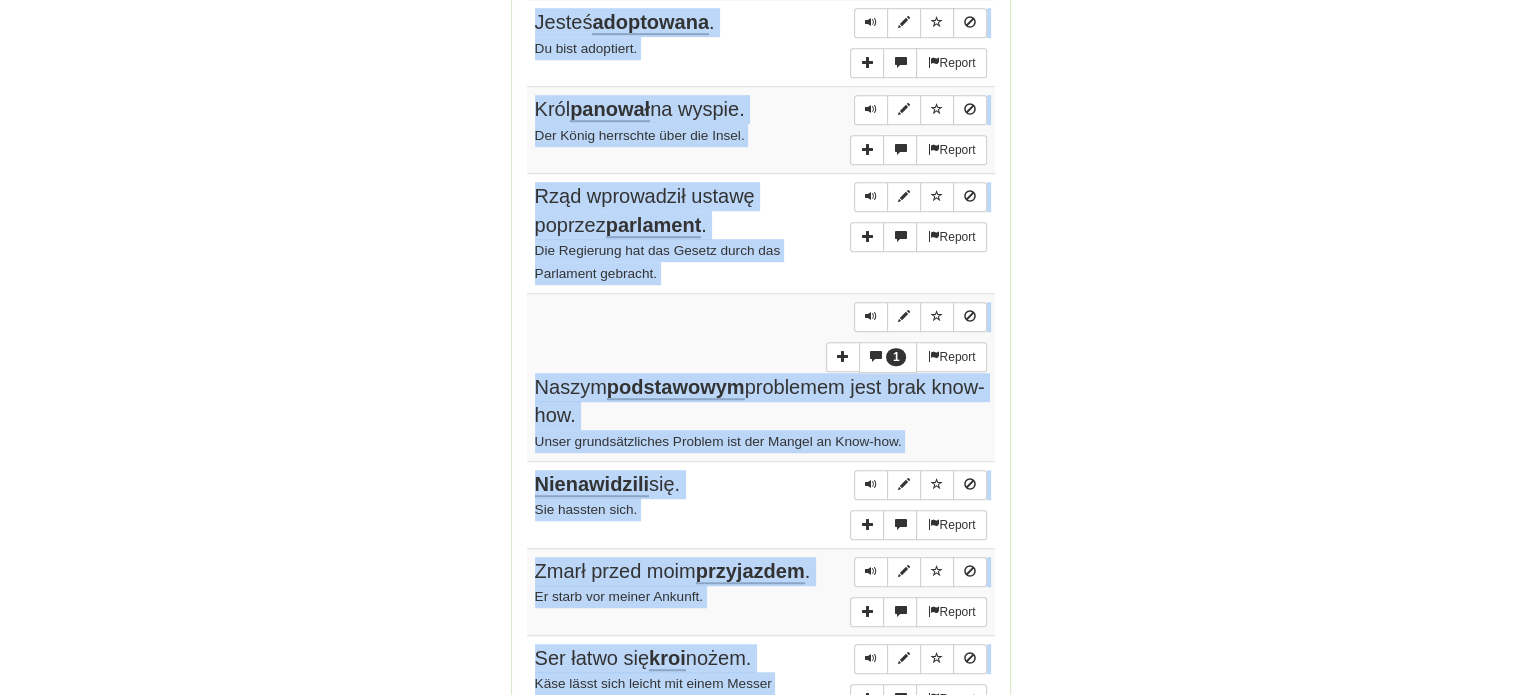 drag, startPoint x: 527, startPoint y: 260, endPoint x: 666, endPoint y: 659, distance: 422.51865 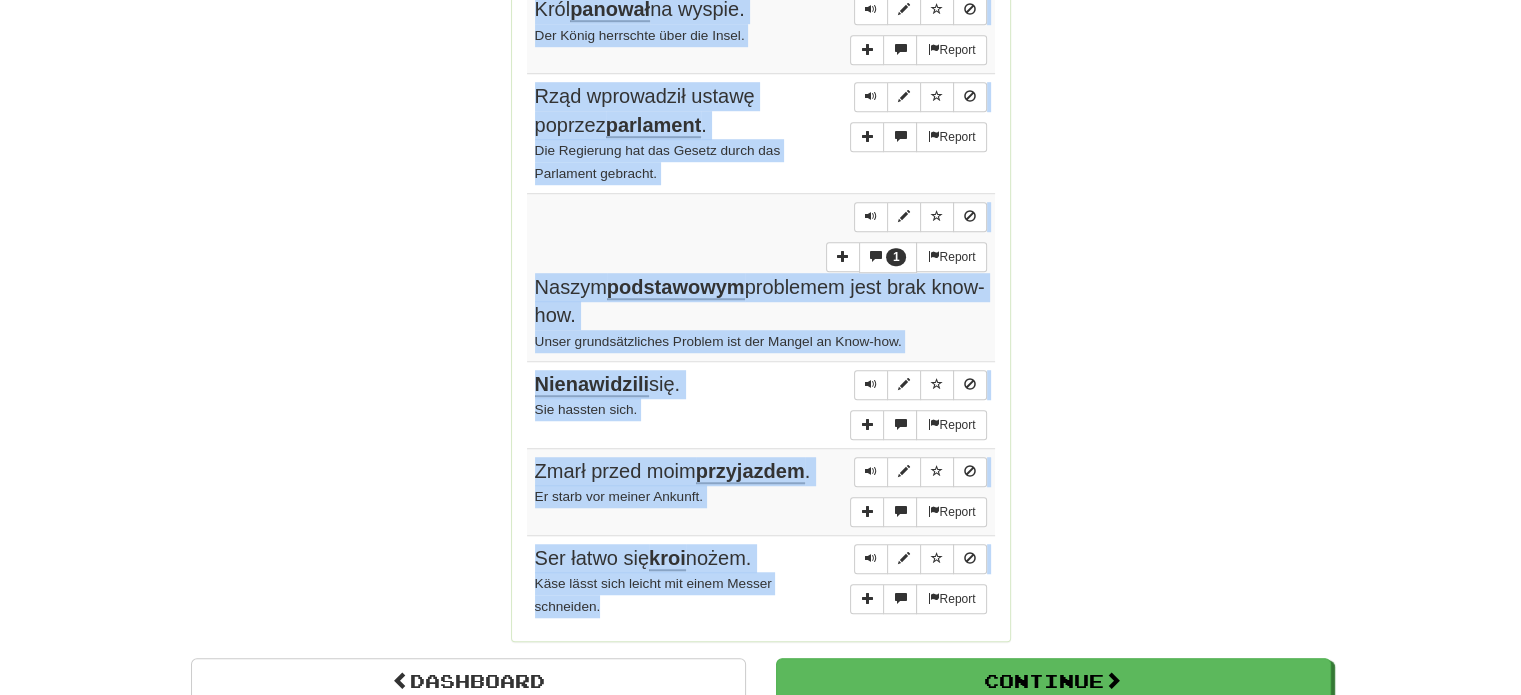 copy on "Grecja  nie jest łatwym językiem. Griechisch ist keine leichte Sprache.  Report Była bardzo piękna za  młodu . Sie war sehr schön, als sie jung war.  Report On nie jest  ubezpieczony . Er ist nicht versichert.  Report Jesteś  adoptowana . Du bist adoptiert.  Report Król  panował  na wyspie. Der König herrschte über die Insel.  Report Rząd wprowadził ustawę poprzez  parlament . Die Regierung hat das Gesetz durch das Parlament gebracht. 1  Report Naszym  podstawowym  problemem jest brak know-how. Unser grundsätzliches Problem ist der Mangel an Know-how.  Report Nienawidzili  się. Sie hassten sich.  Report Zmarł przed moim  przyjazdem . Er starb vor meiner Ankunft.  Report Ser łatwo się  kroi  nożem. Käse lässt sich leicht mit einem Messer schneiden." 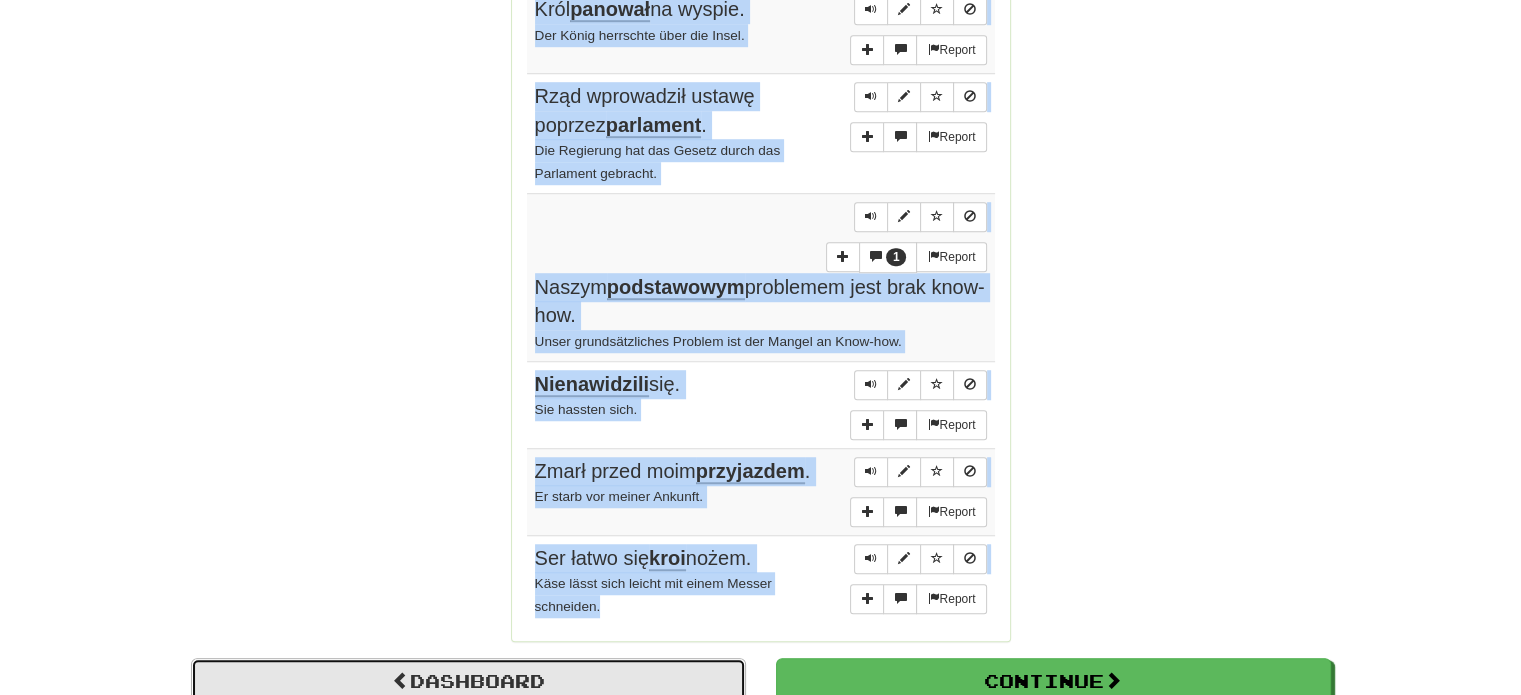 click on "Dashboard" at bounding box center (468, 681) 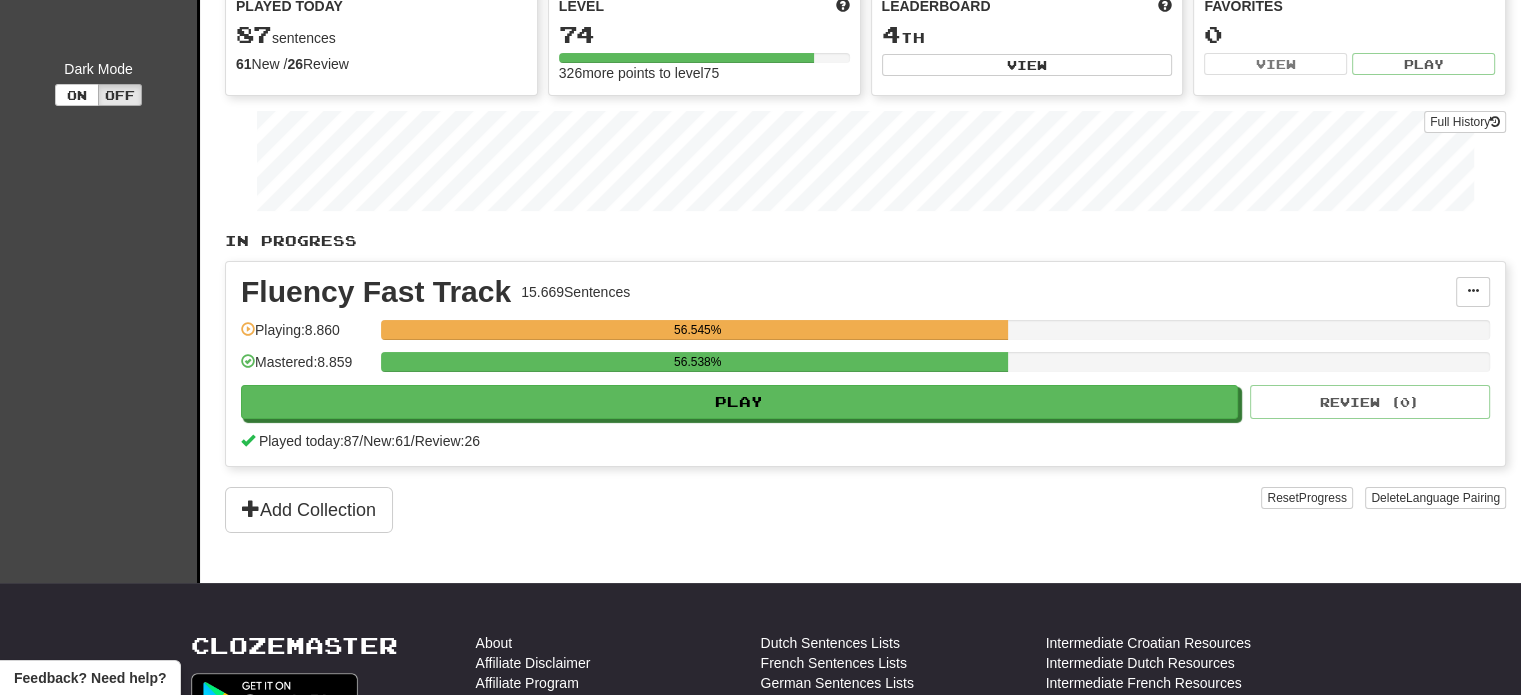 scroll, scrollTop: 0, scrollLeft: 0, axis: both 